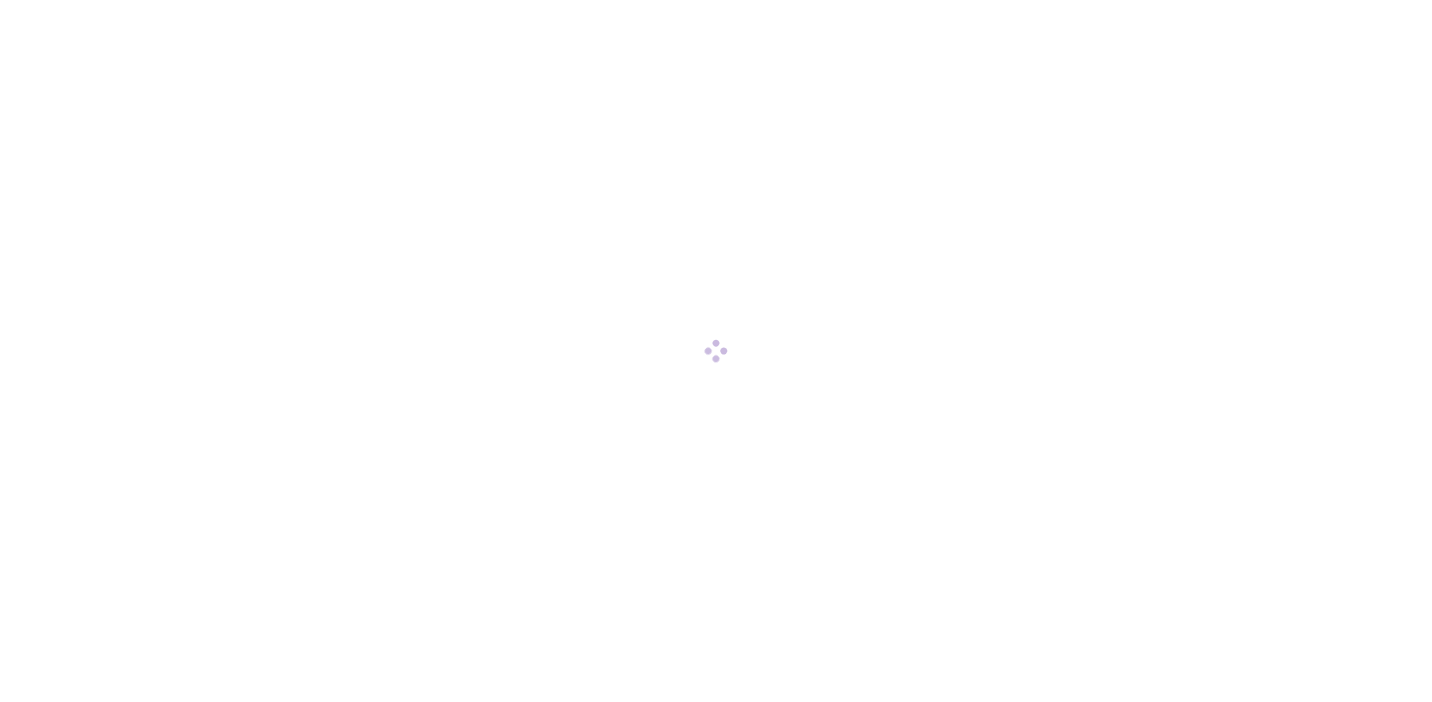 scroll, scrollTop: 0, scrollLeft: 0, axis: both 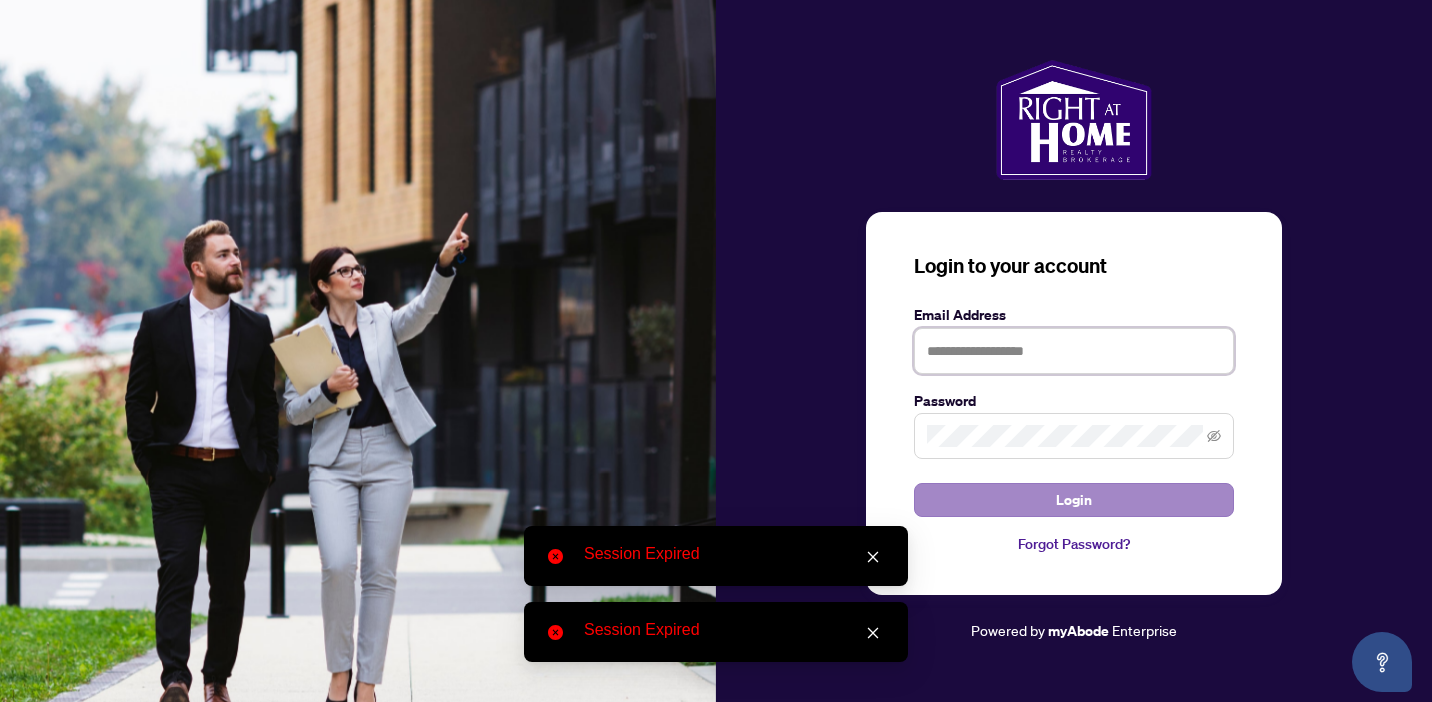type on "**********" 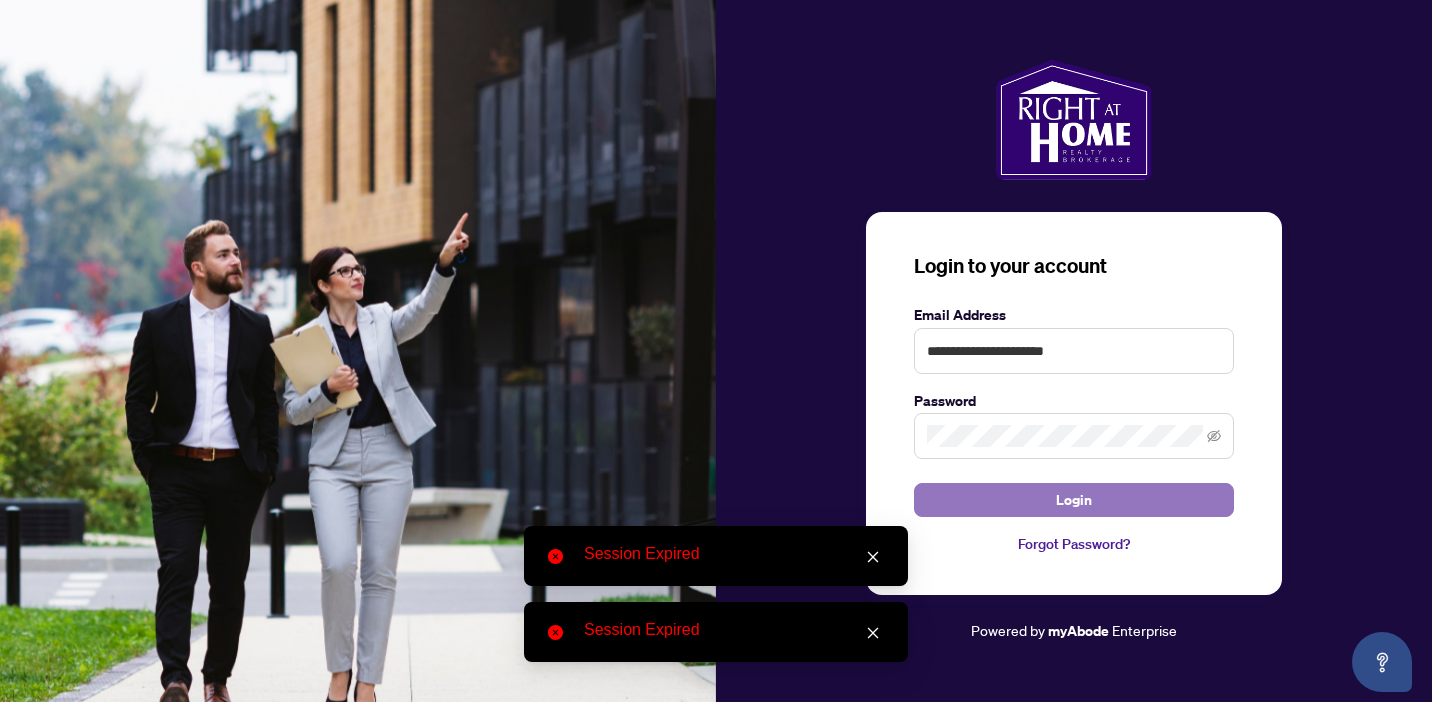 click on "Login" at bounding box center (1074, 500) 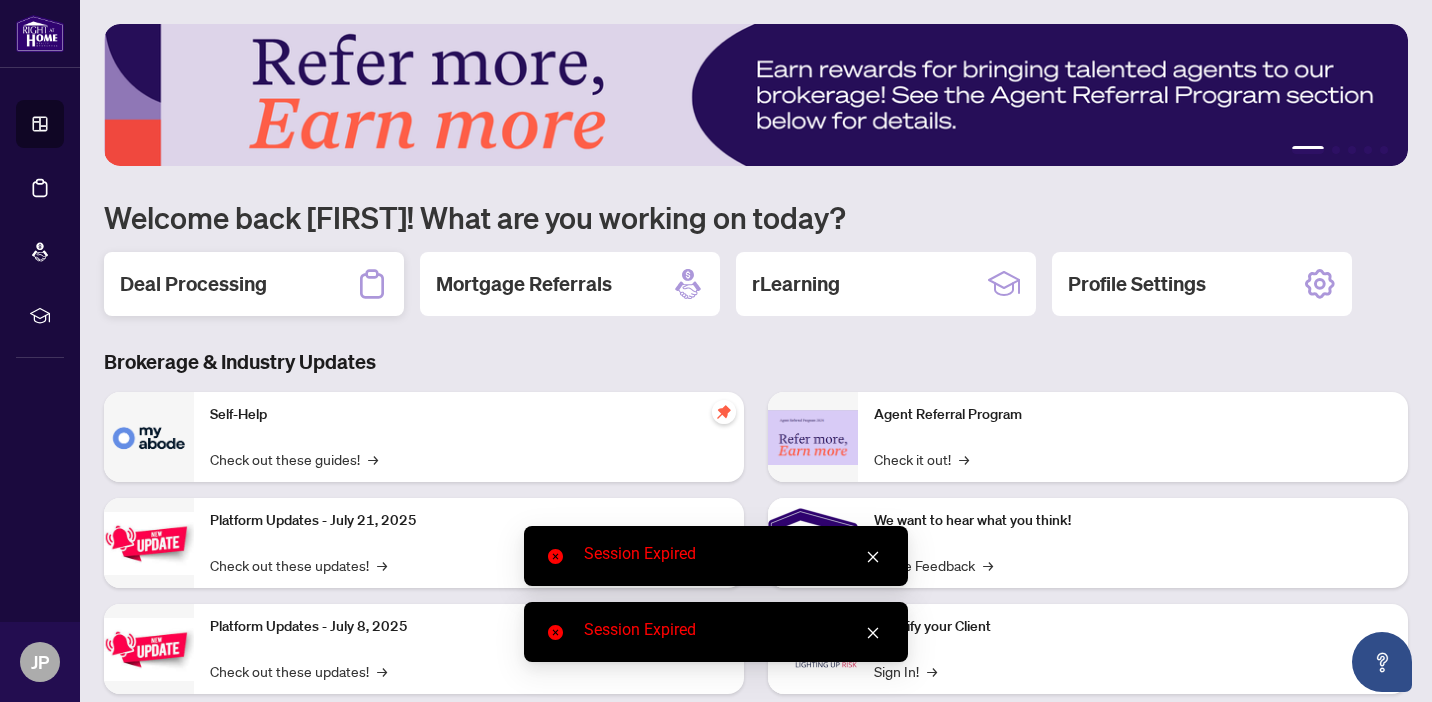 click on "Deal Processing" at bounding box center (254, 284) 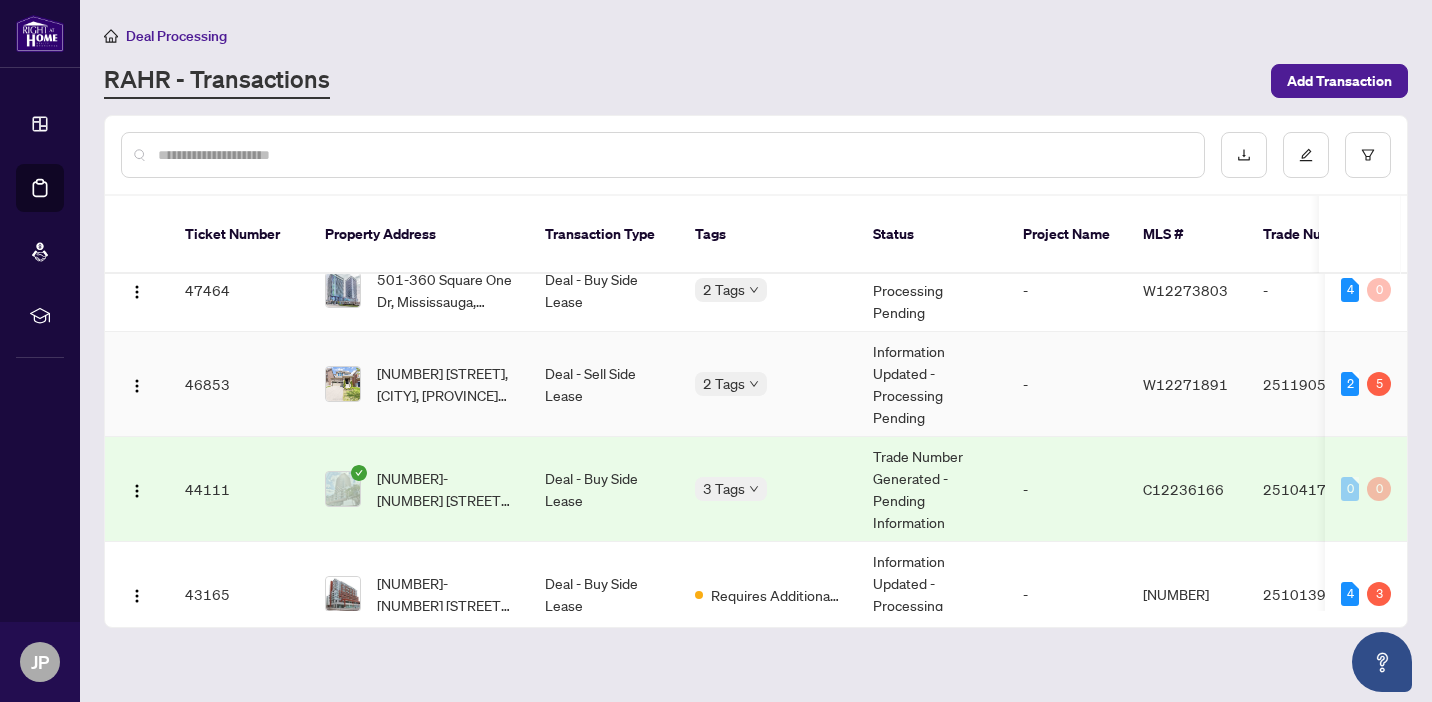 scroll, scrollTop: 27, scrollLeft: 0, axis: vertical 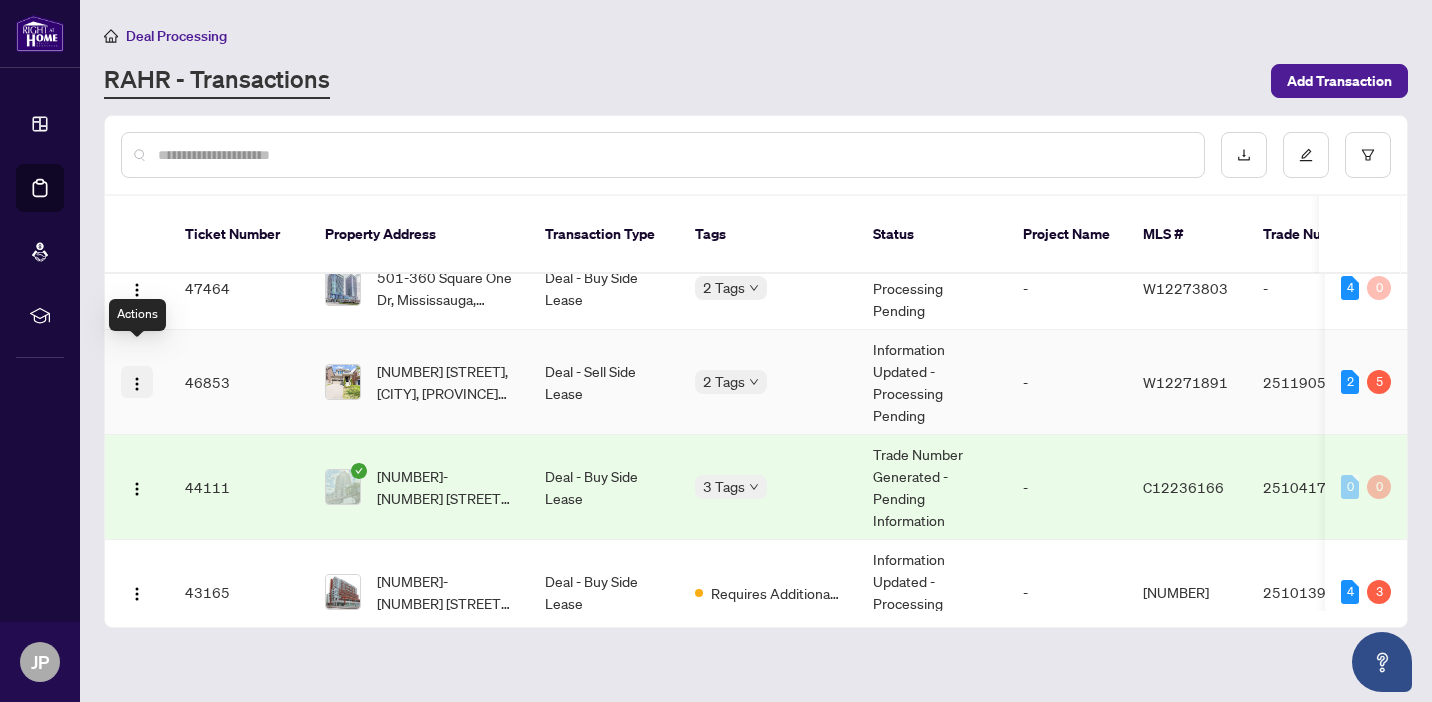 click at bounding box center (137, 384) 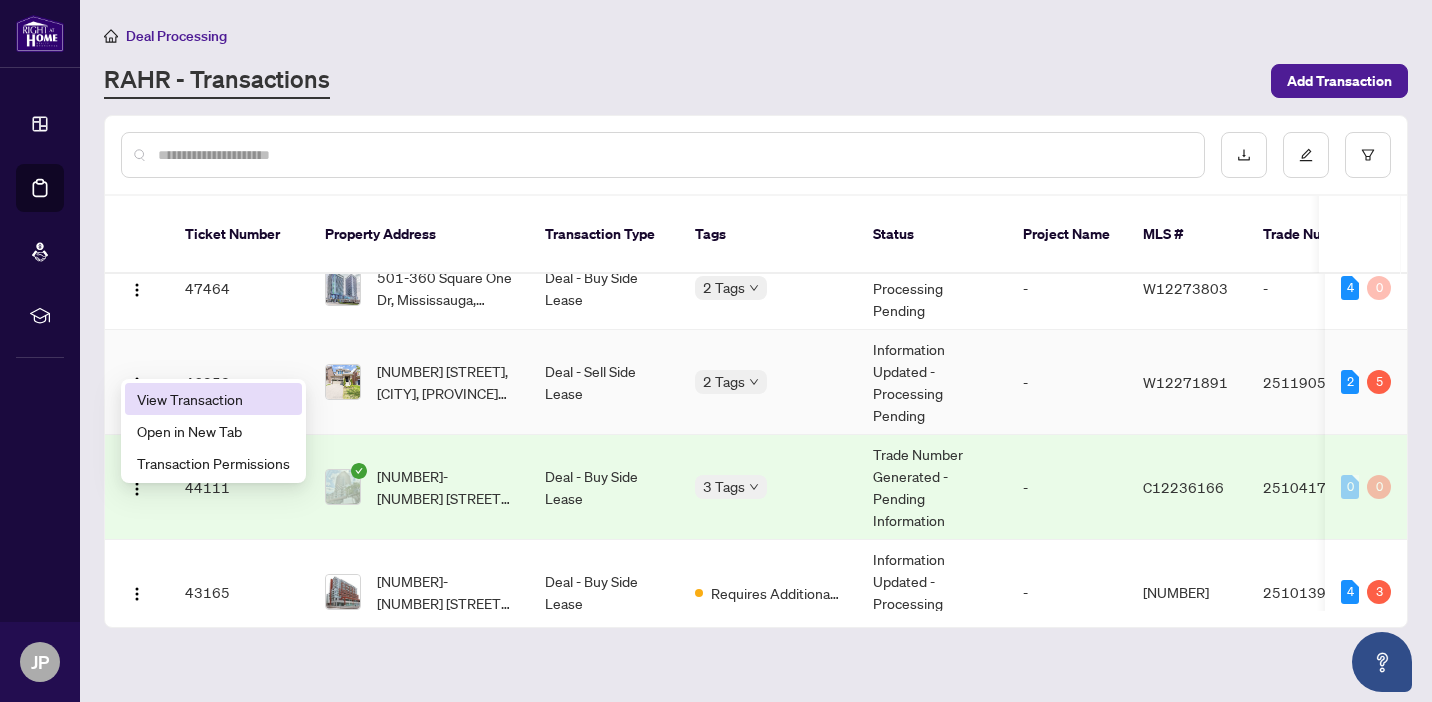 click on "View Transaction" at bounding box center (213, 399) 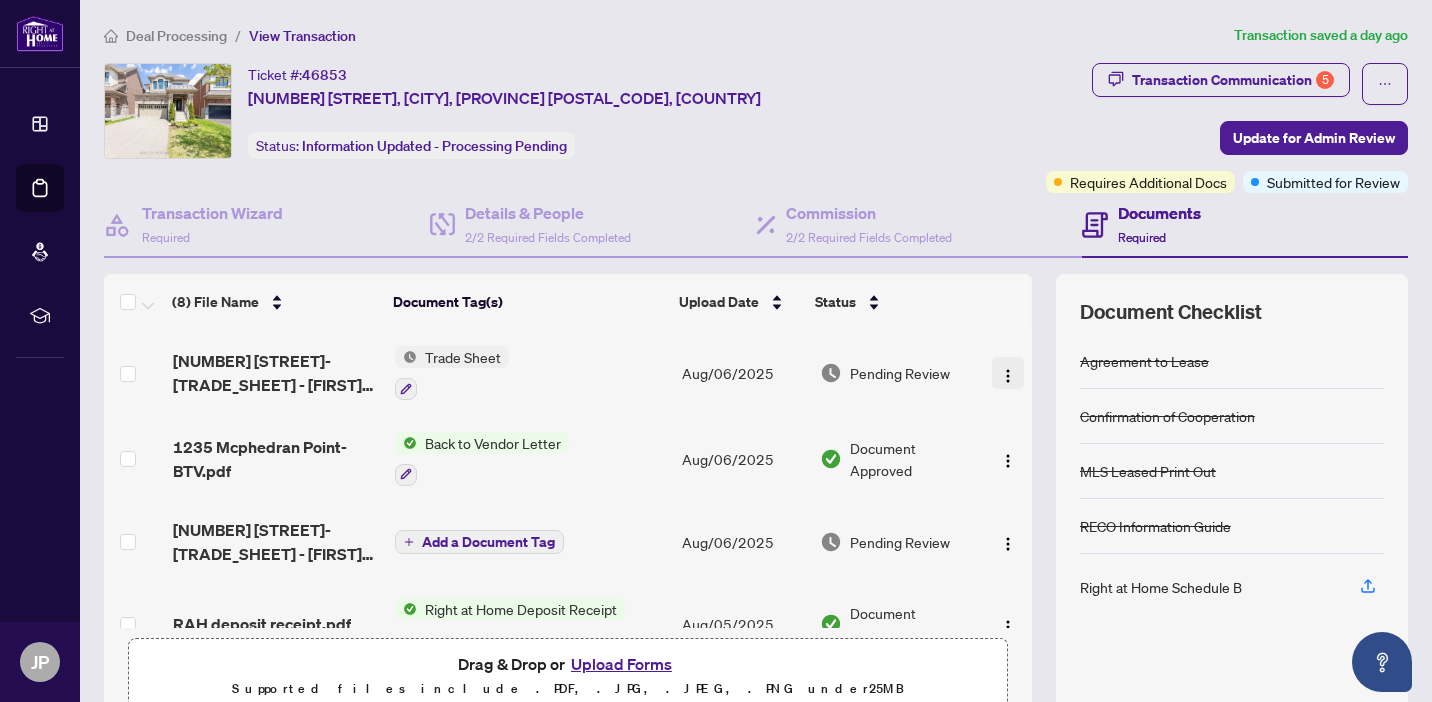 click at bounding box center [1008, 376] 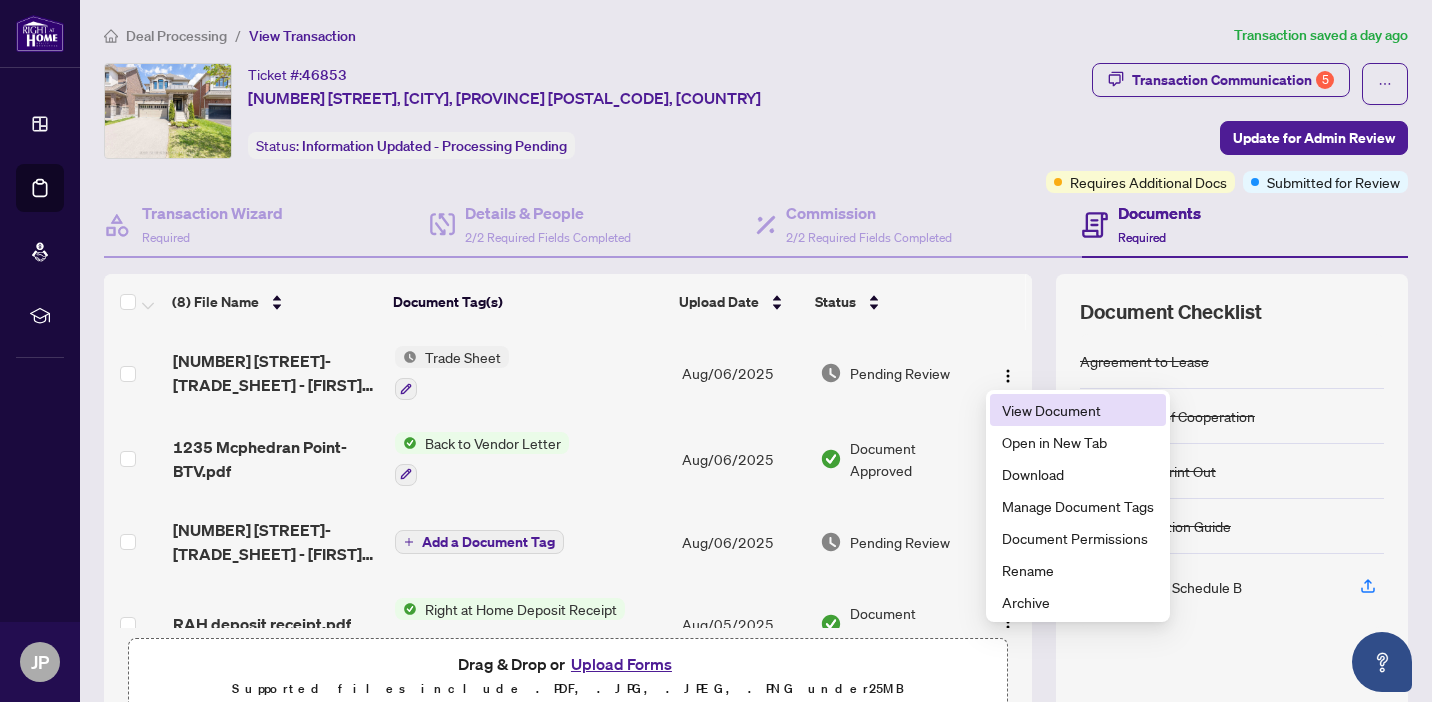 click on "View Document" at bounding box center [1078, 410] 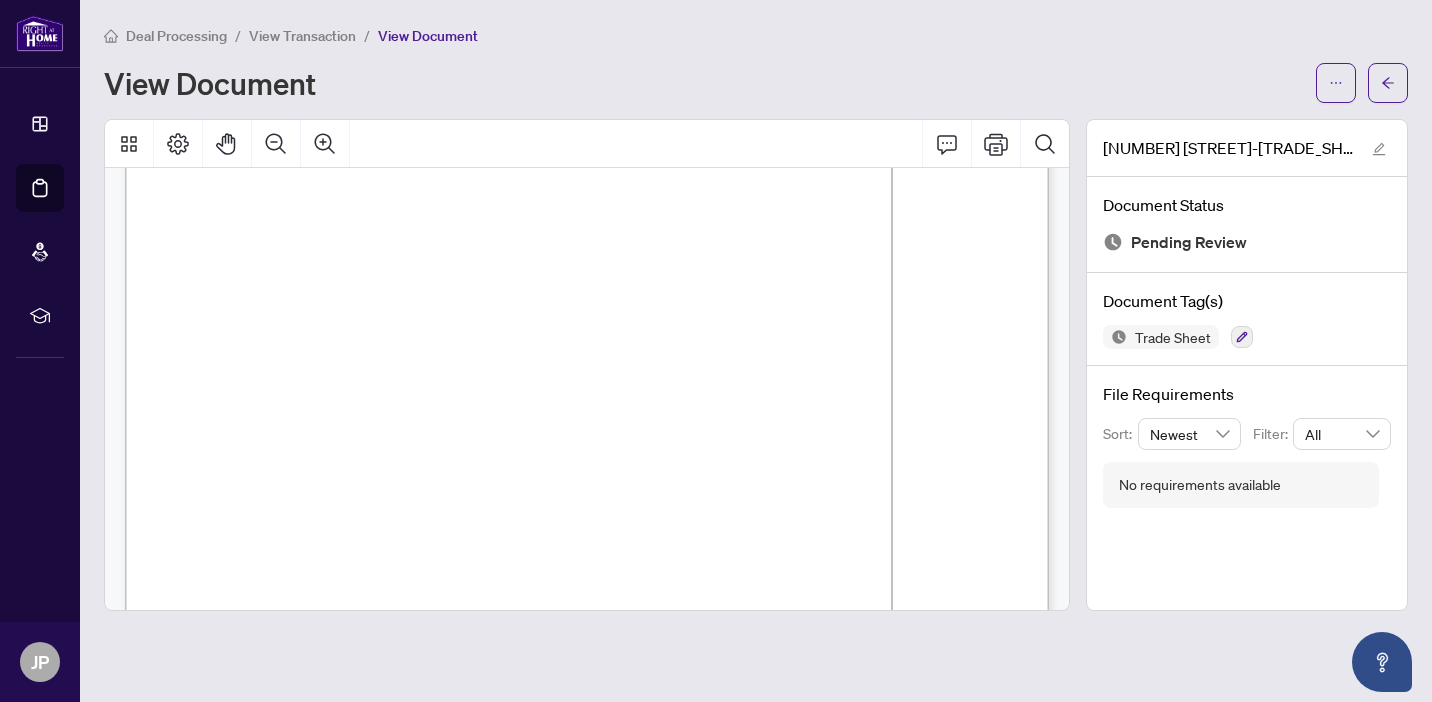 scroll, scrollTop: 2019, scrollLeft: 0, axis: vertical 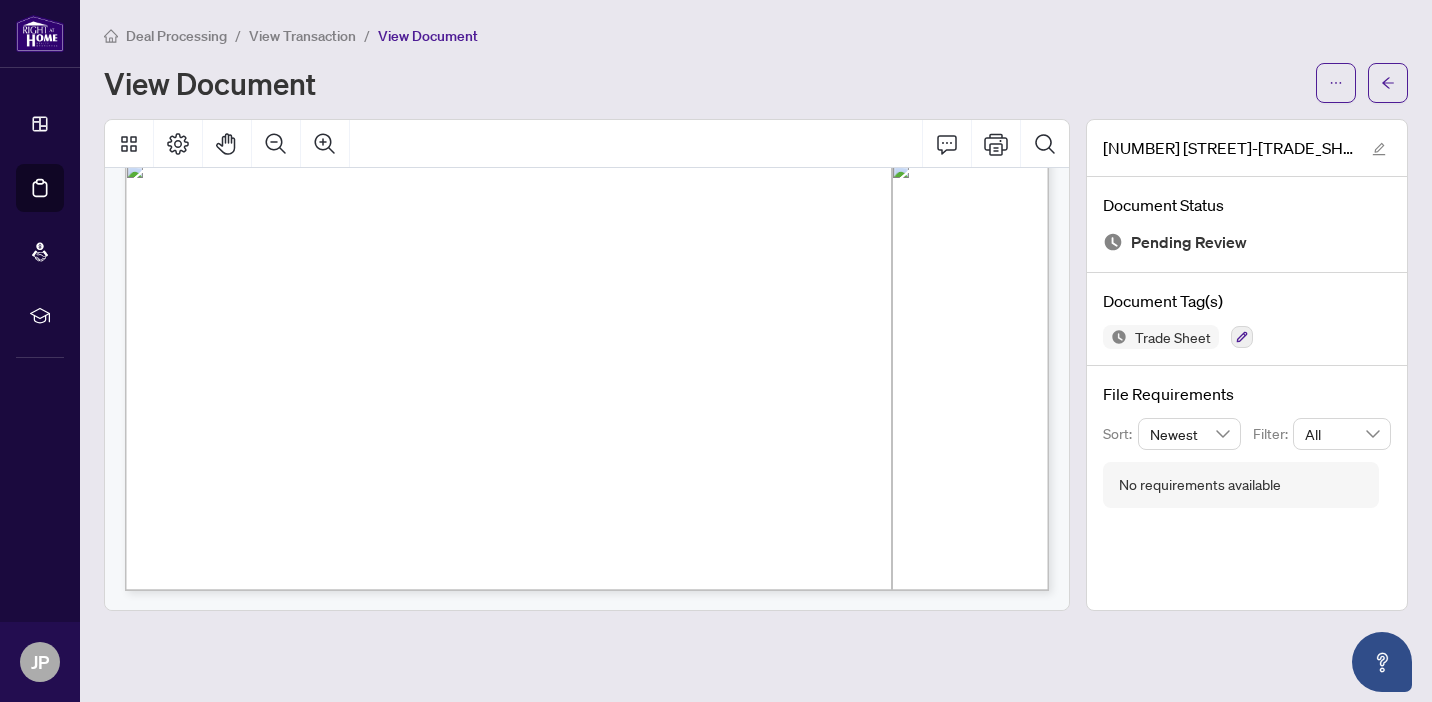 click on "Deal Processing" at bounding box center [176, 36] 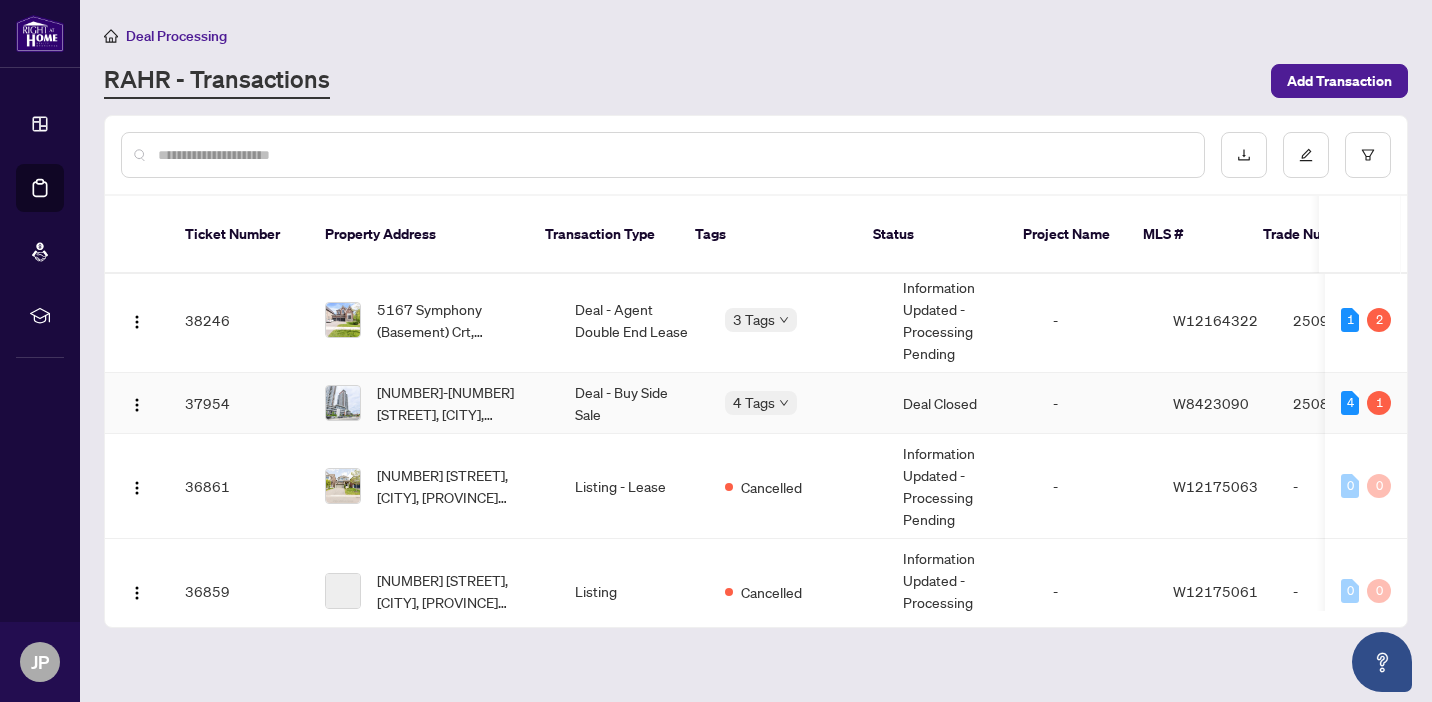 scroll, scrollTop: 860, scrollLeft: 0, axis: vertical 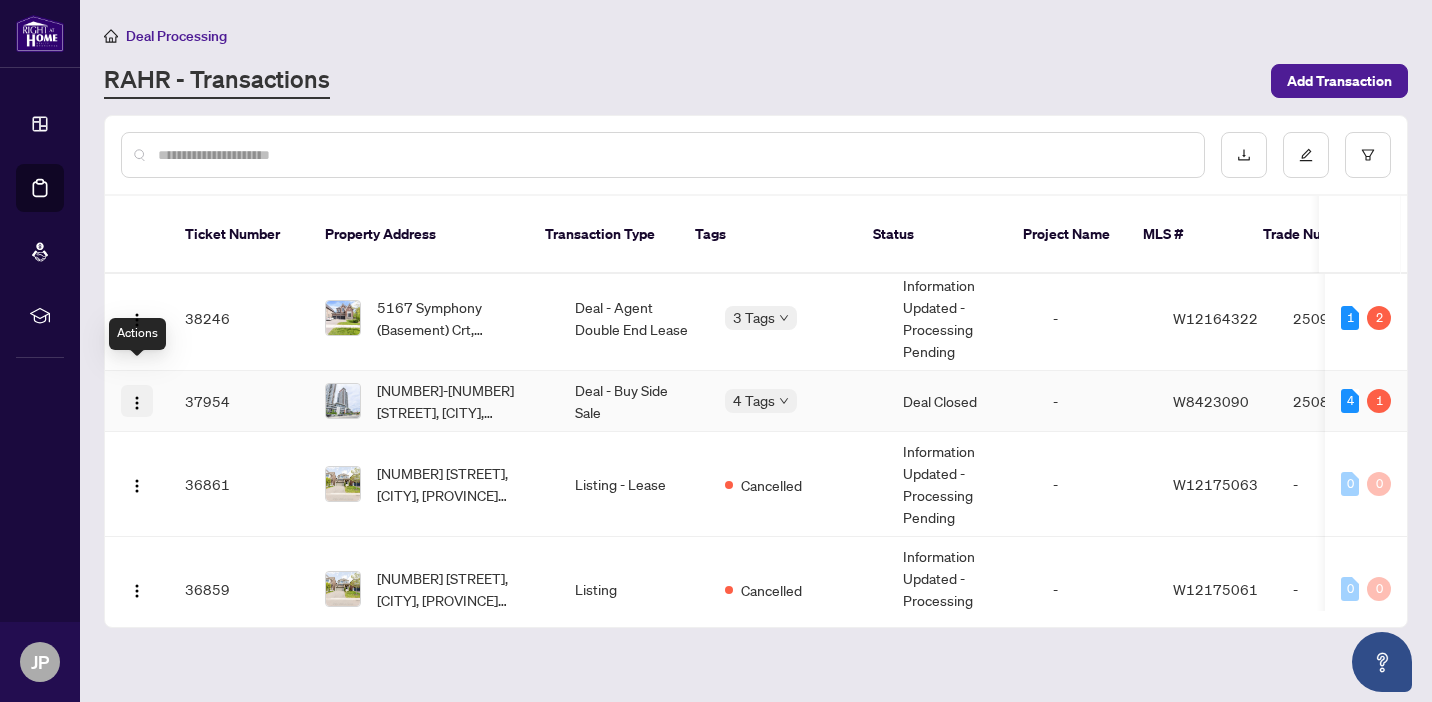 click at bounding box center (137, 403) 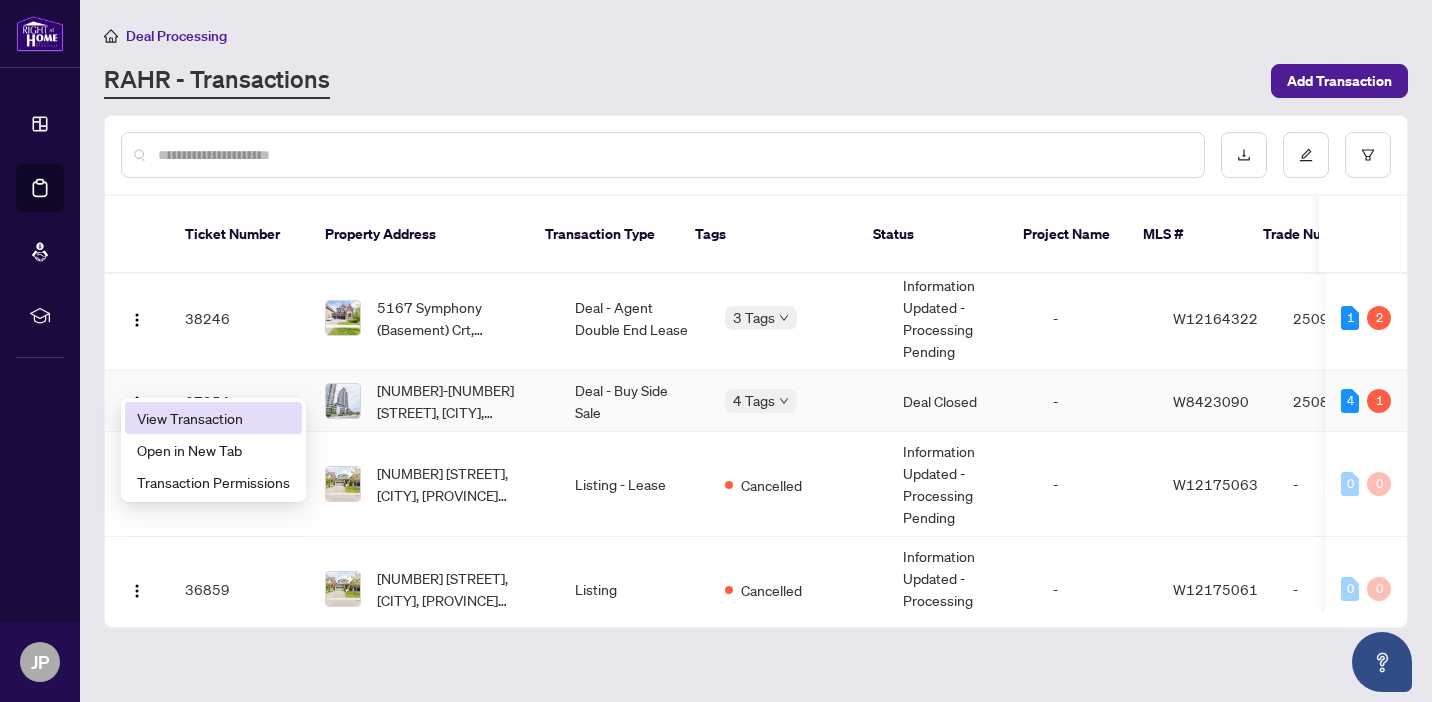 click on "View Transaction" at bounding box center [213, 418] 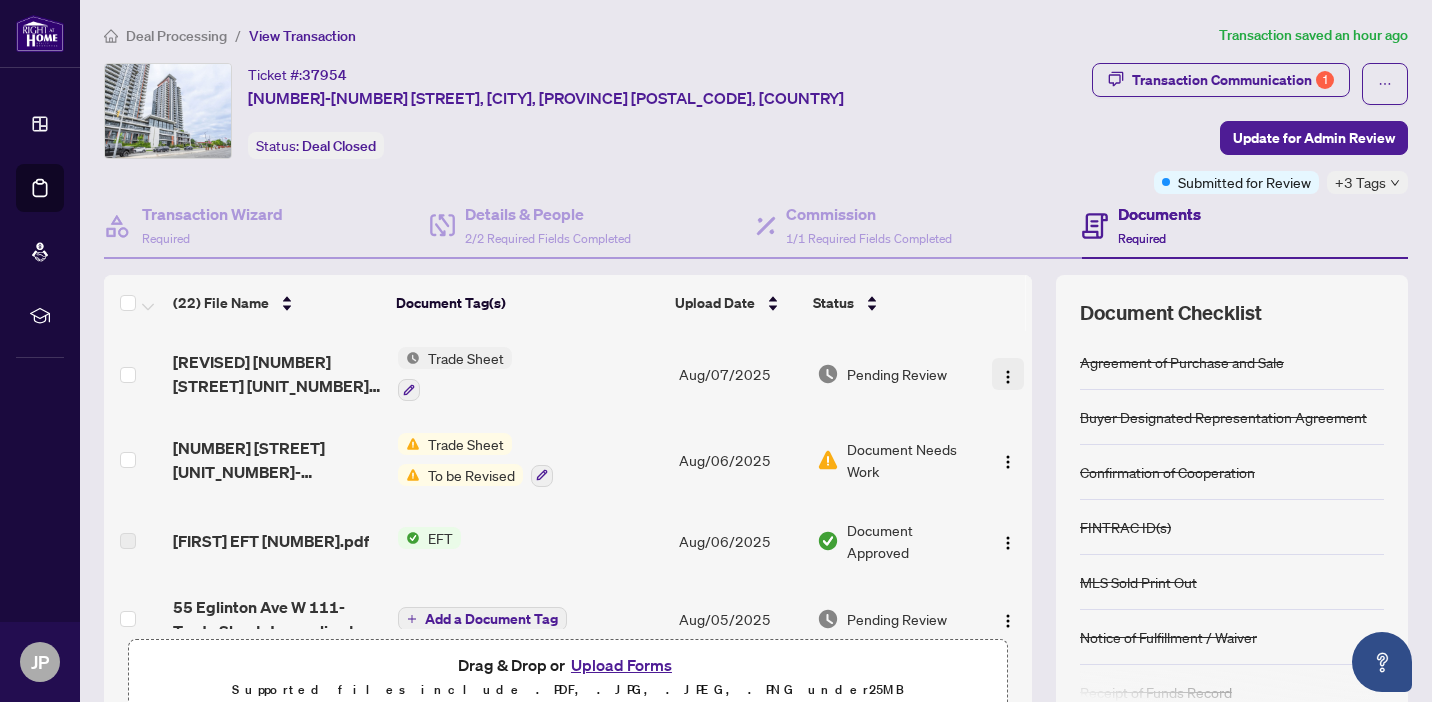 click at bounding box center (1008, 377) 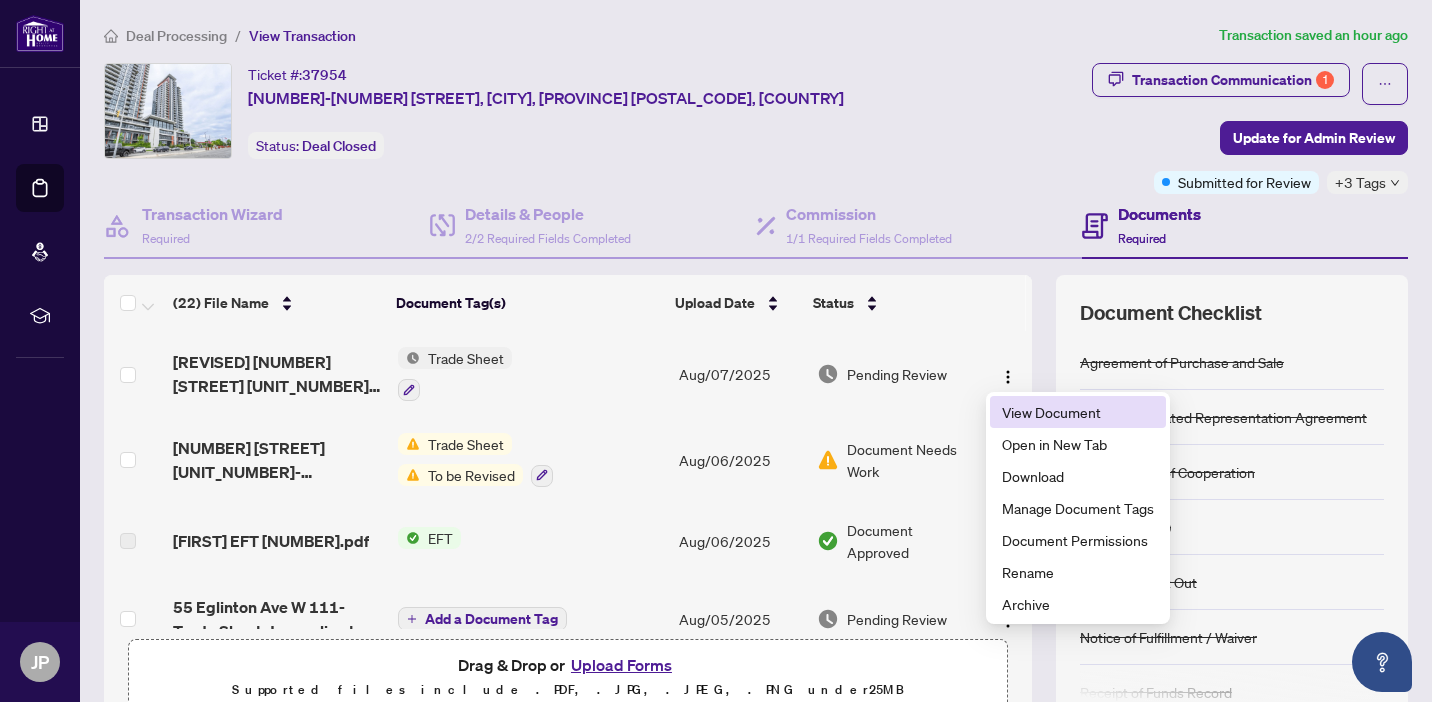 click on "View Document" at bounding box center (1078, 412) 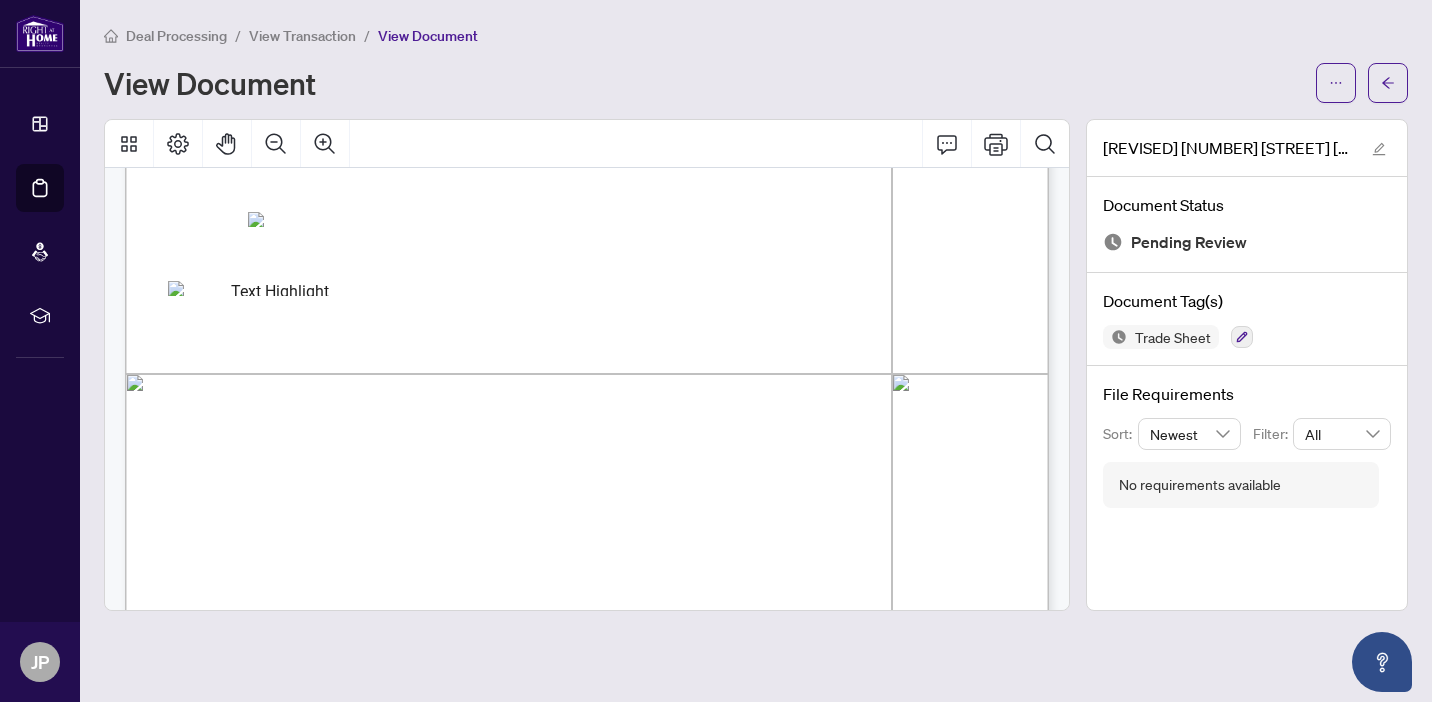 scroll, scrollTop: 557, scrollLeft: 0, axis: vertical 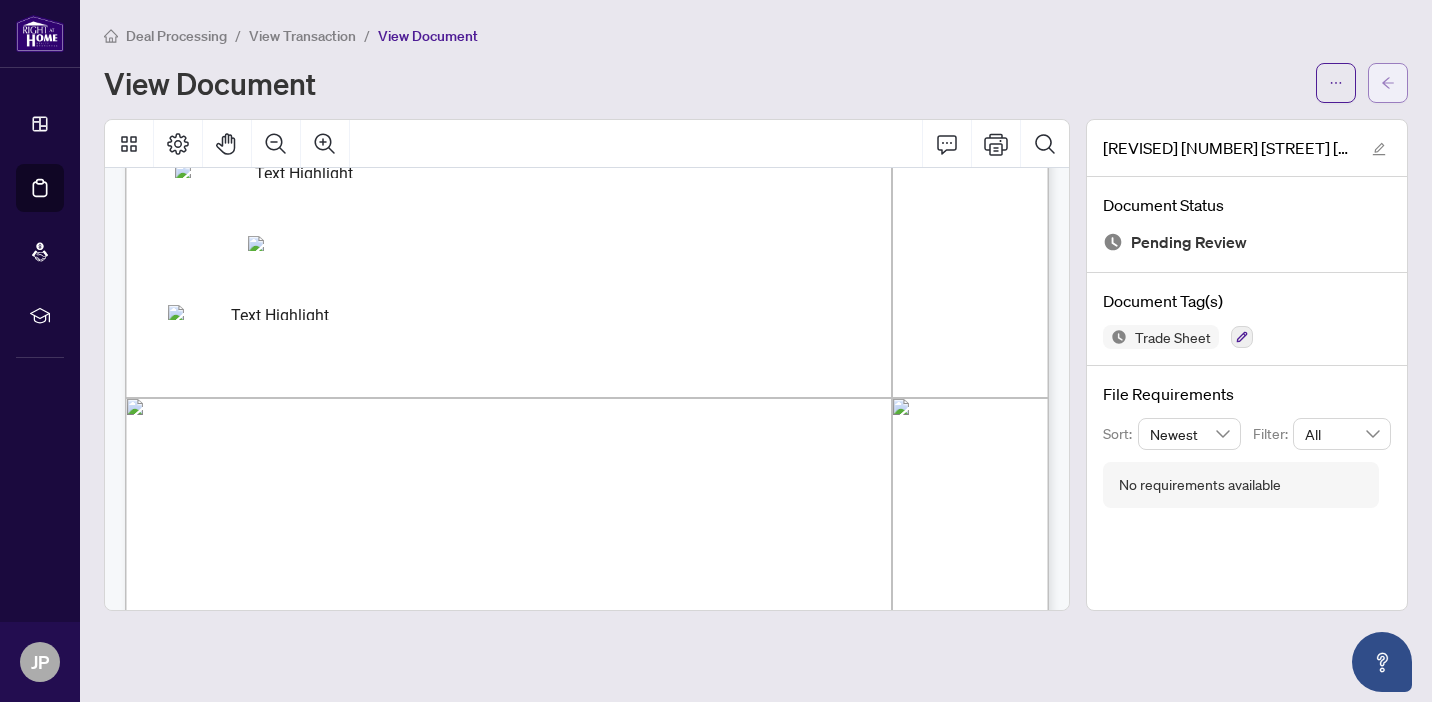 click 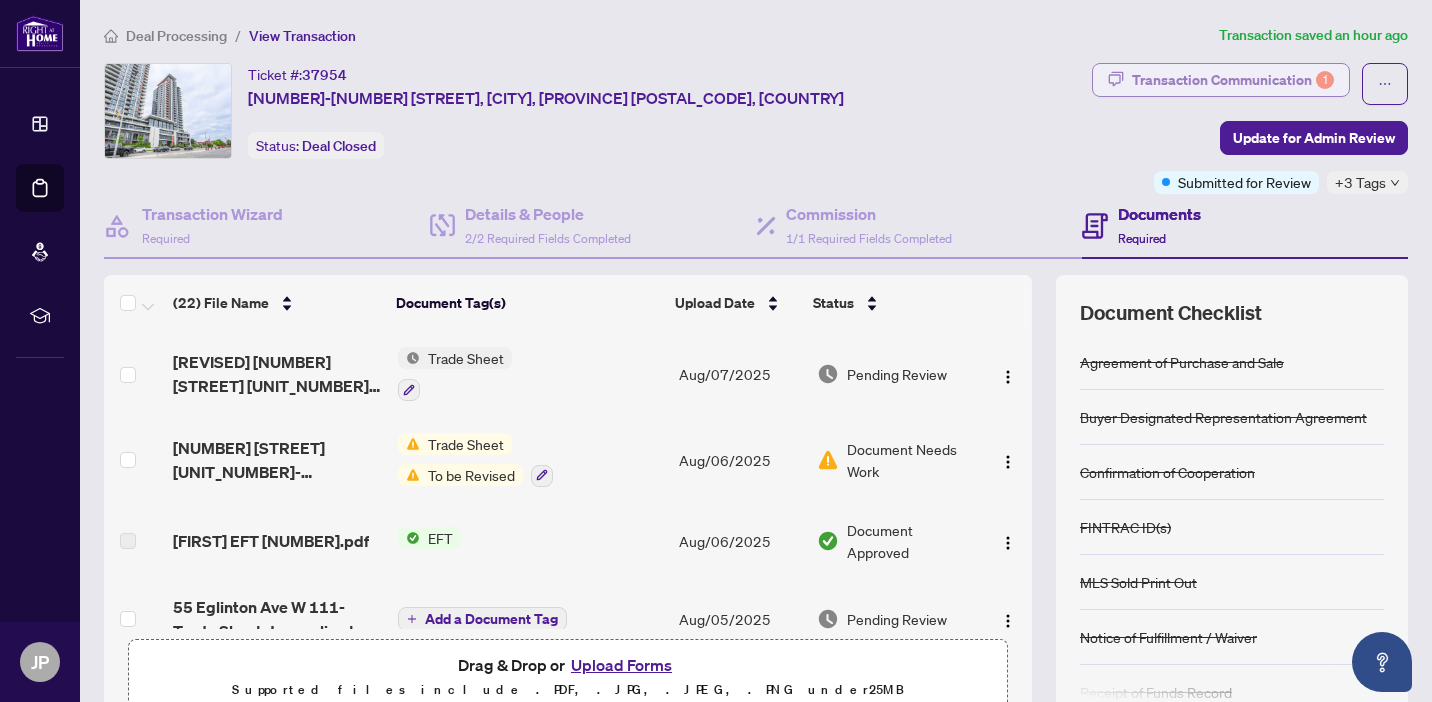 click on "Transaction Communication 1" at bounding box center (1233, 80) 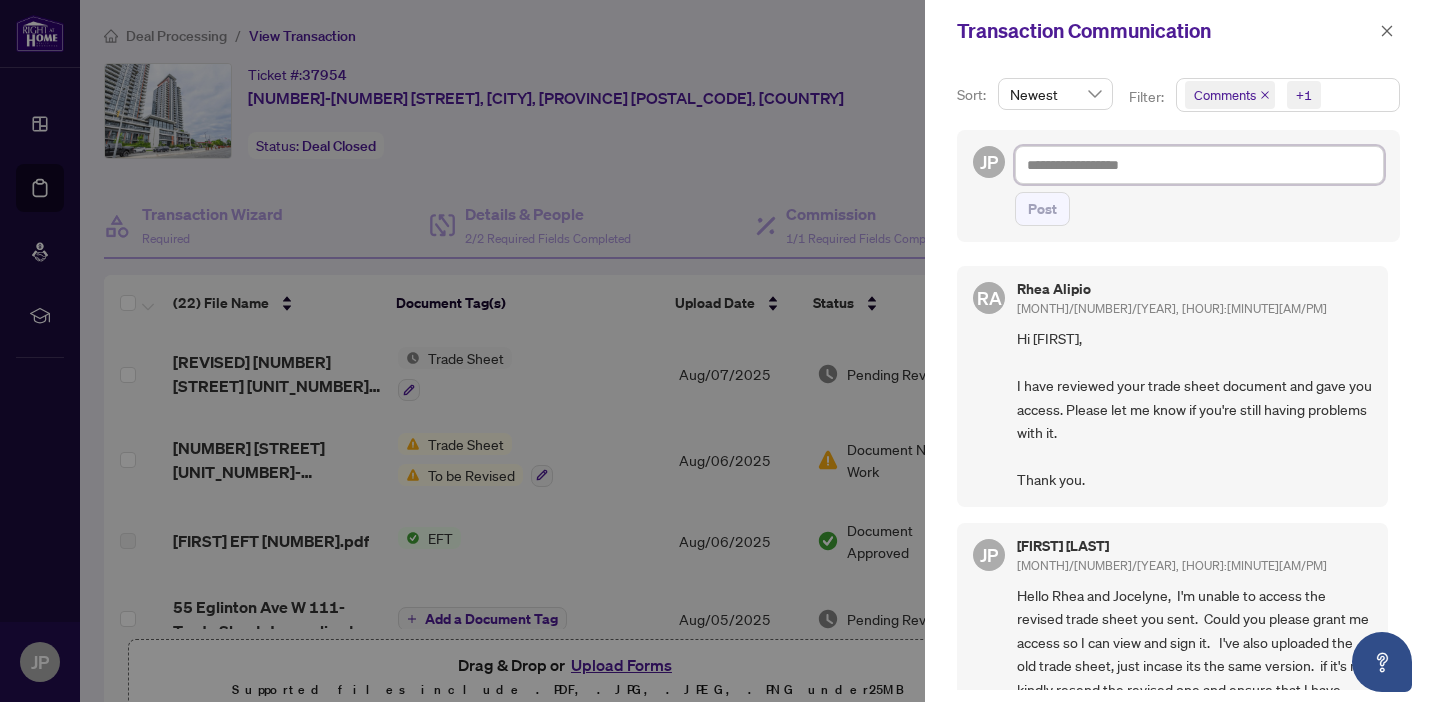 click at bounding box center (1199, 165) 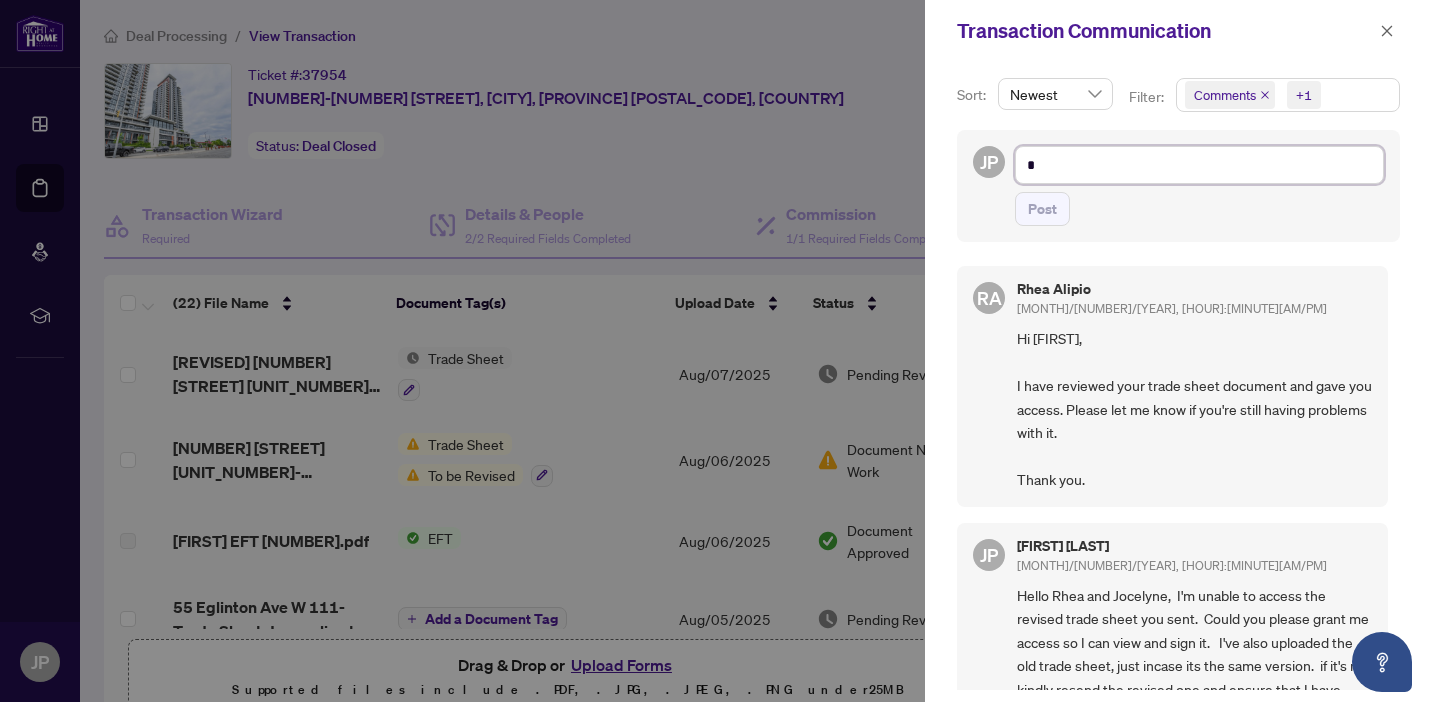 type on "**" 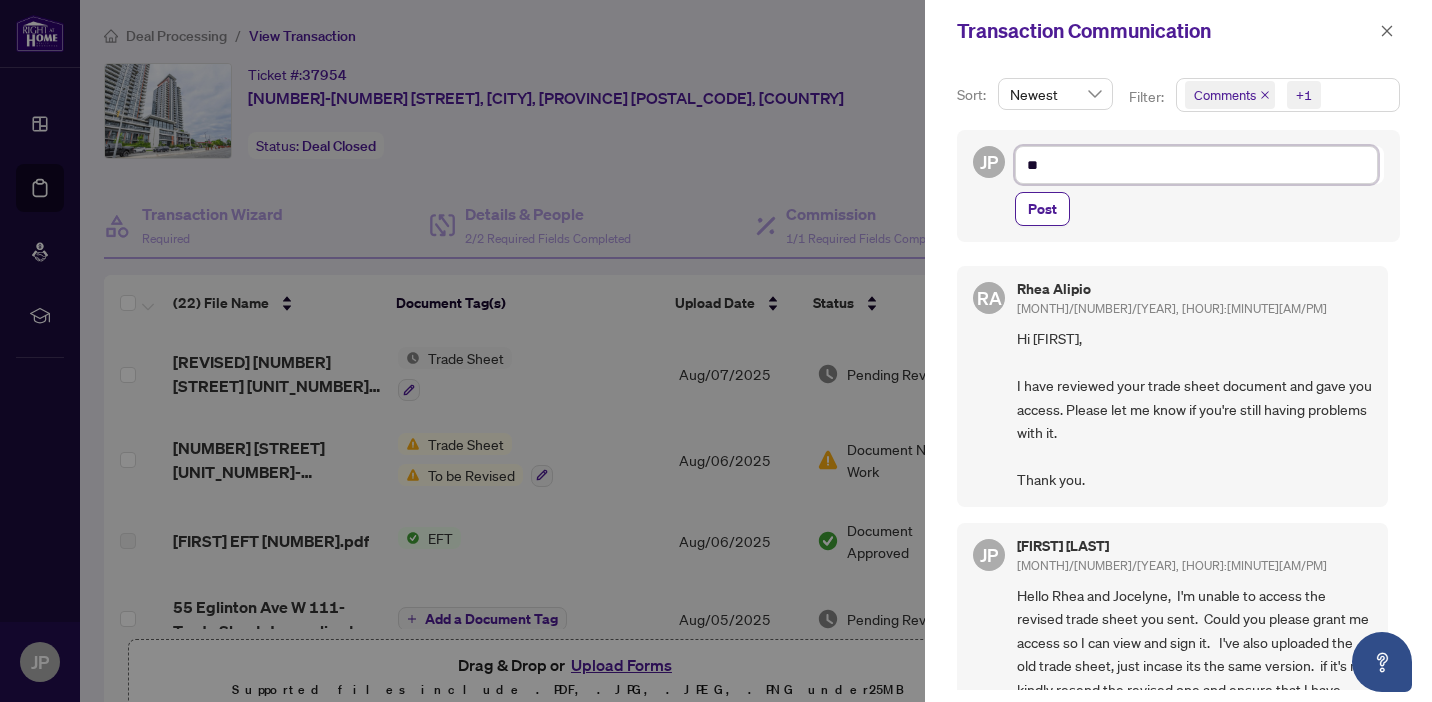 type on "**" 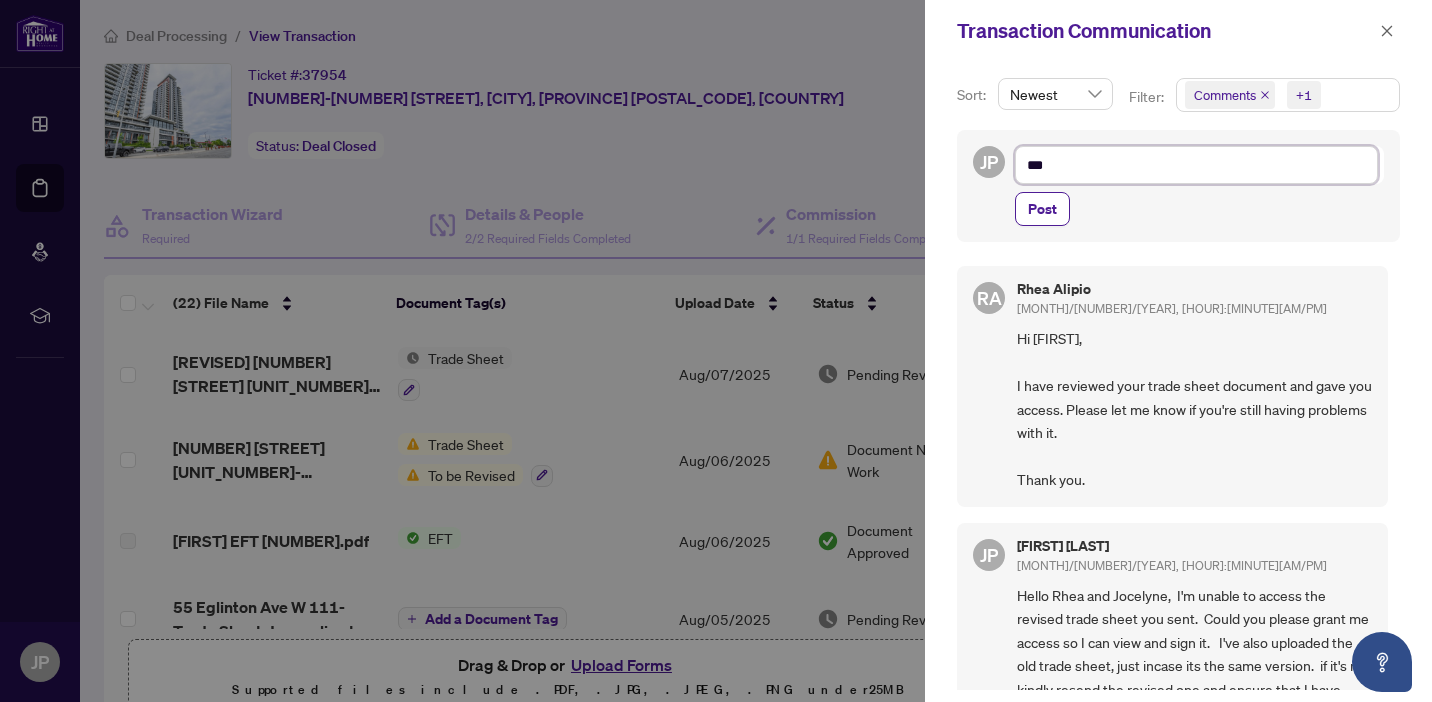 type on "****" 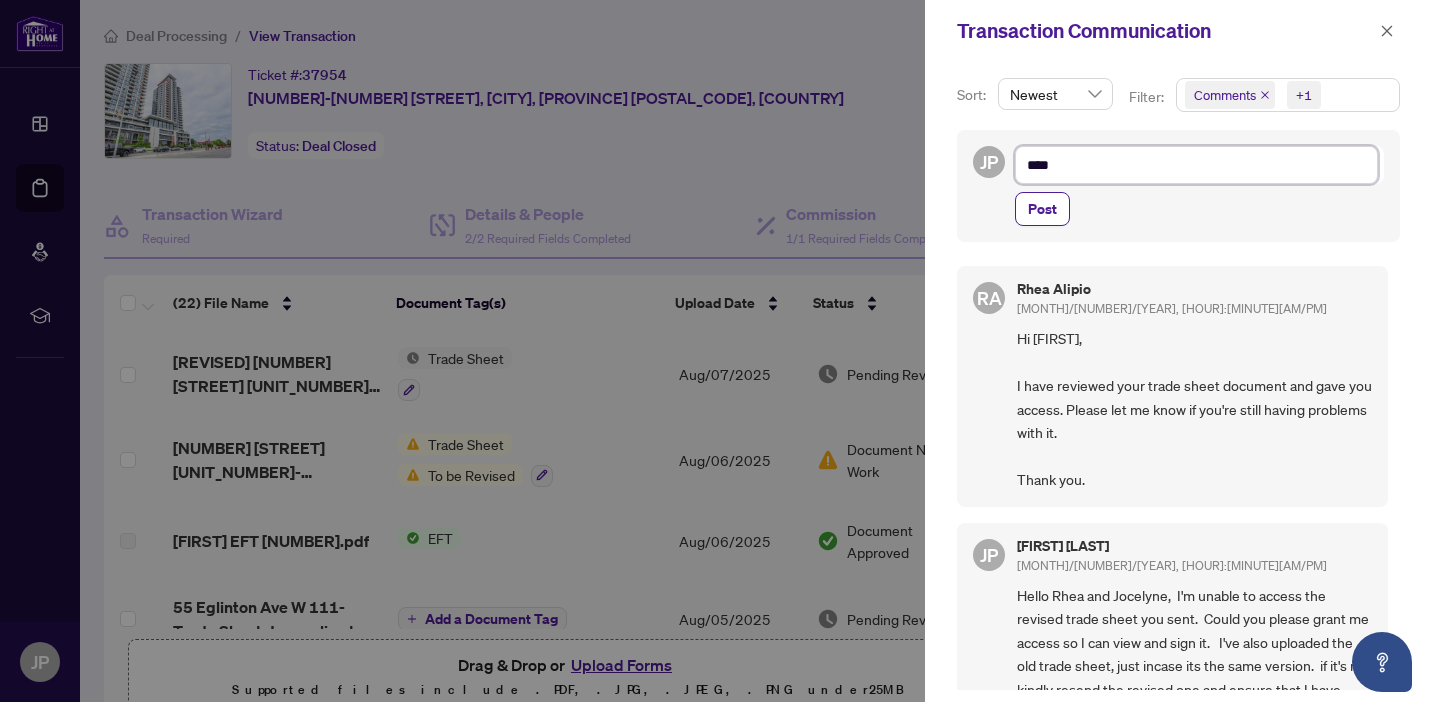 type on "*****" 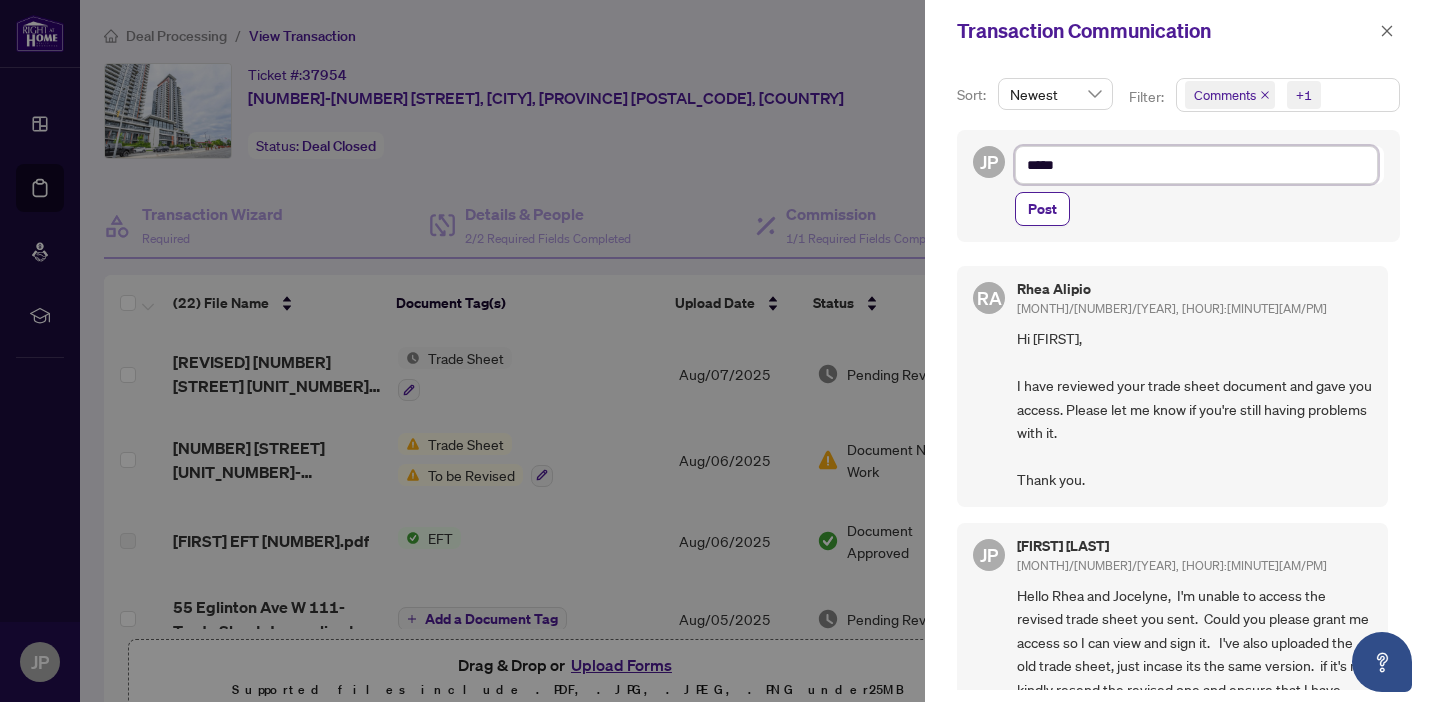 type on "******" 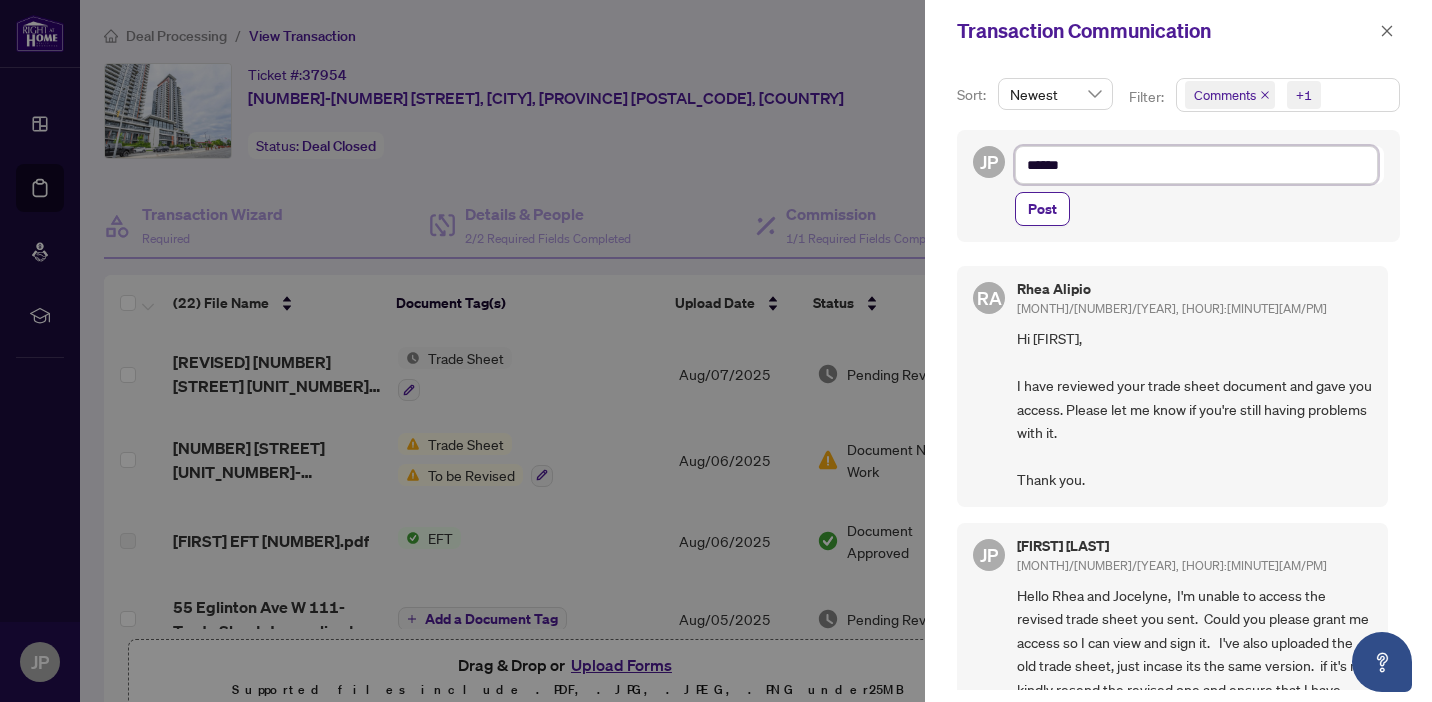 type on "*******" 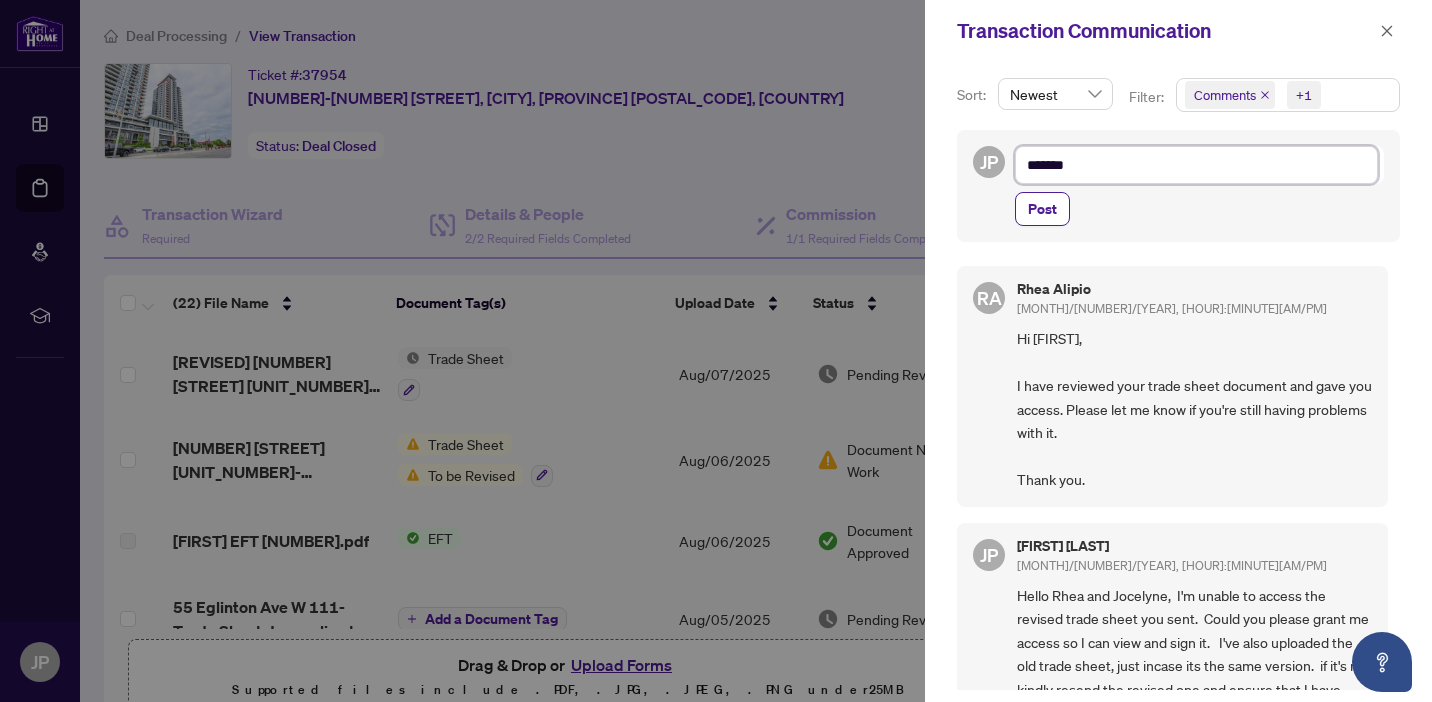type on "********" 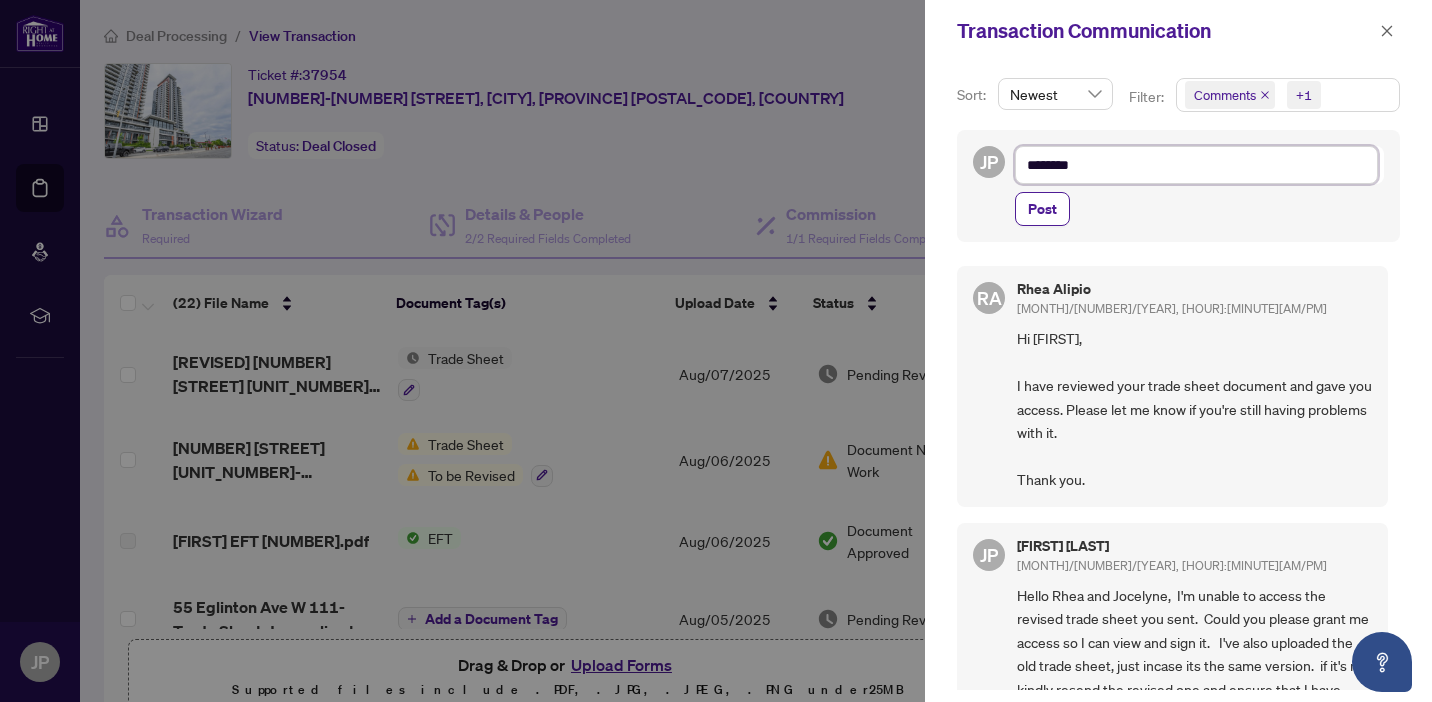 type on "********" 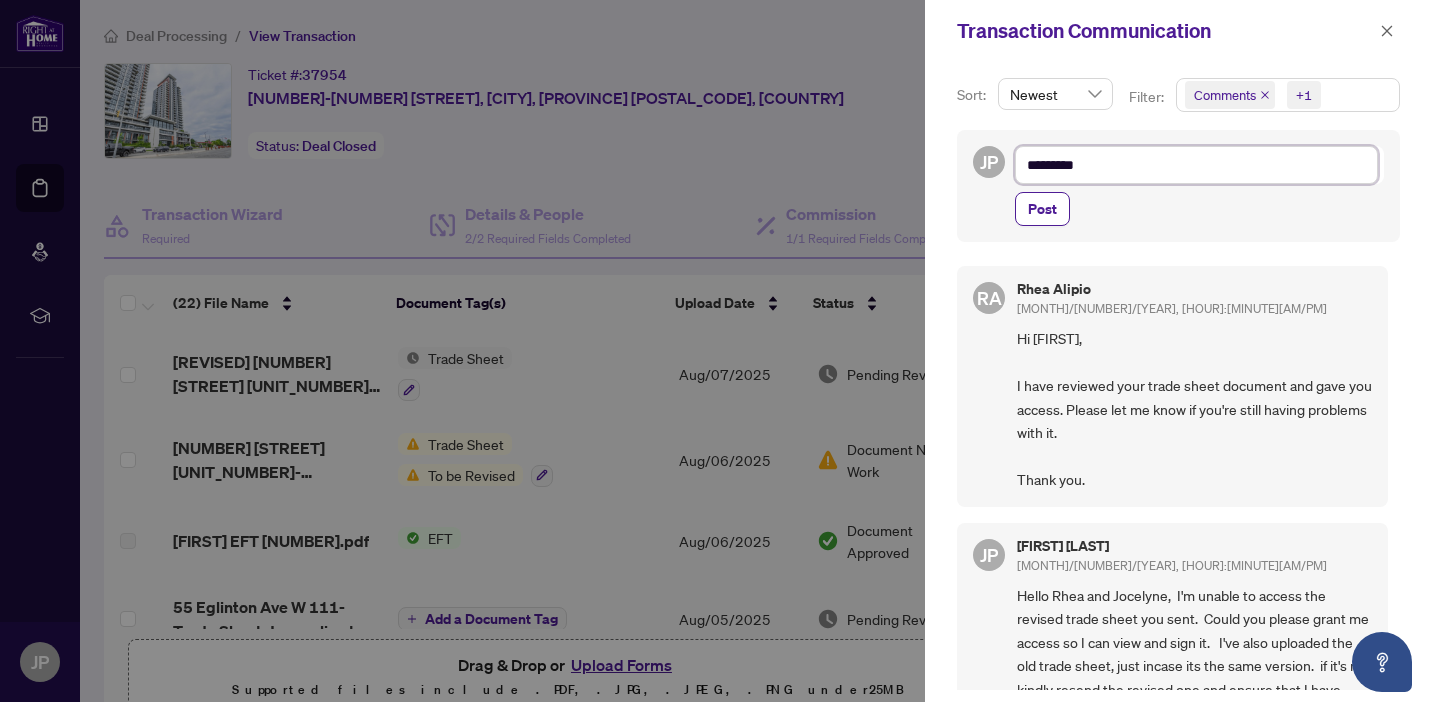 scroll, scrollTop: 19, scrollLeft: 0, axis: vertical 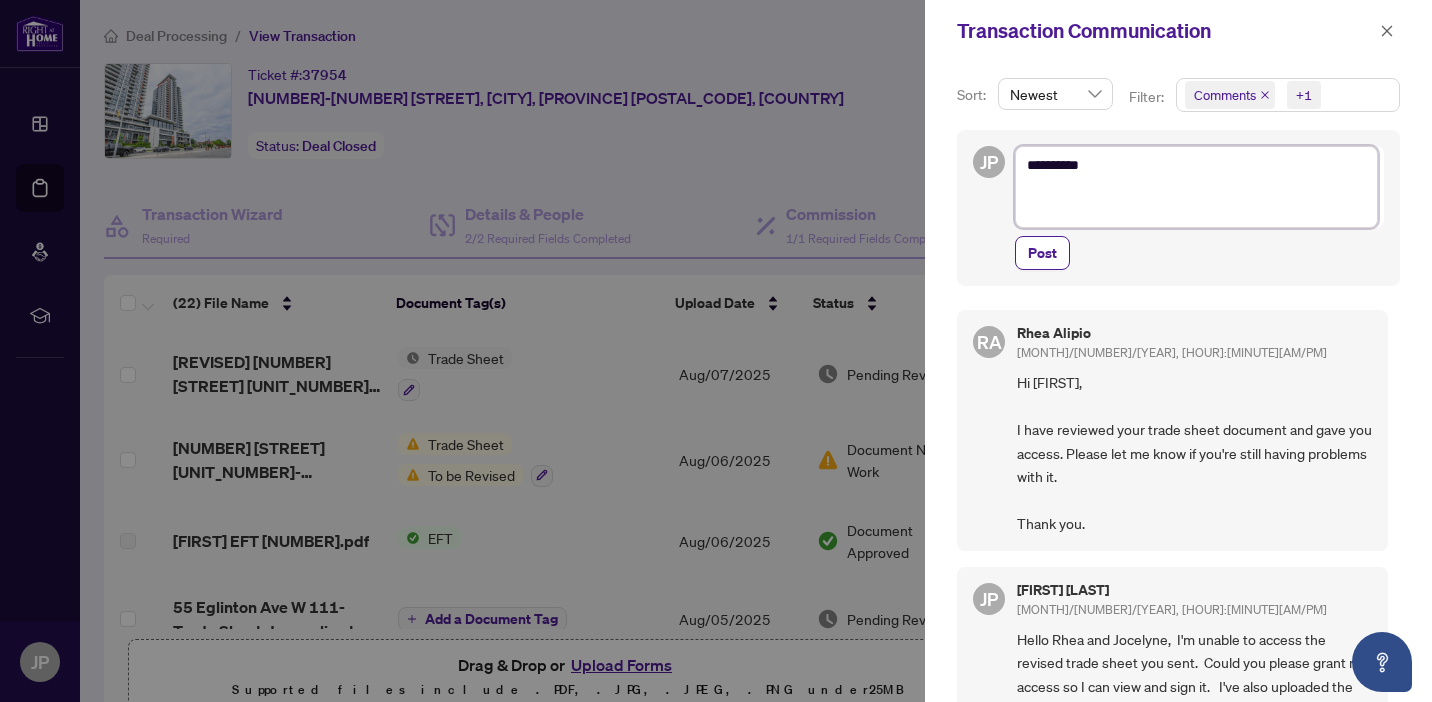 type on "********" 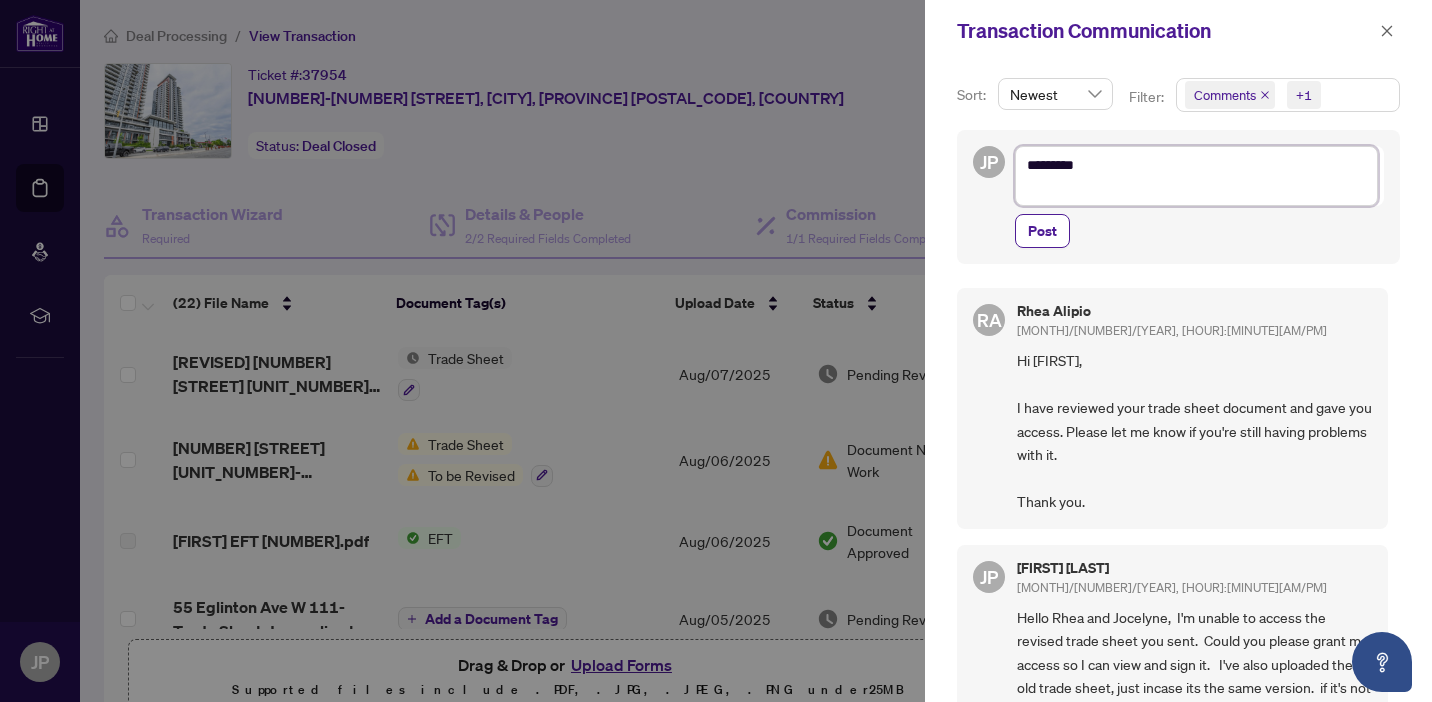type on "********" 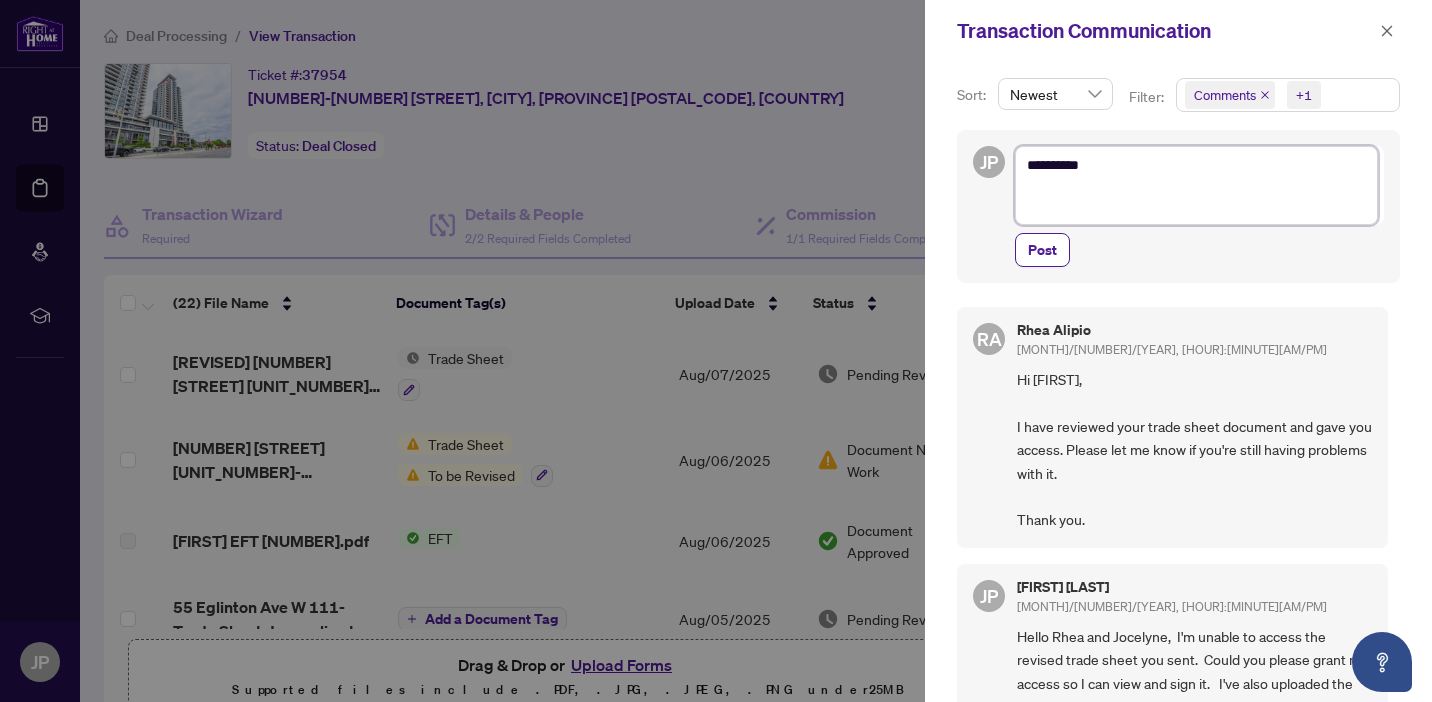 scroll, scrollTop: 0, scrollLeft: 0, axis: both 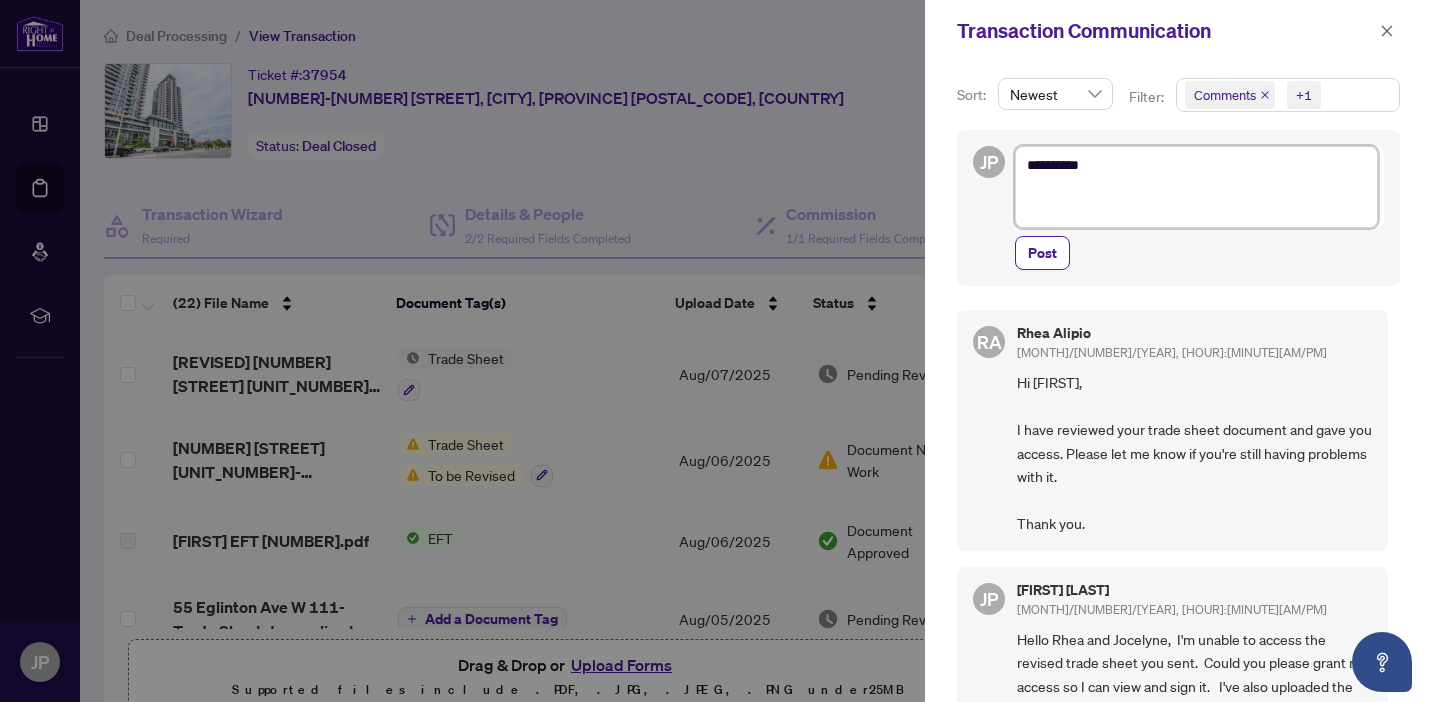 type on "********
*" 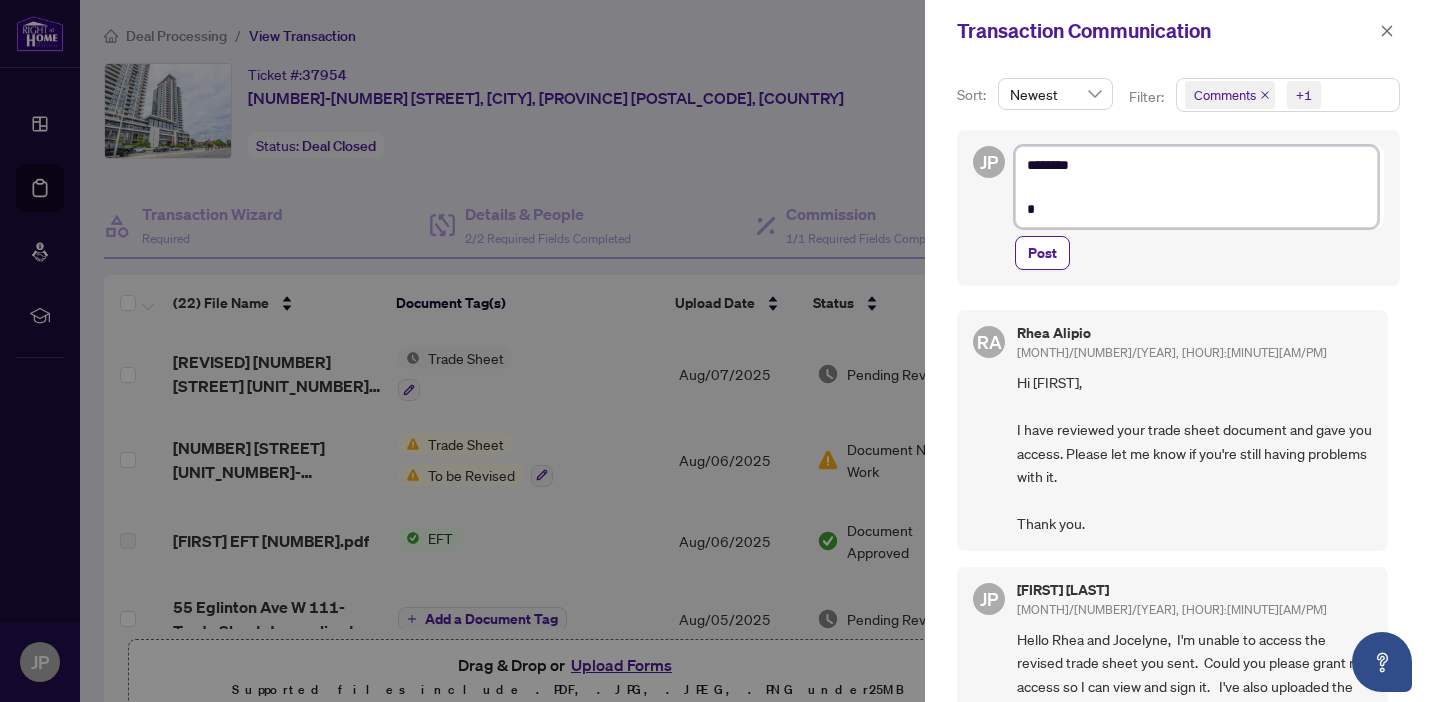 type on "********
*" 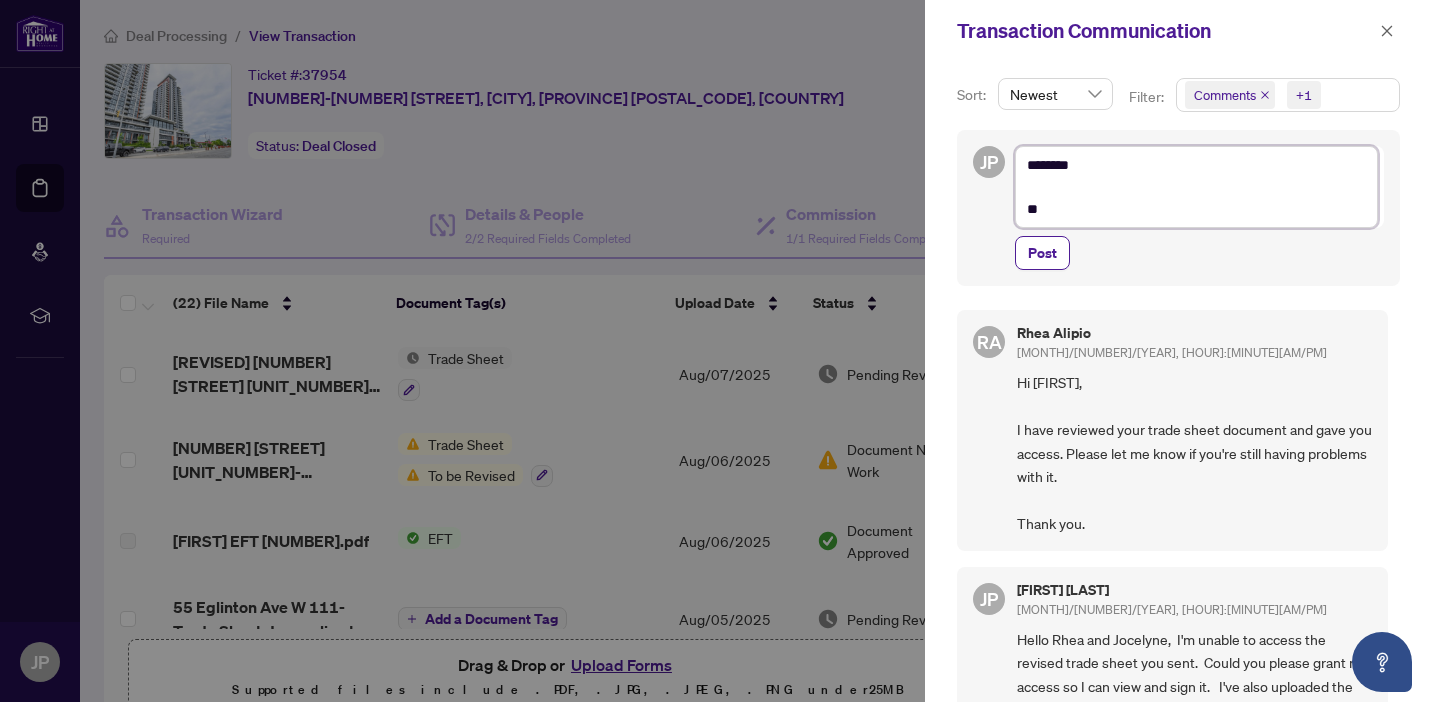 type on "********
***" 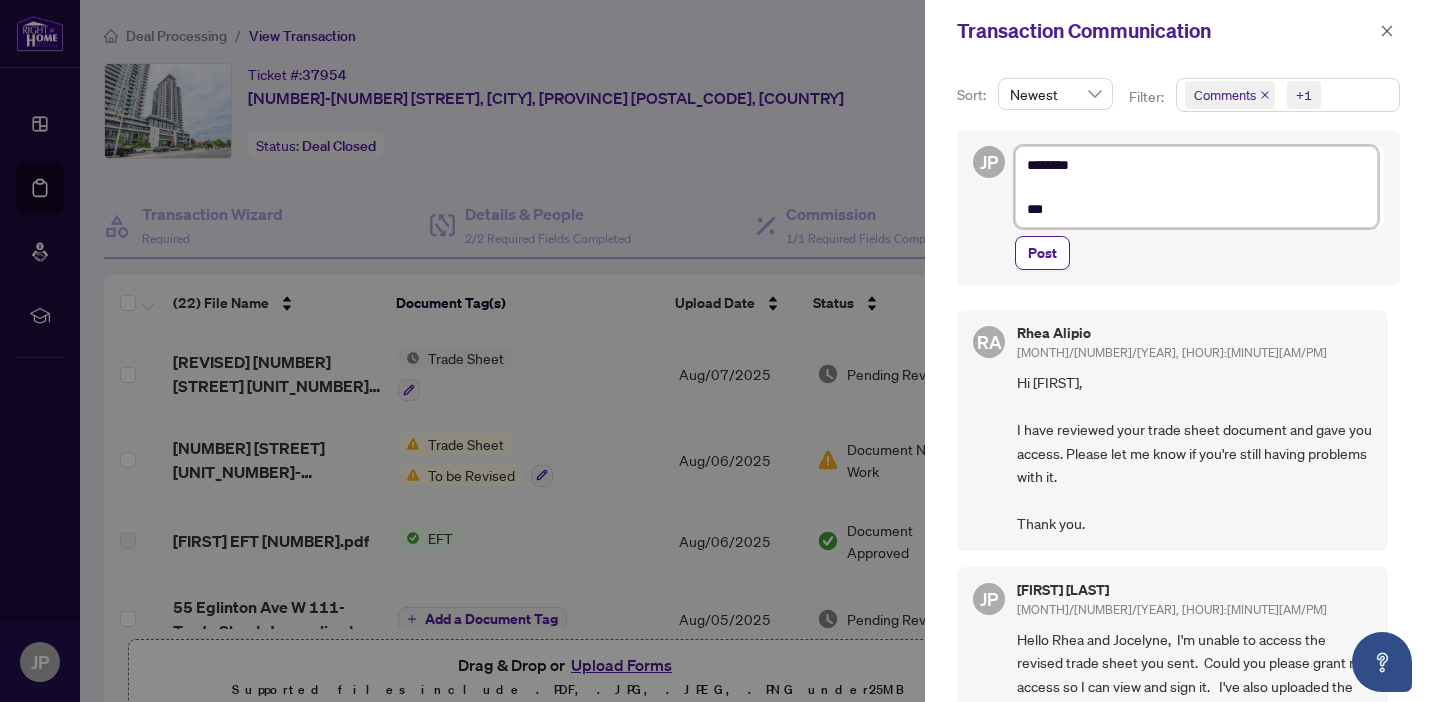 type on "********
****" 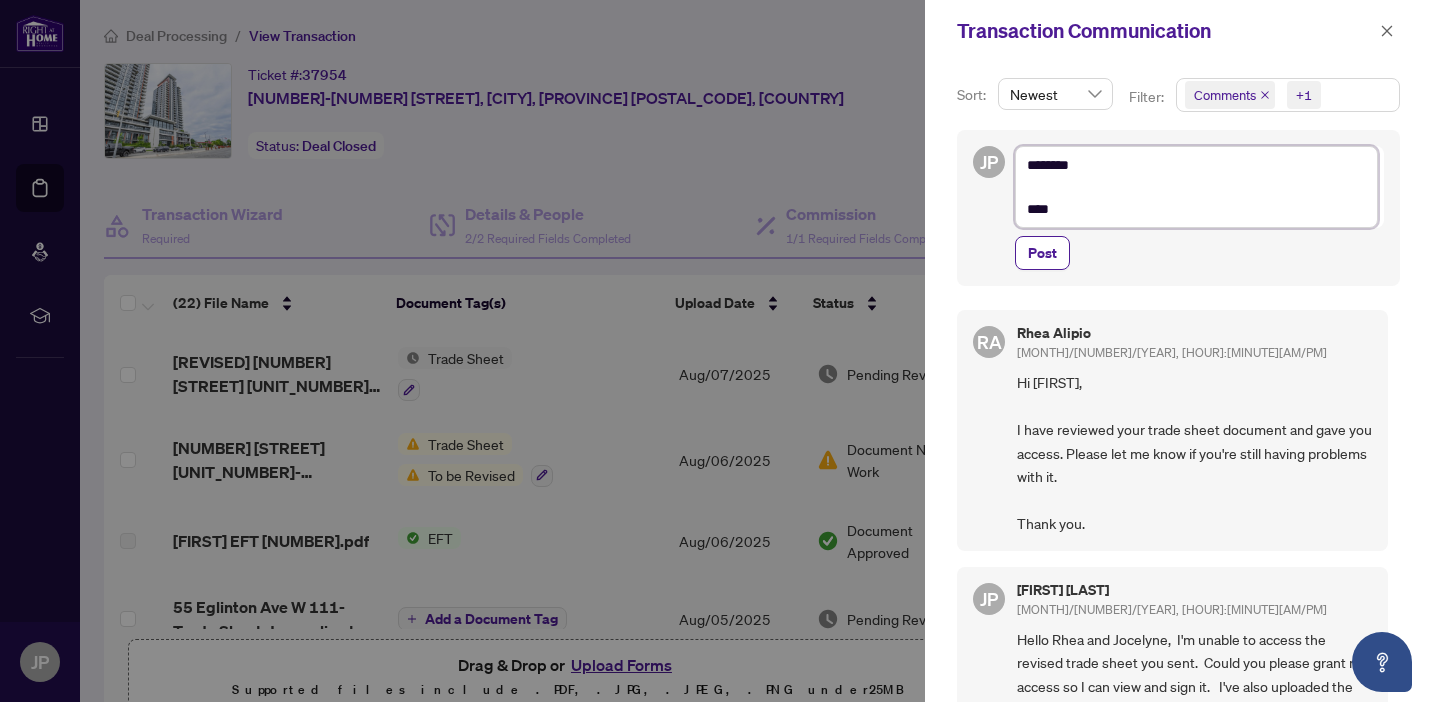 type on "********
*****" 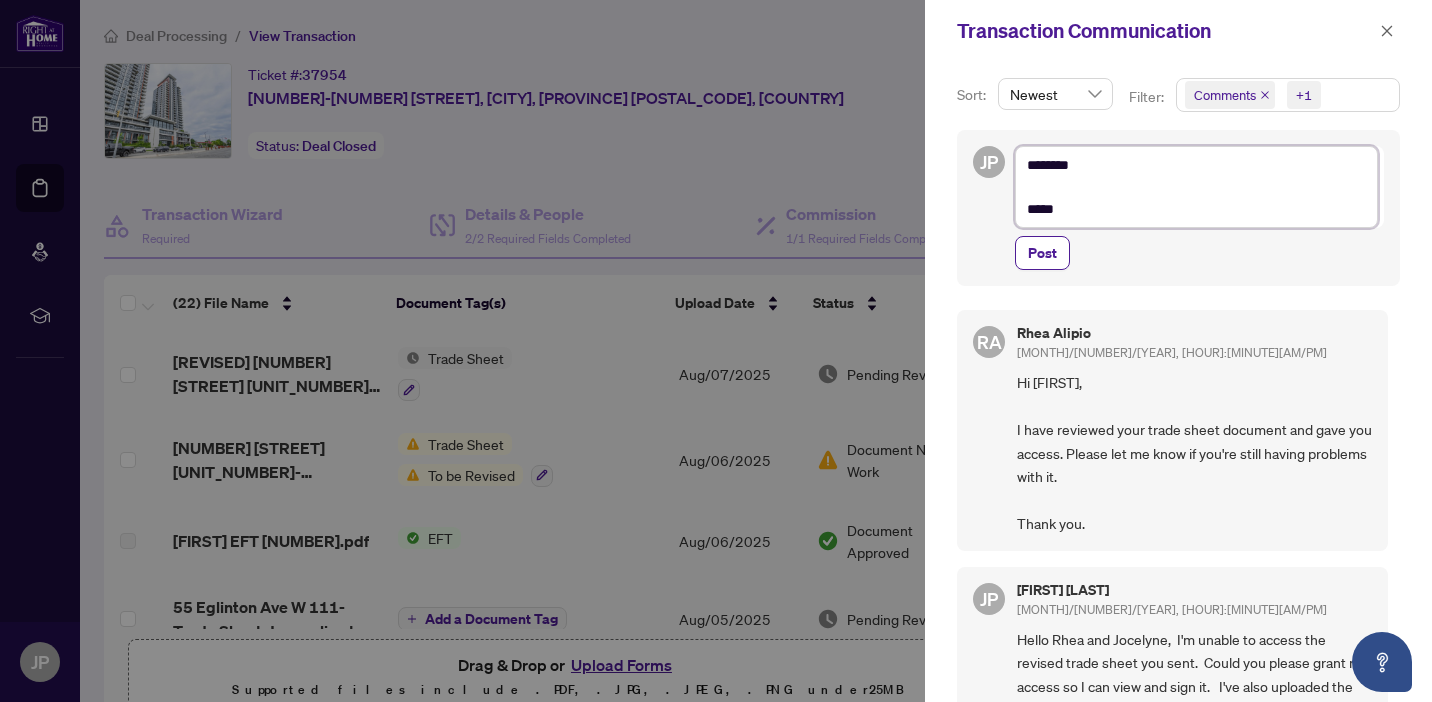 type on "********
******" 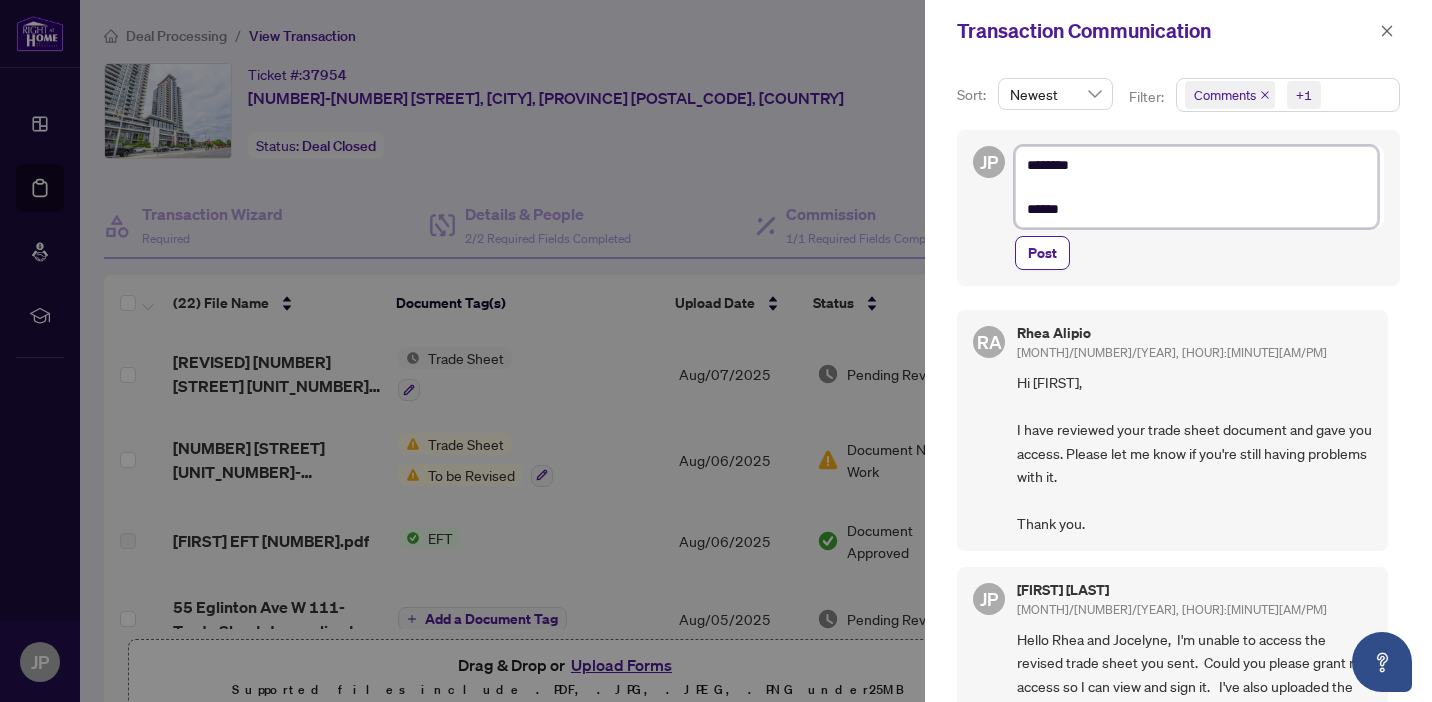 type on "********
*******" 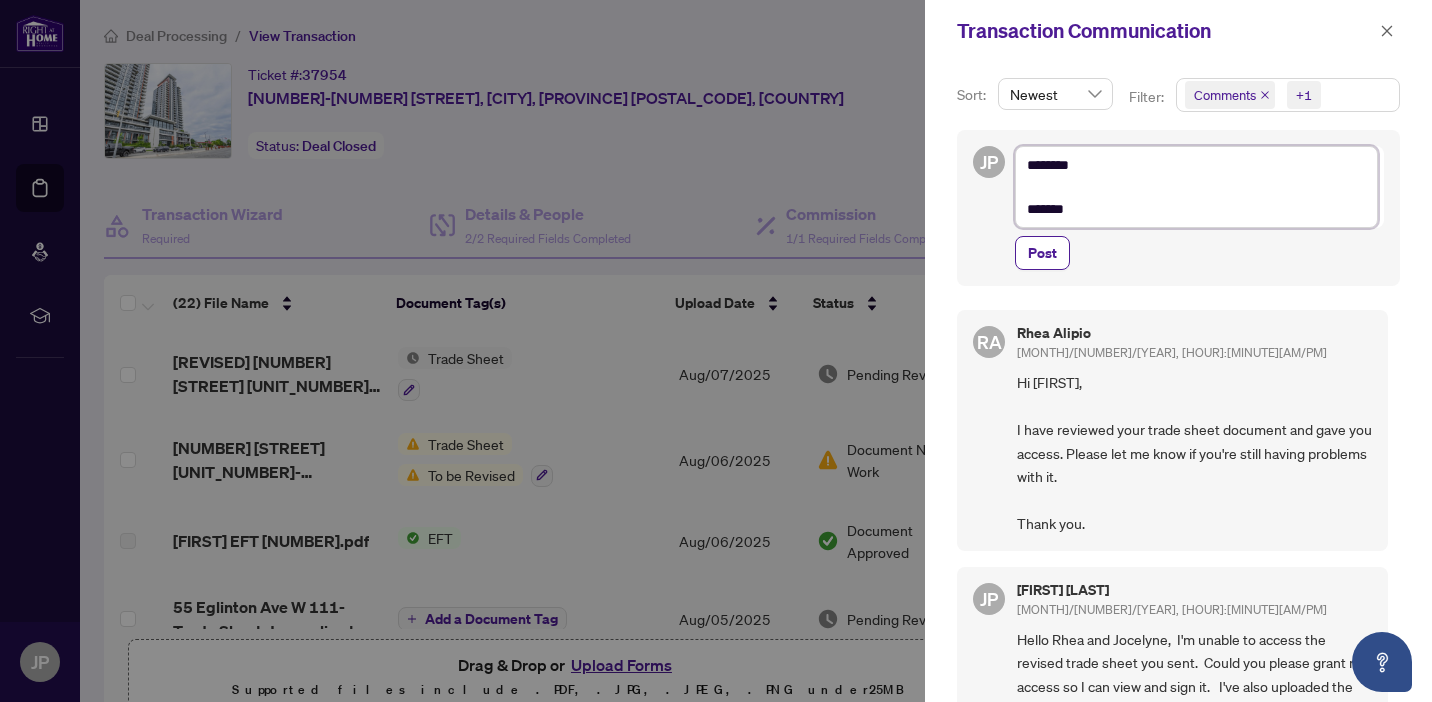 type on "********
********" 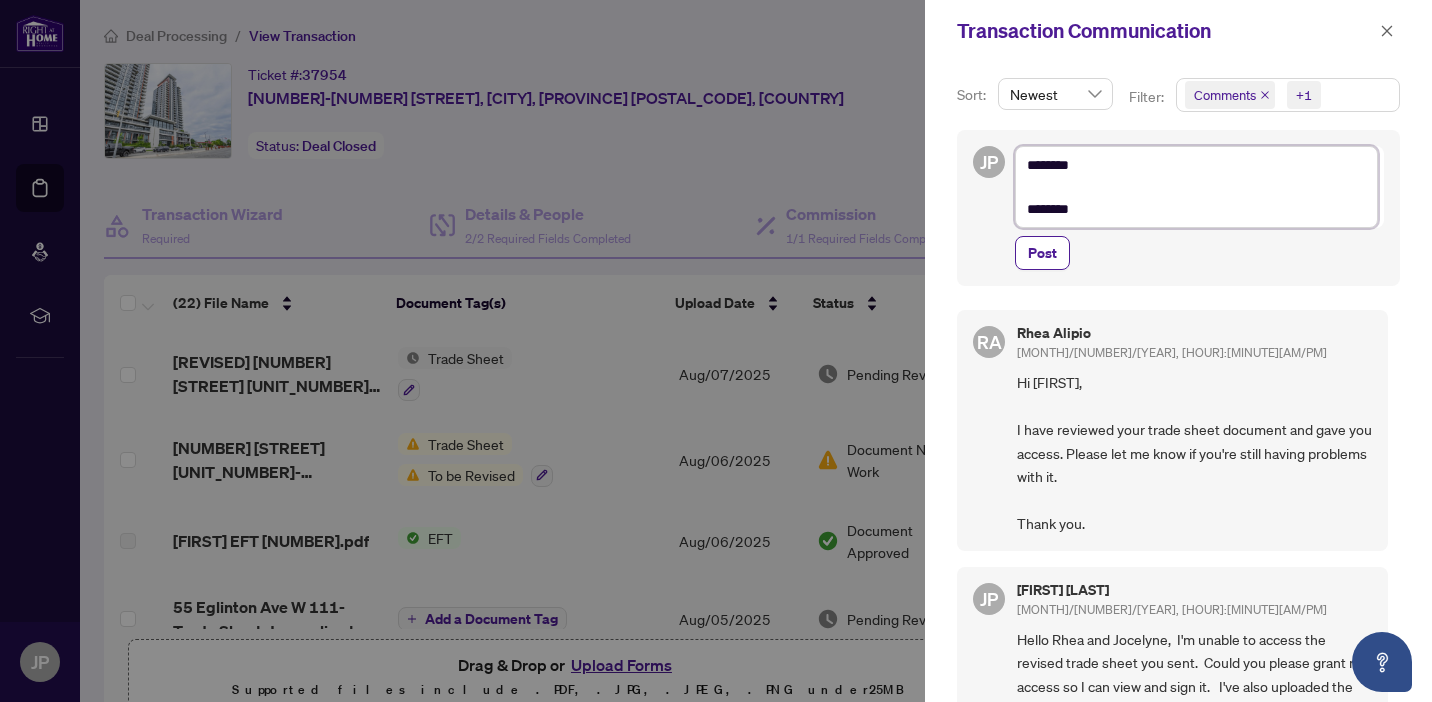 type on "********
*********" 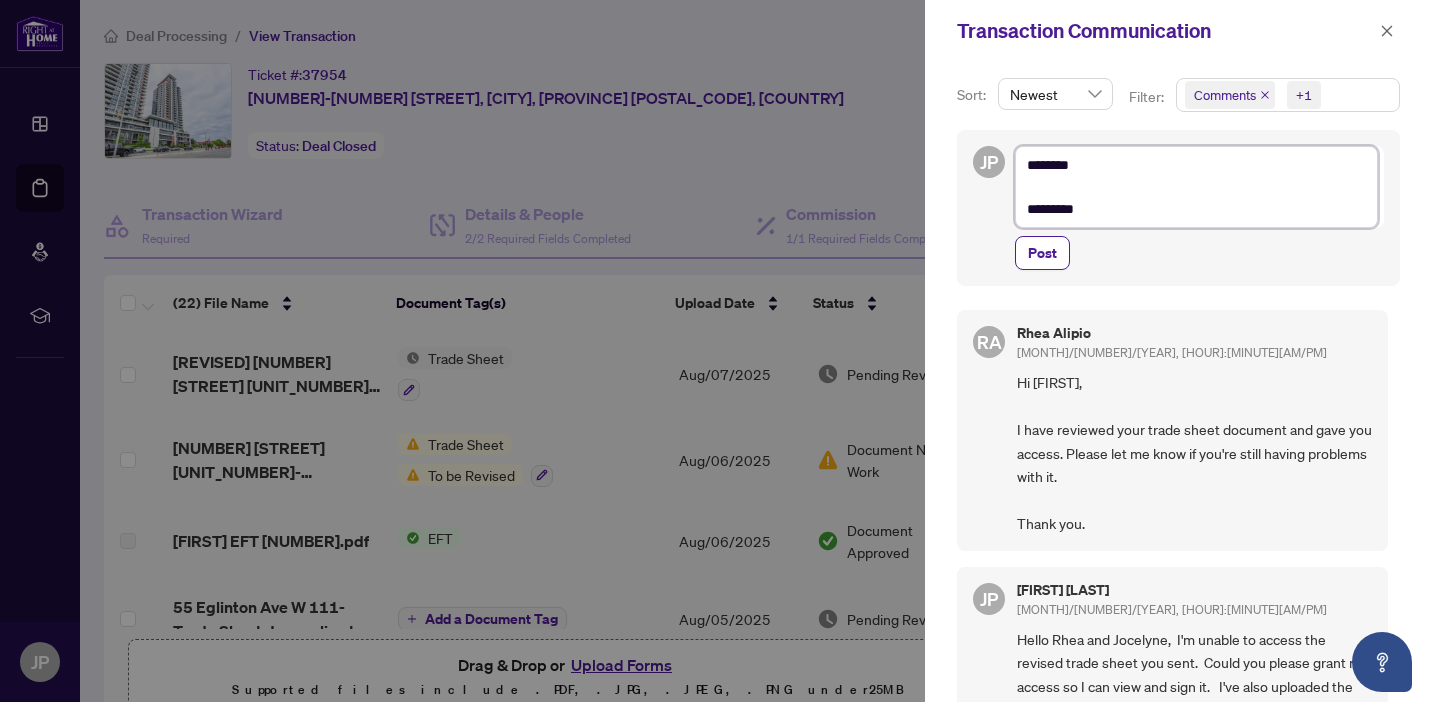 type on "**********" 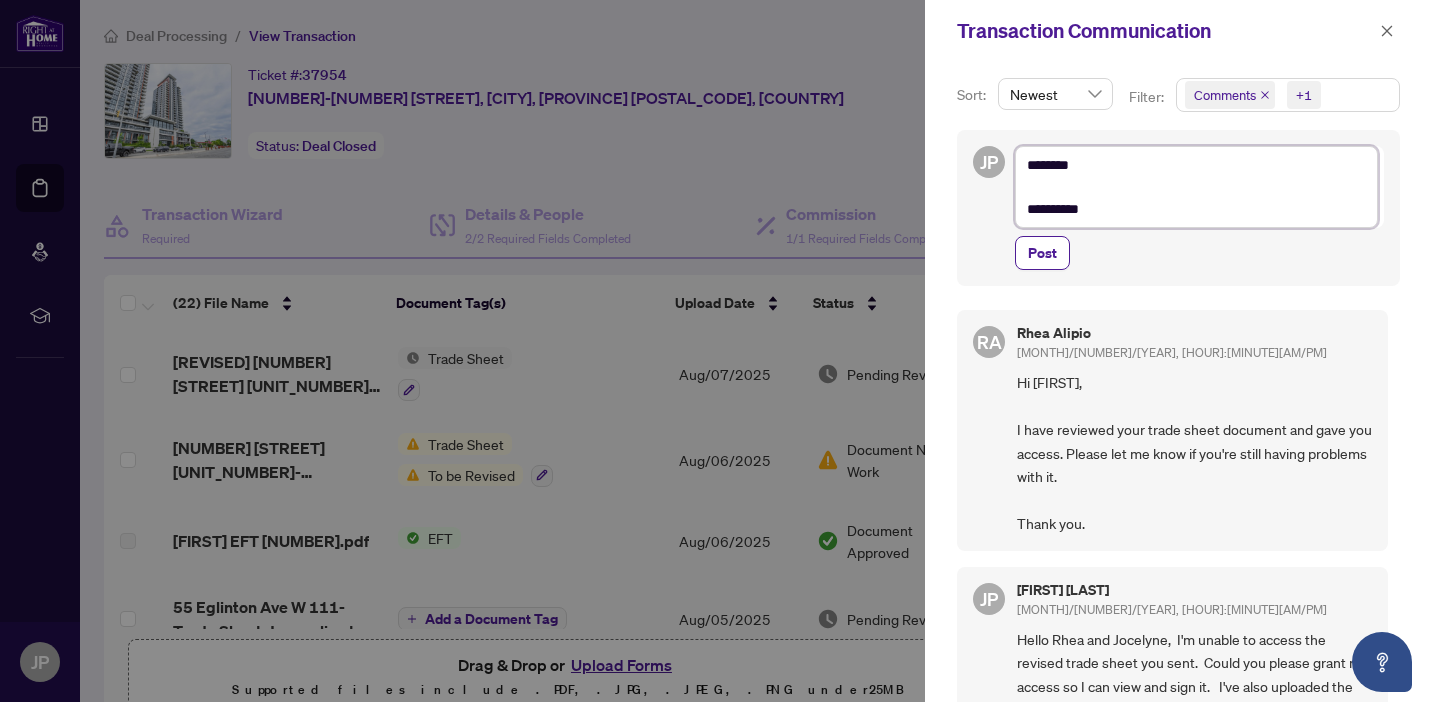 type on "**********" 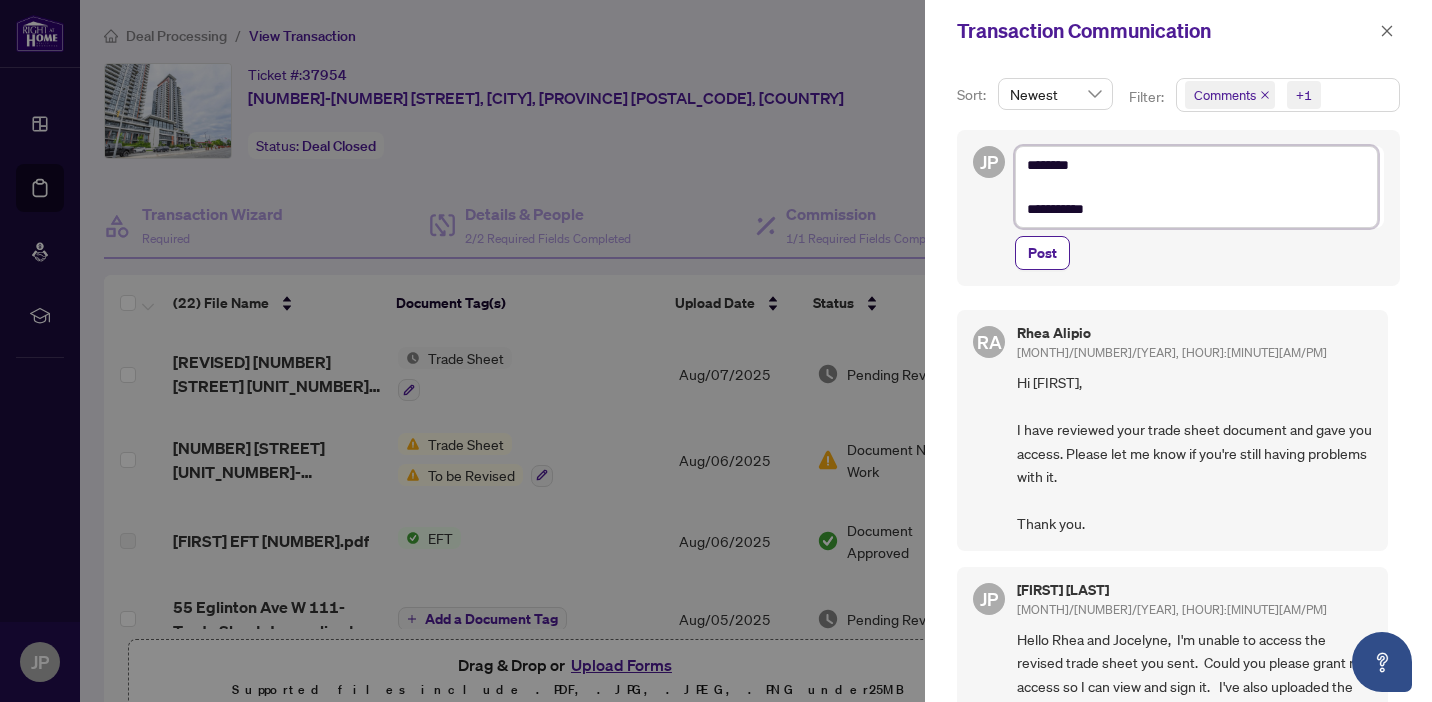 type on "**********" 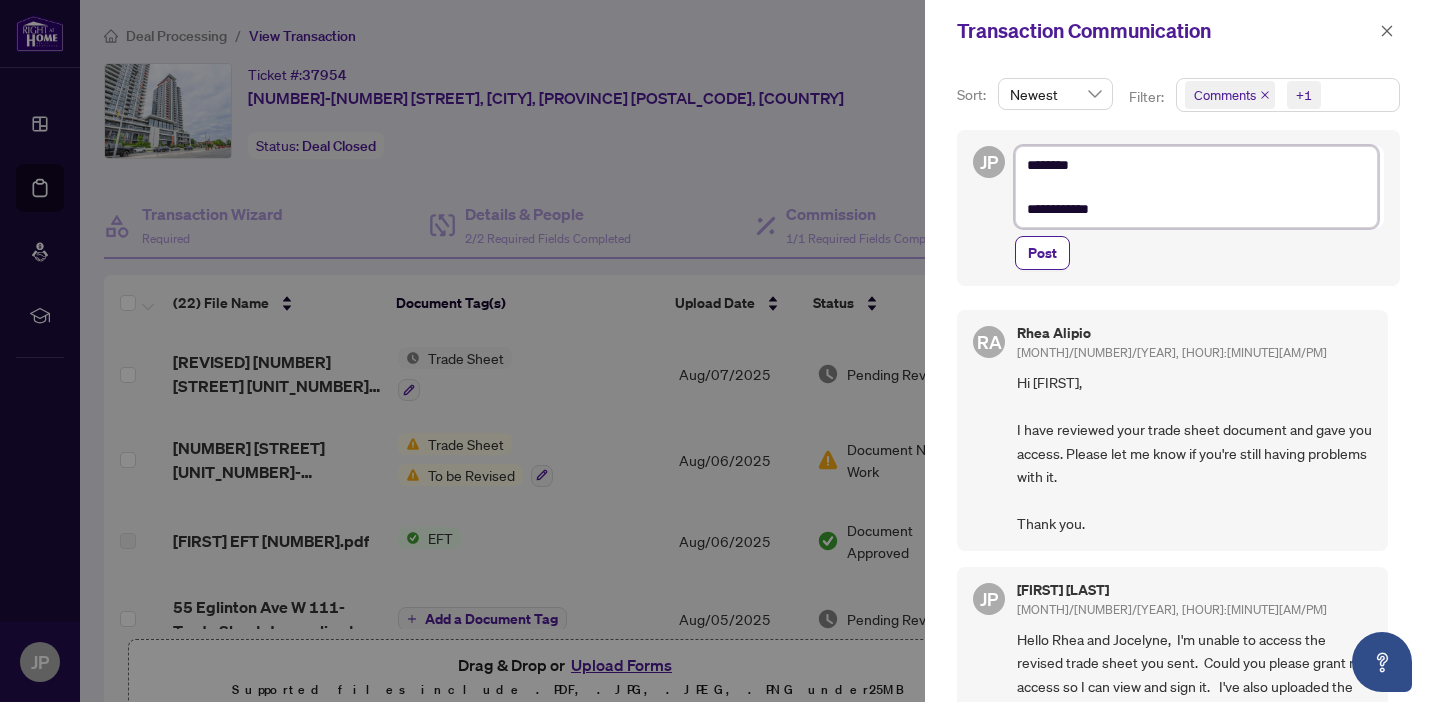 type on "**********" 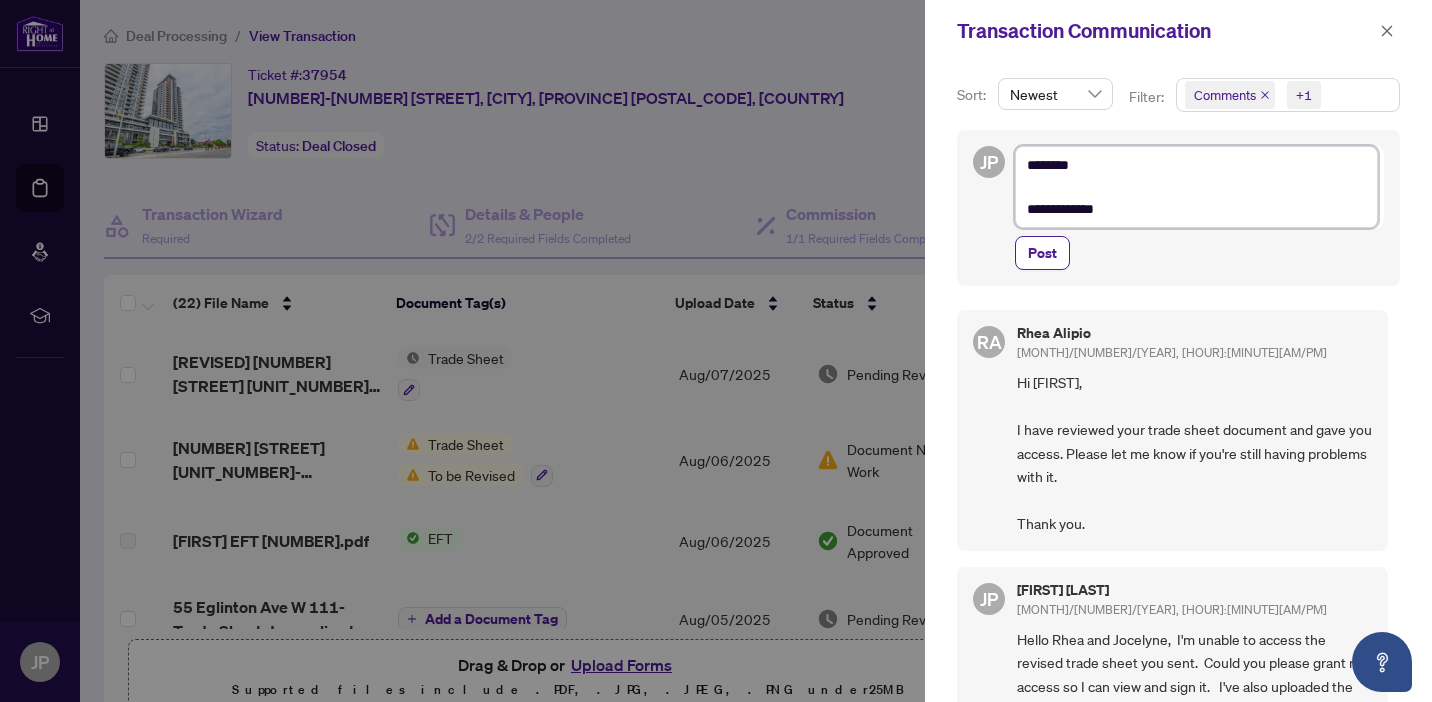 type on "**********" 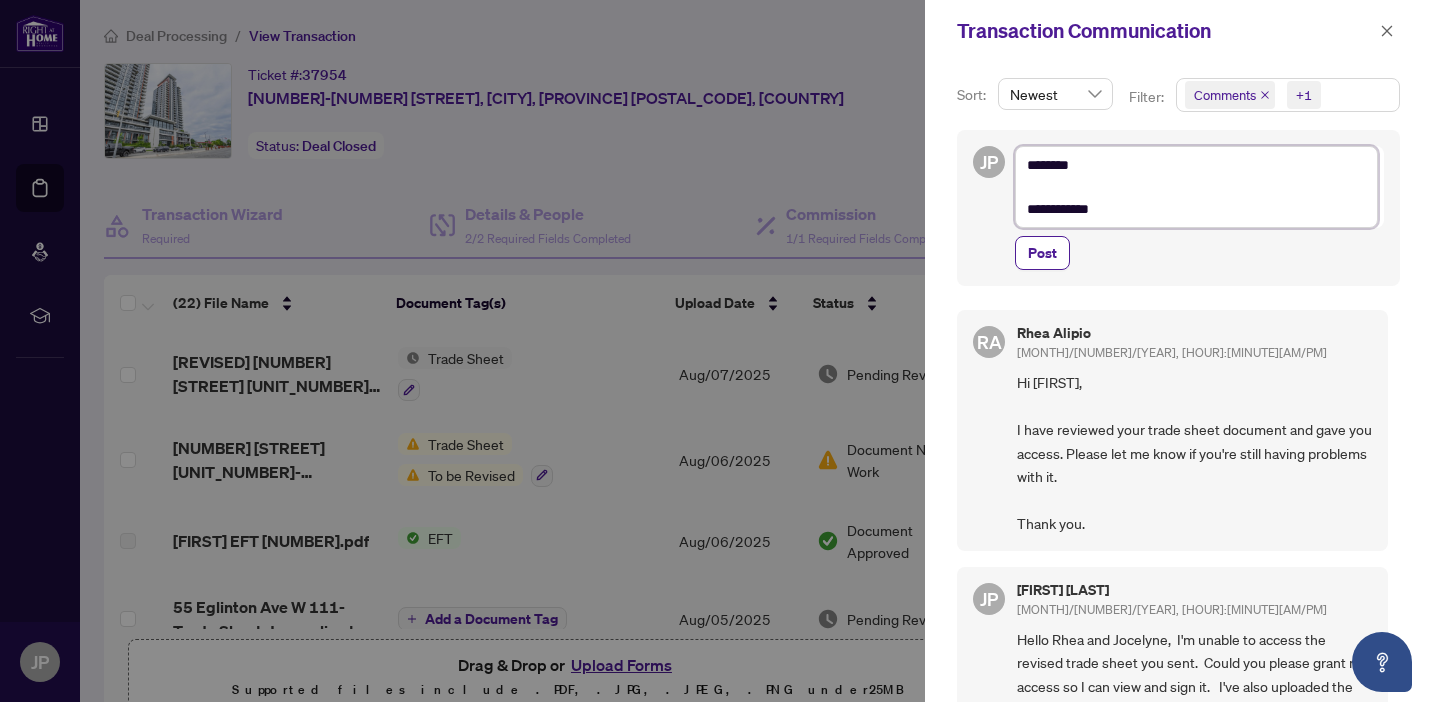 type on "**********" 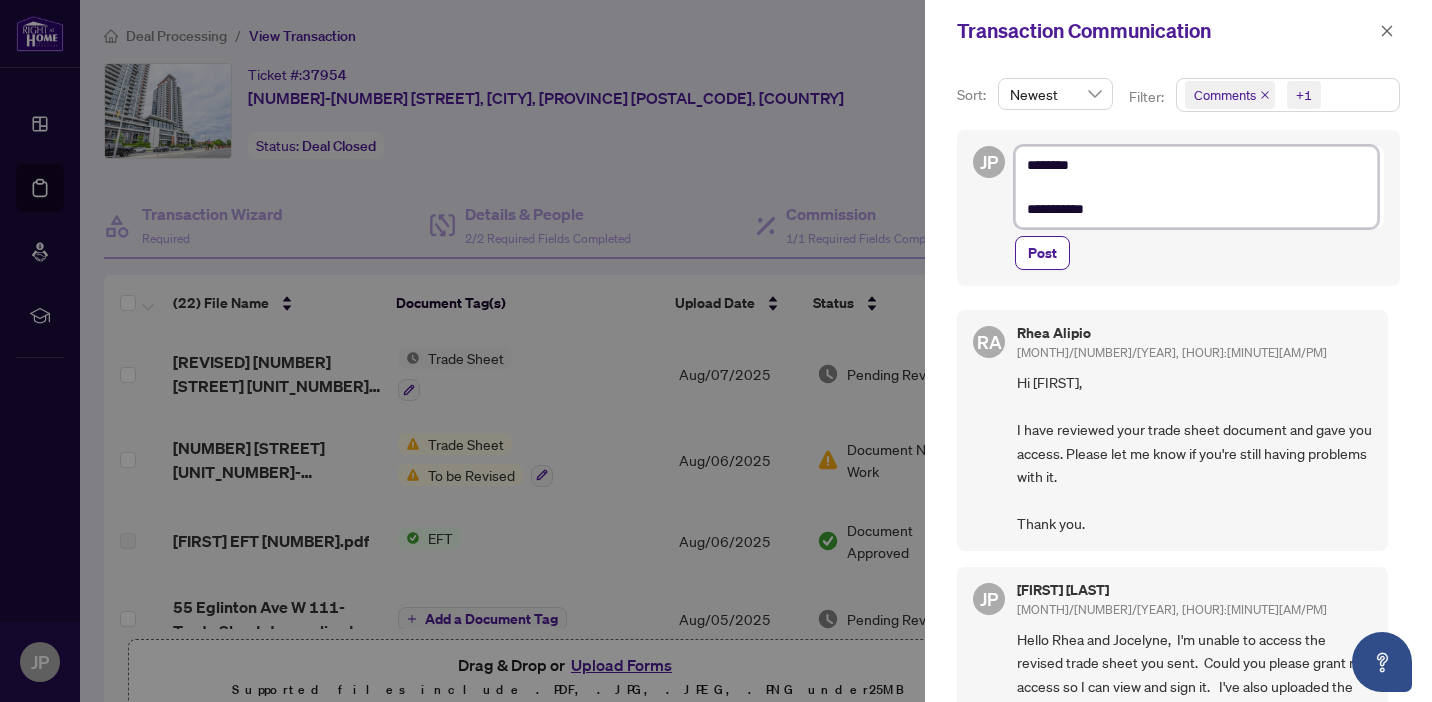 type on "**********" 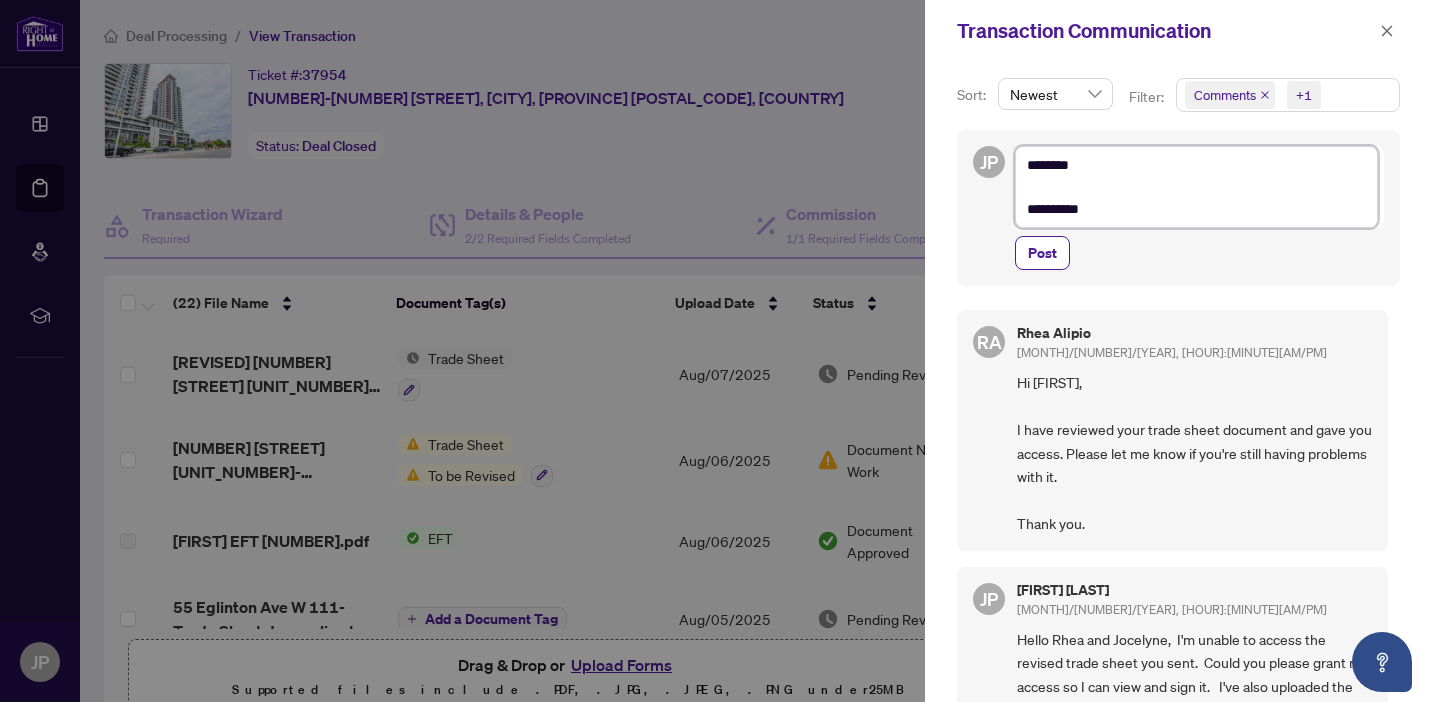 type on "********
*********" 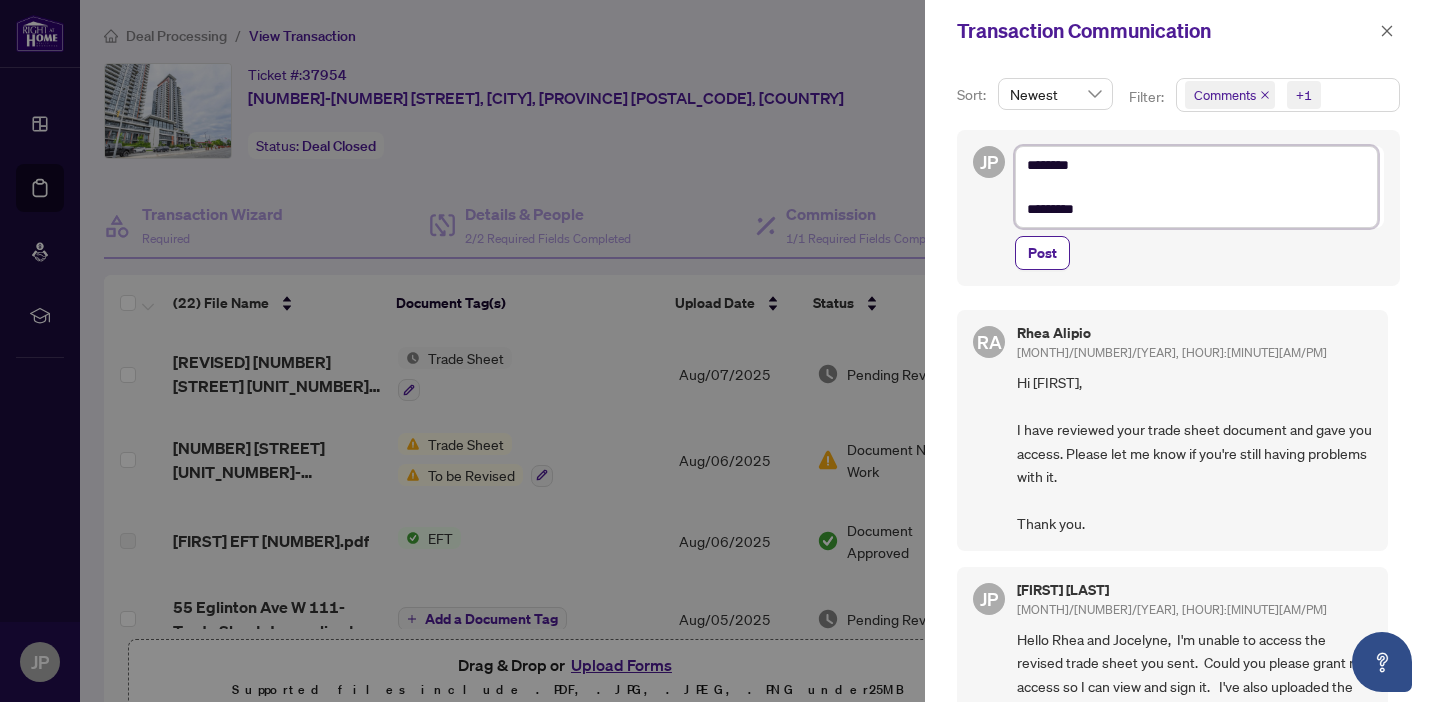 type on "********
********" 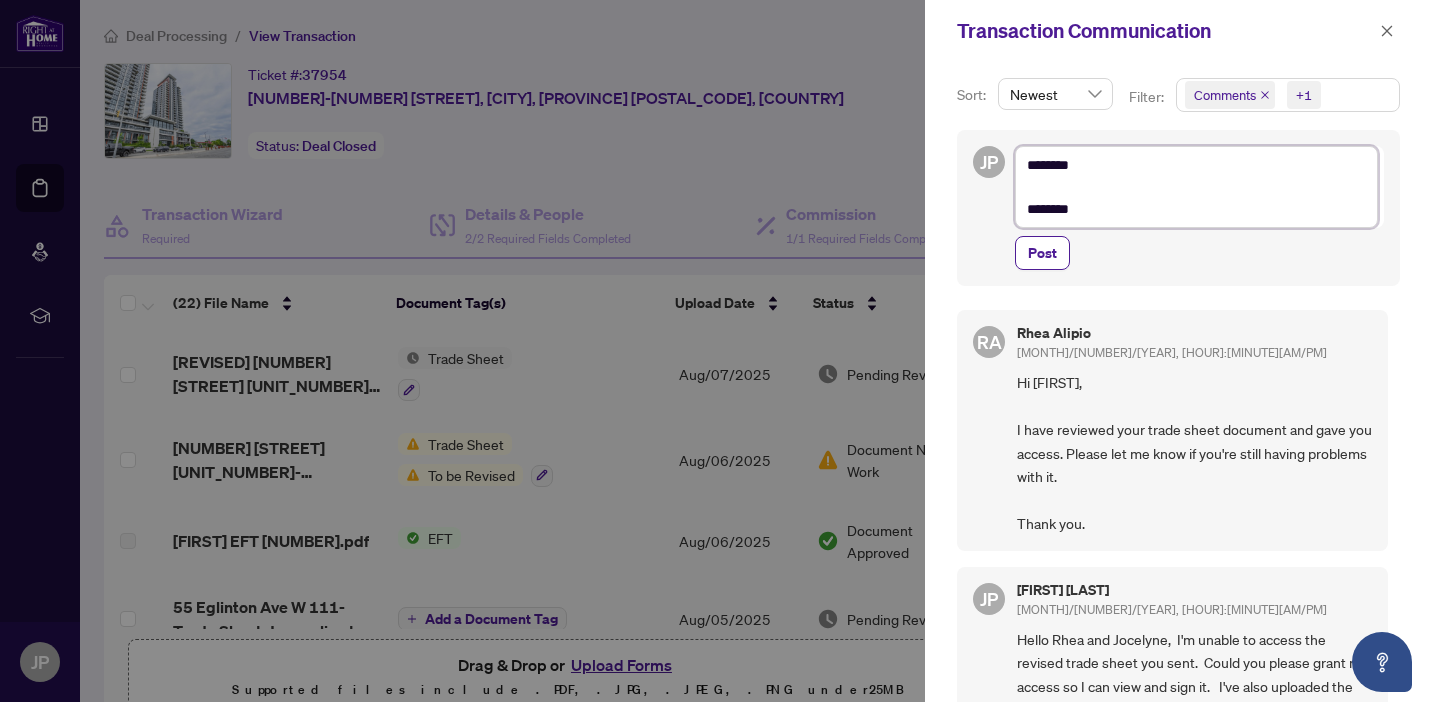 type on "********
*******" 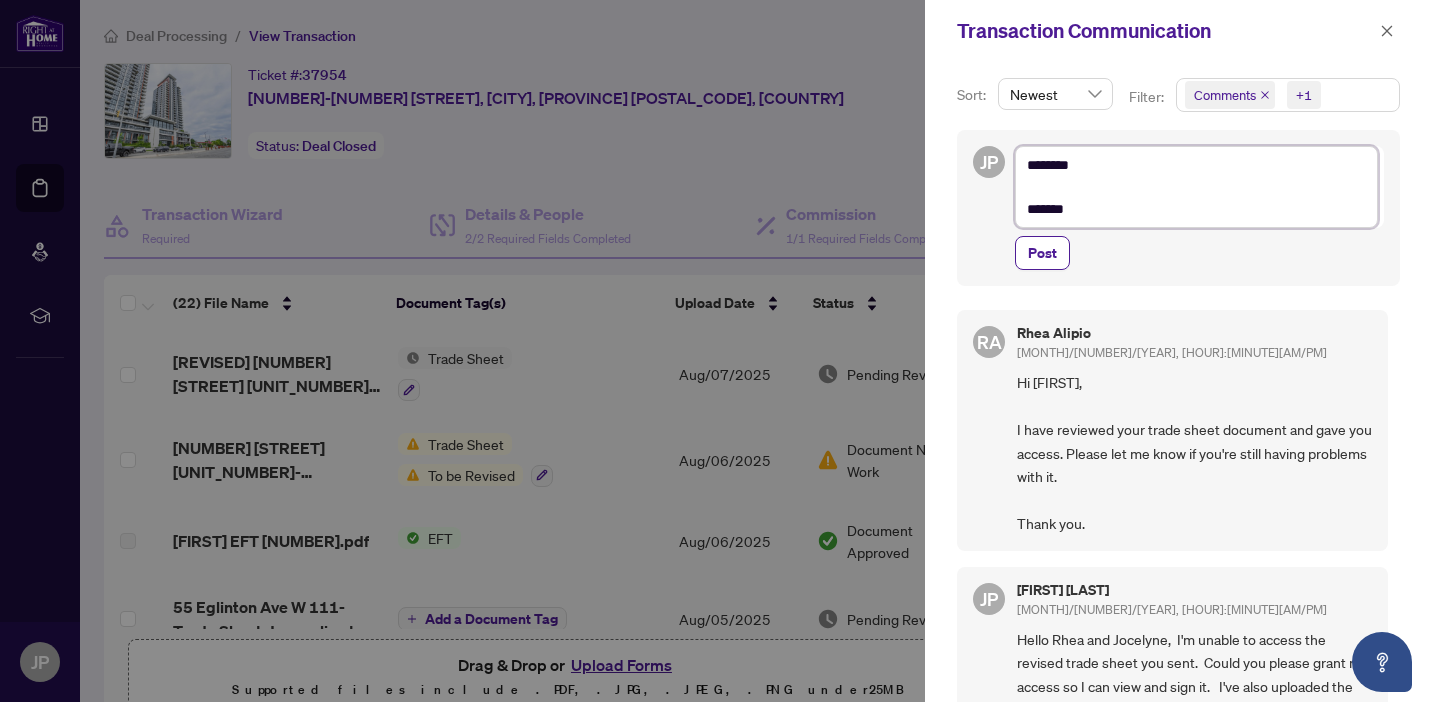 type on "********
******" 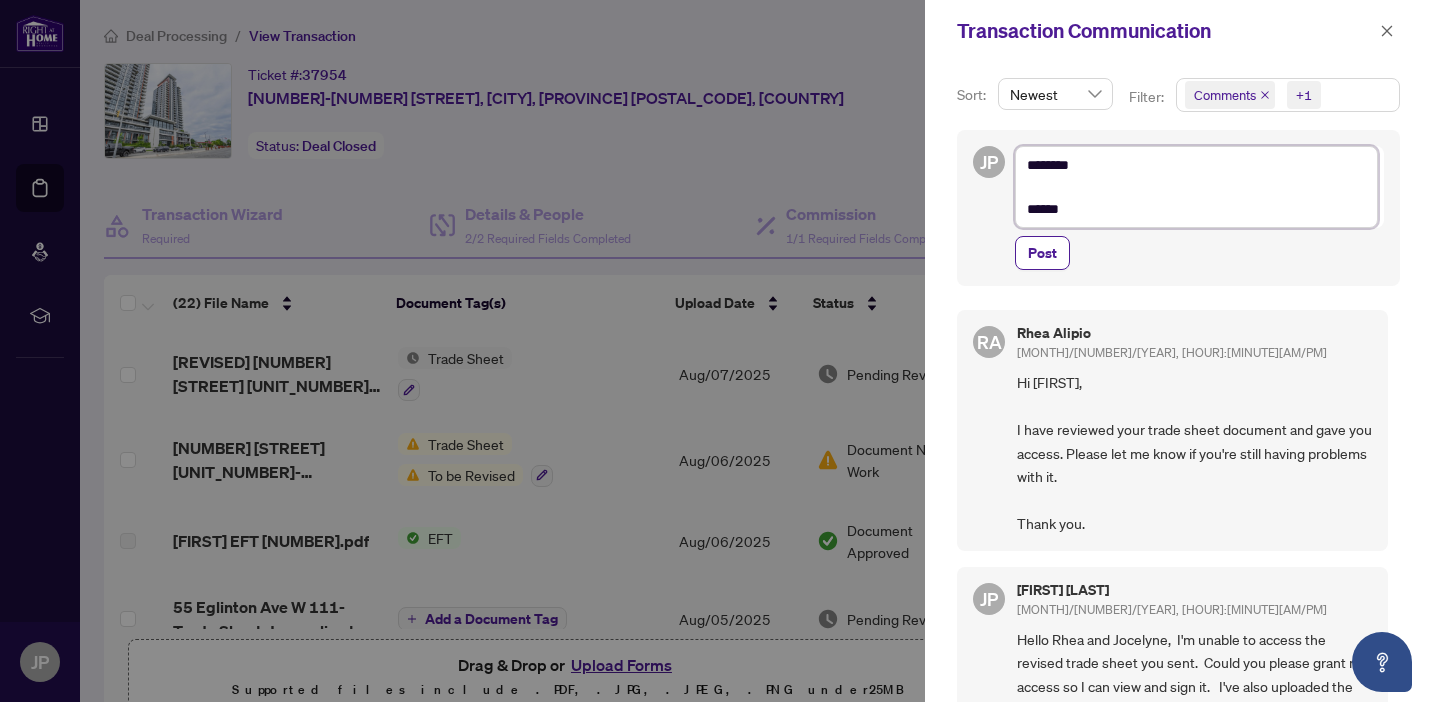 type on "********
*****" 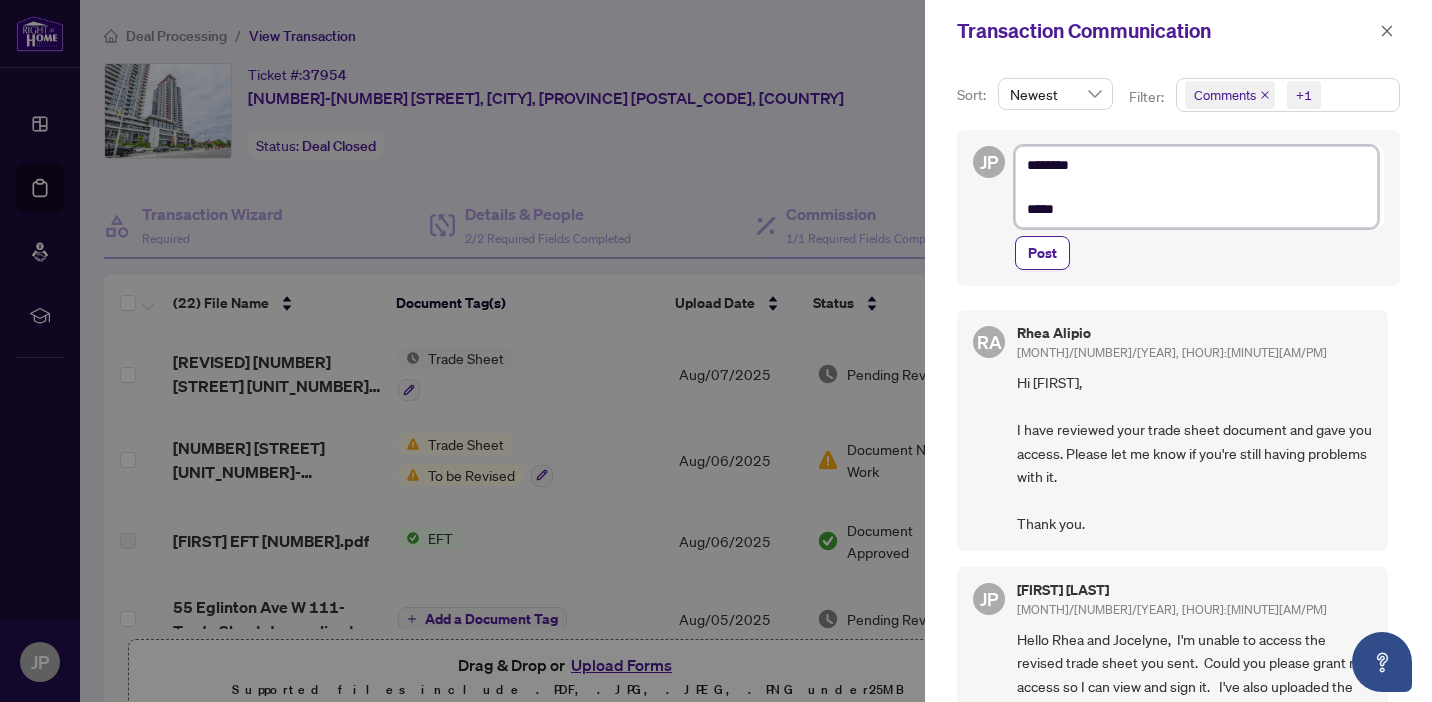 type on "********
****" 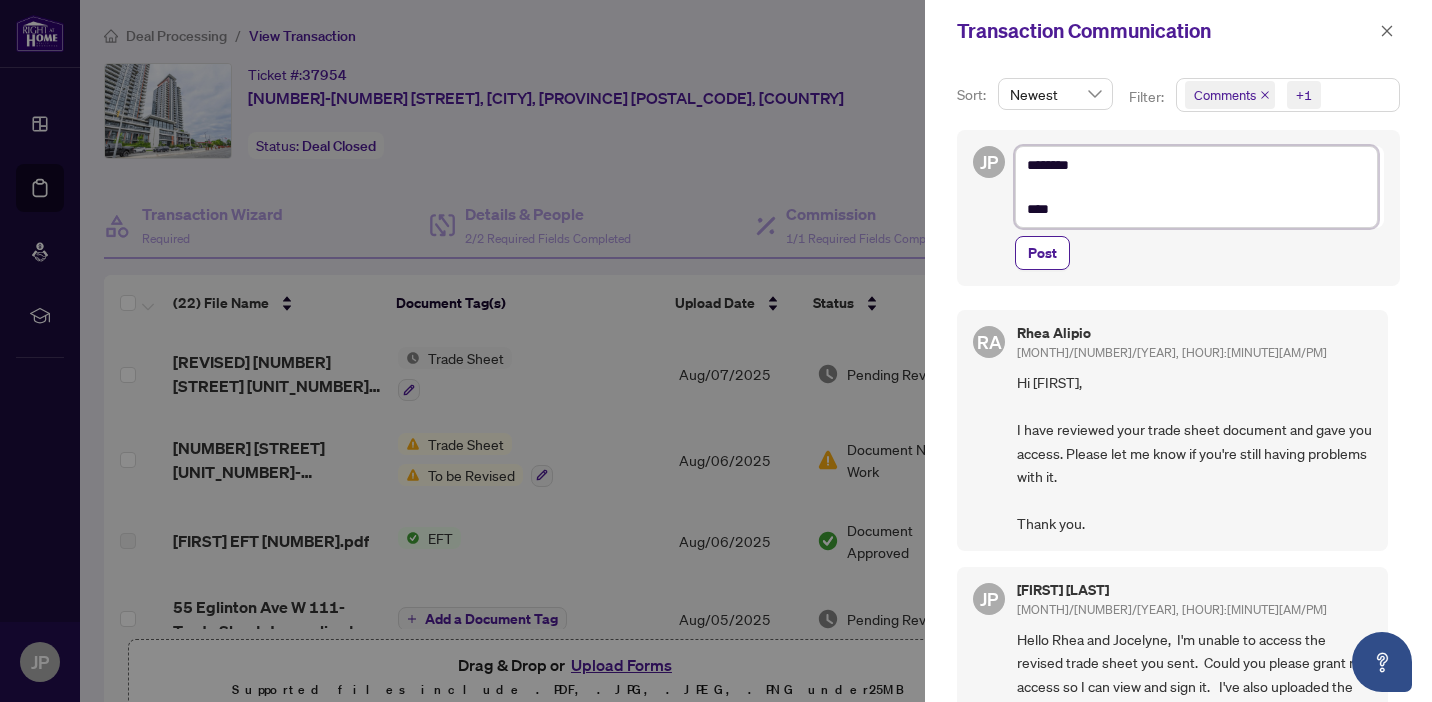 type on "********
***" 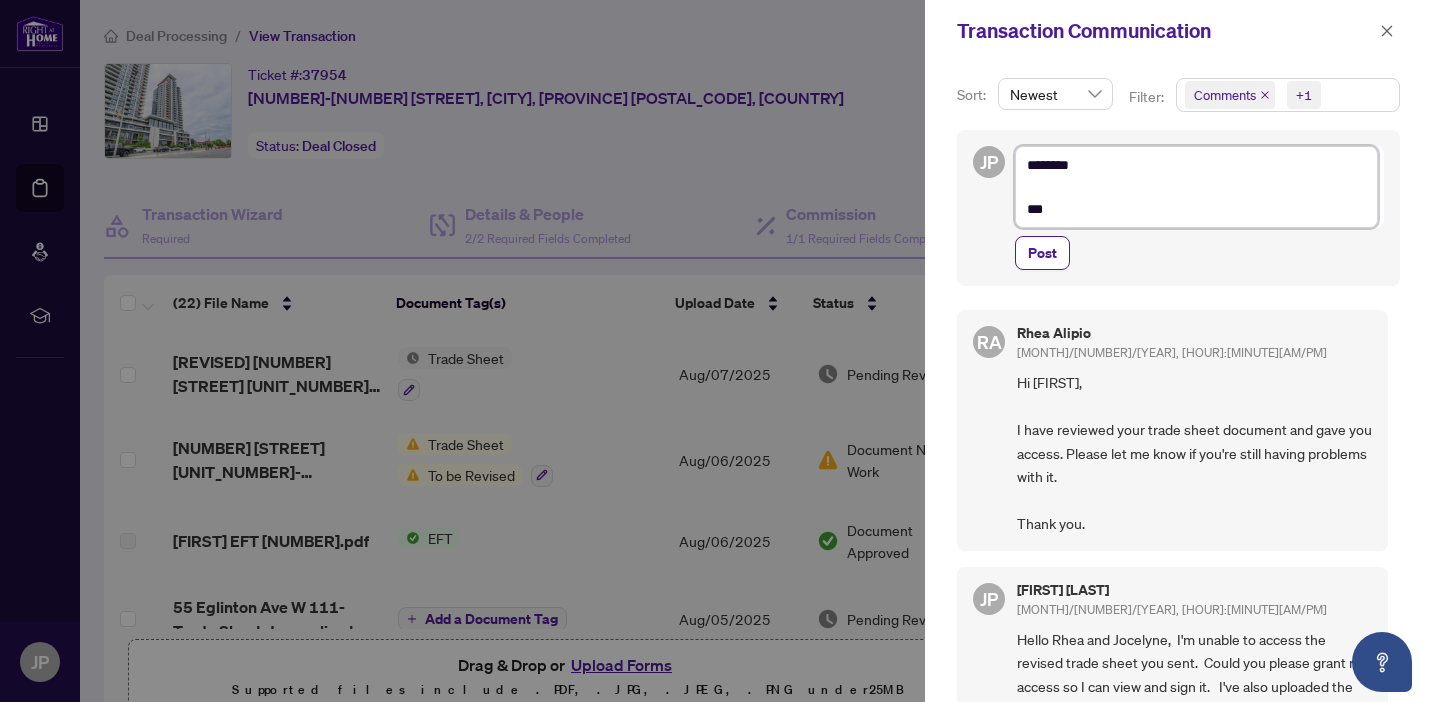 type on "********
*" 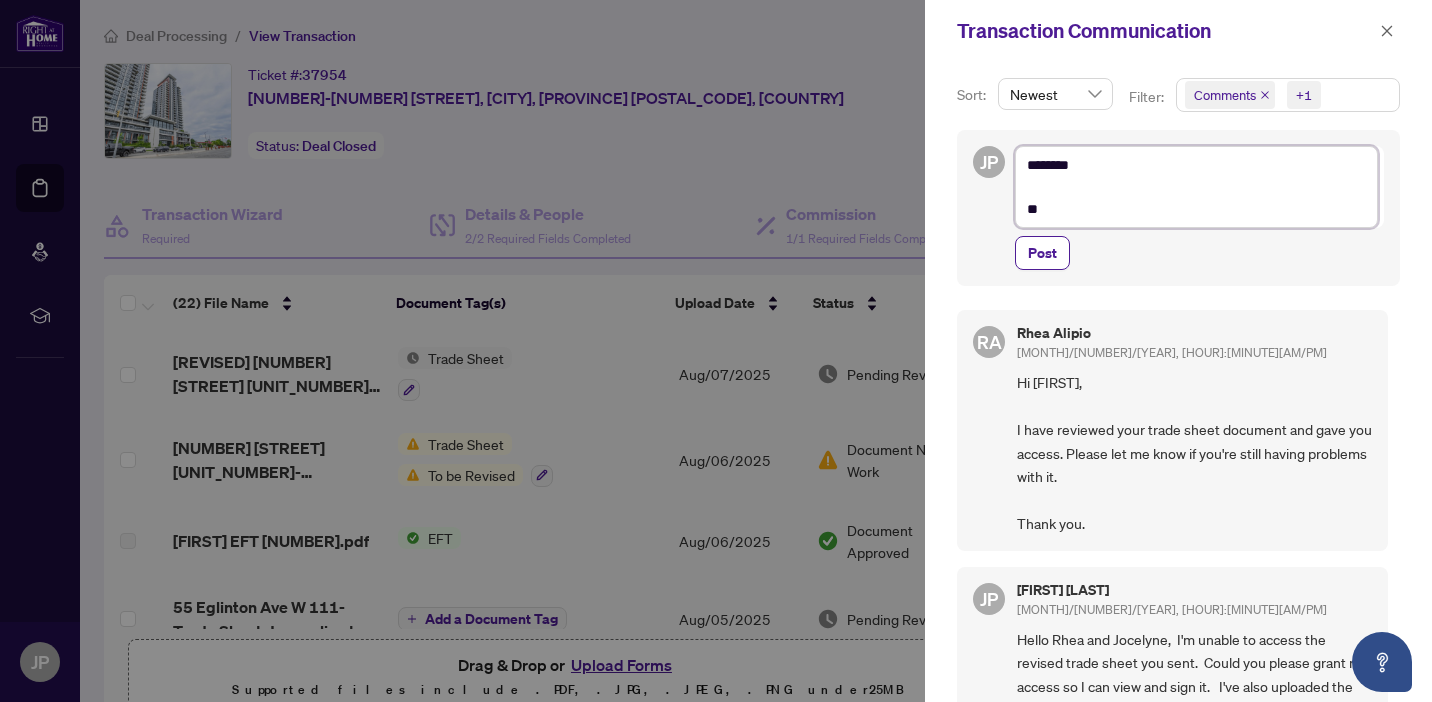 type on "********
***" 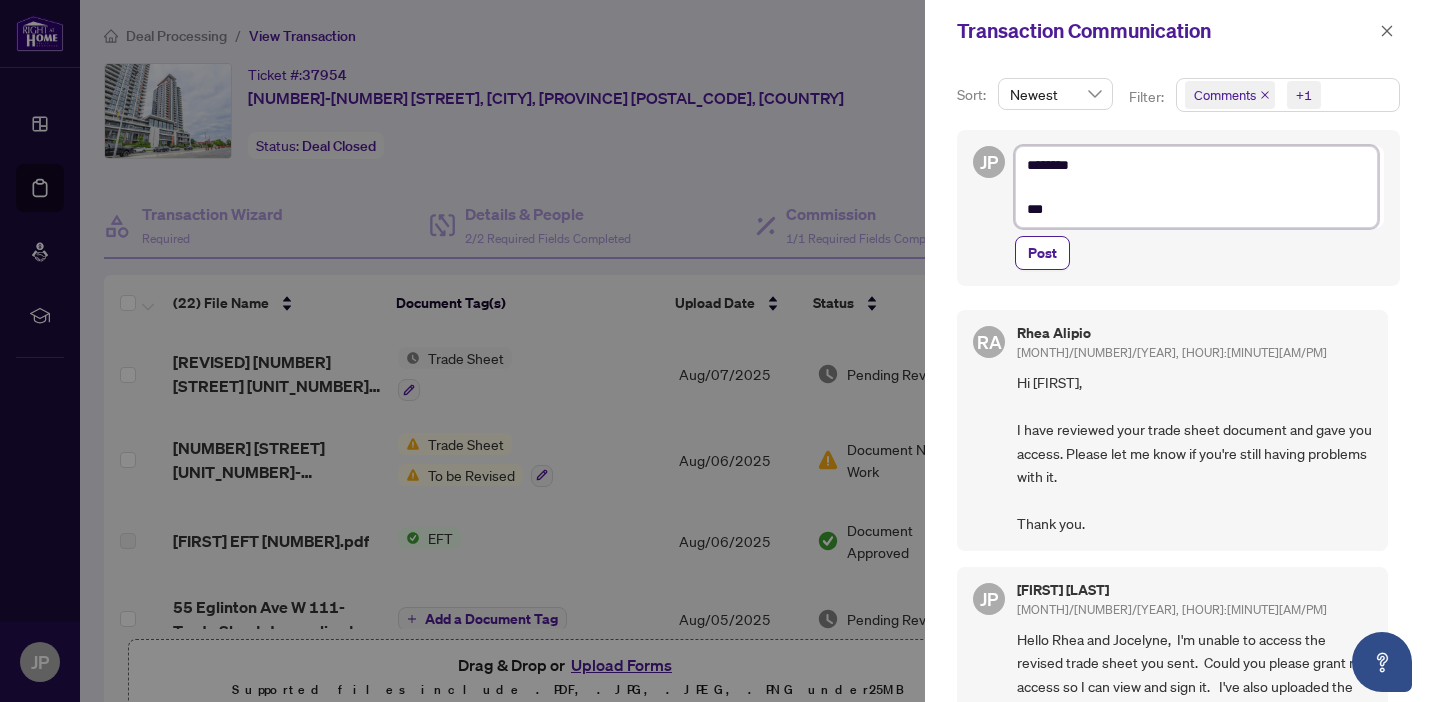 type on "********
****" 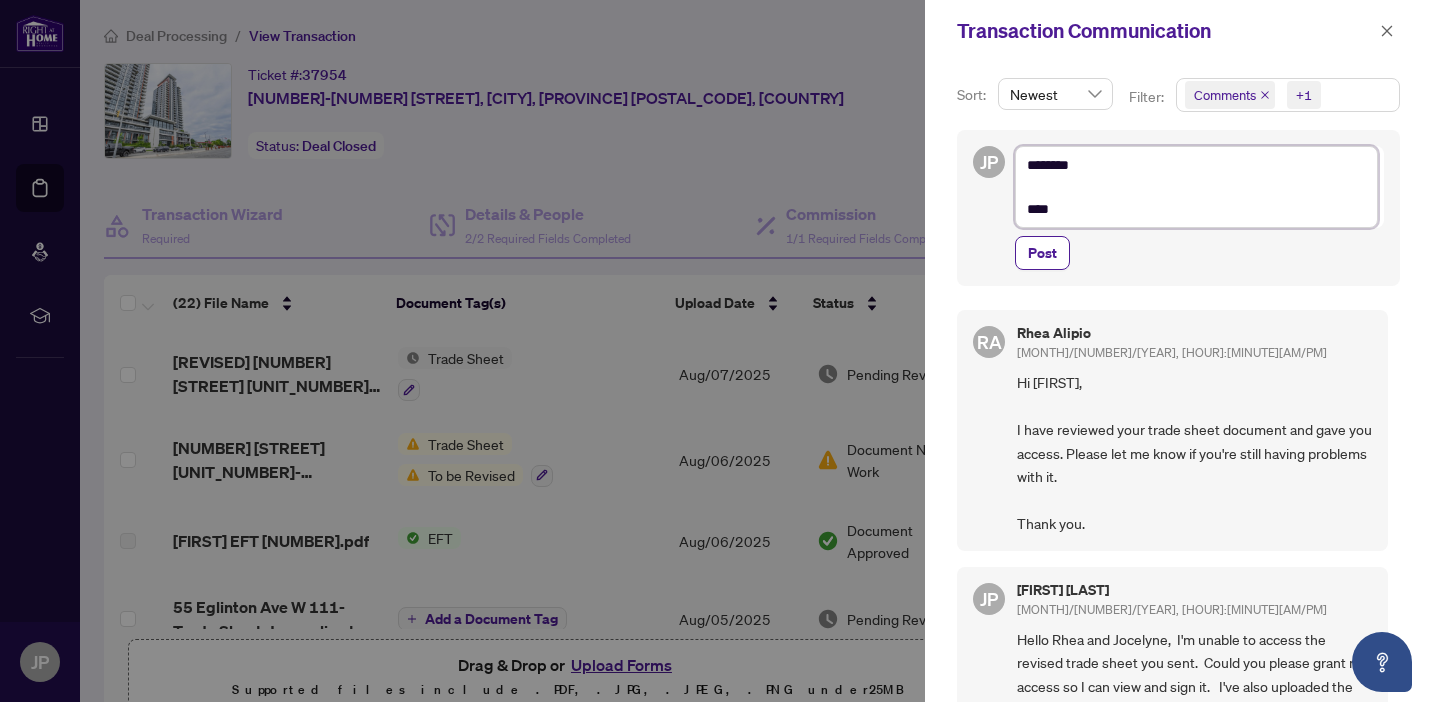 type on "********
*****" 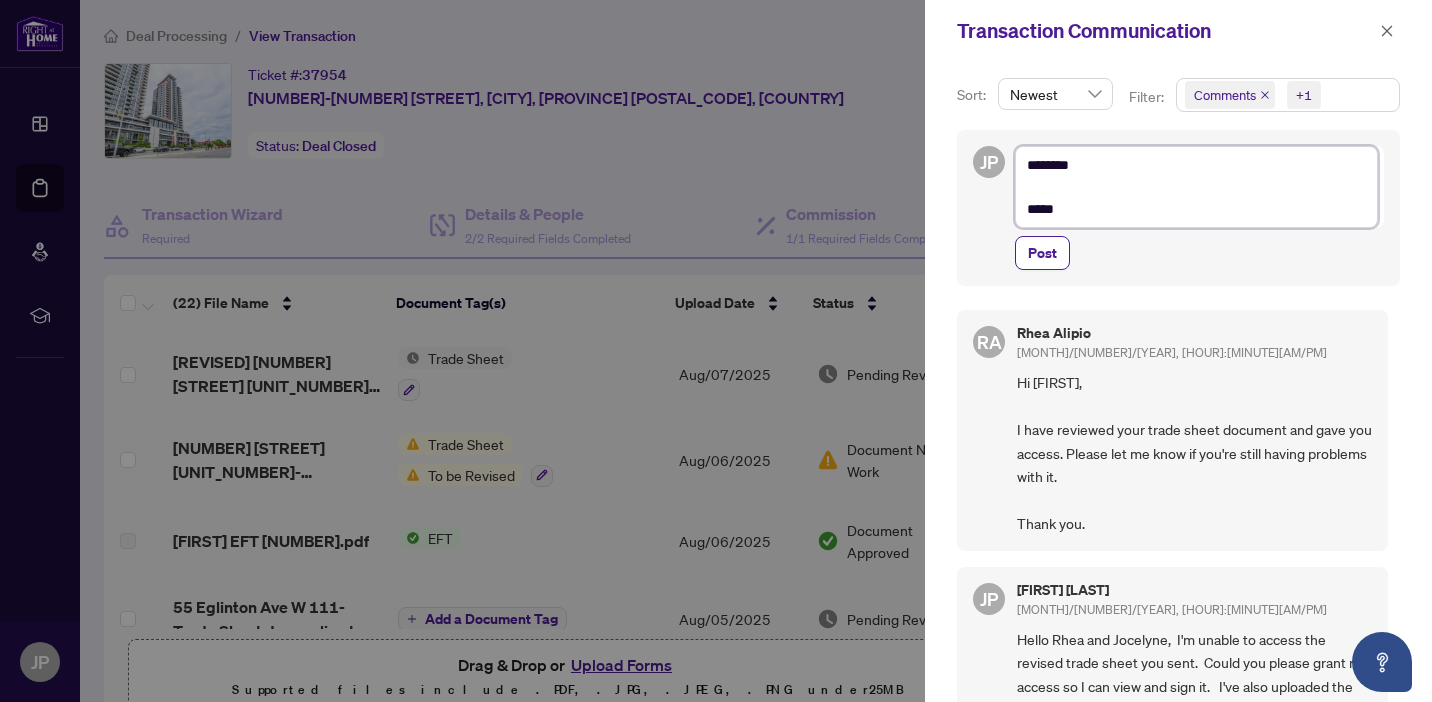 type on "********
******" 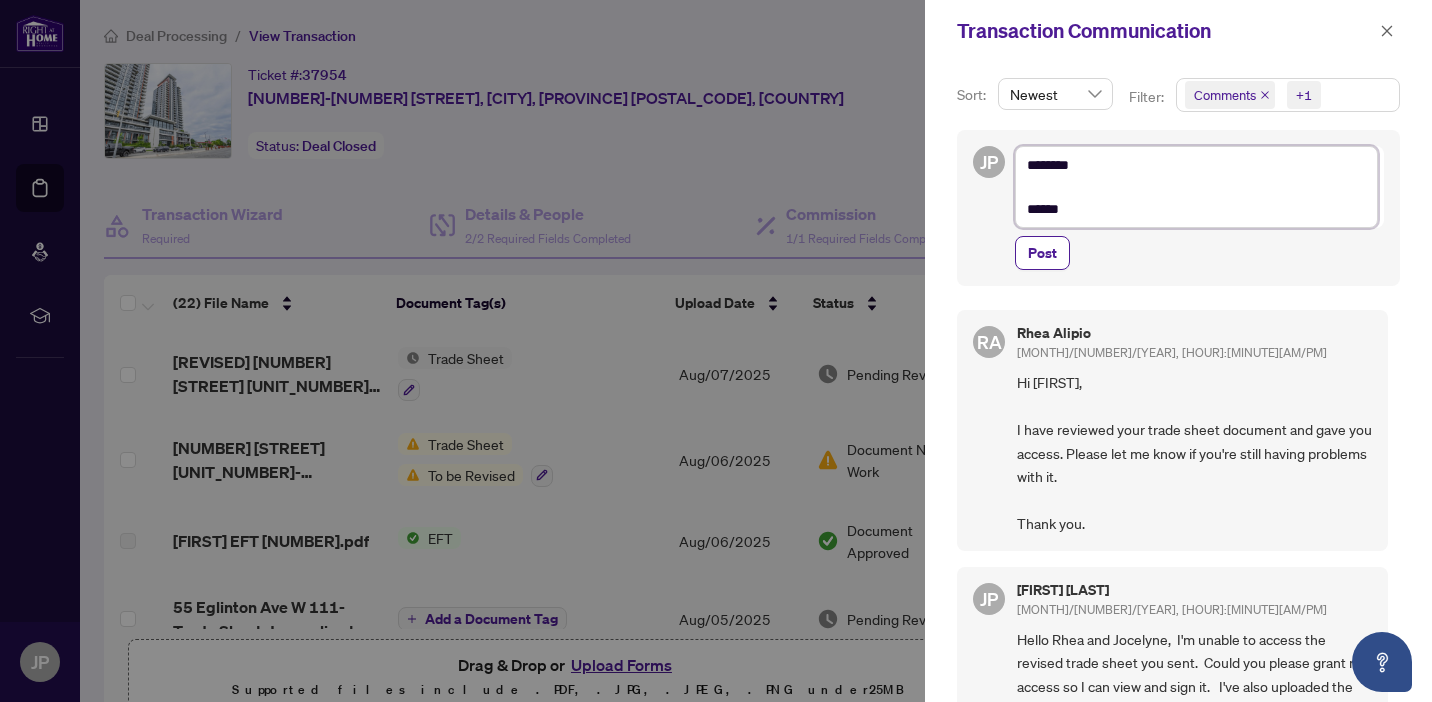 type on "********
******" 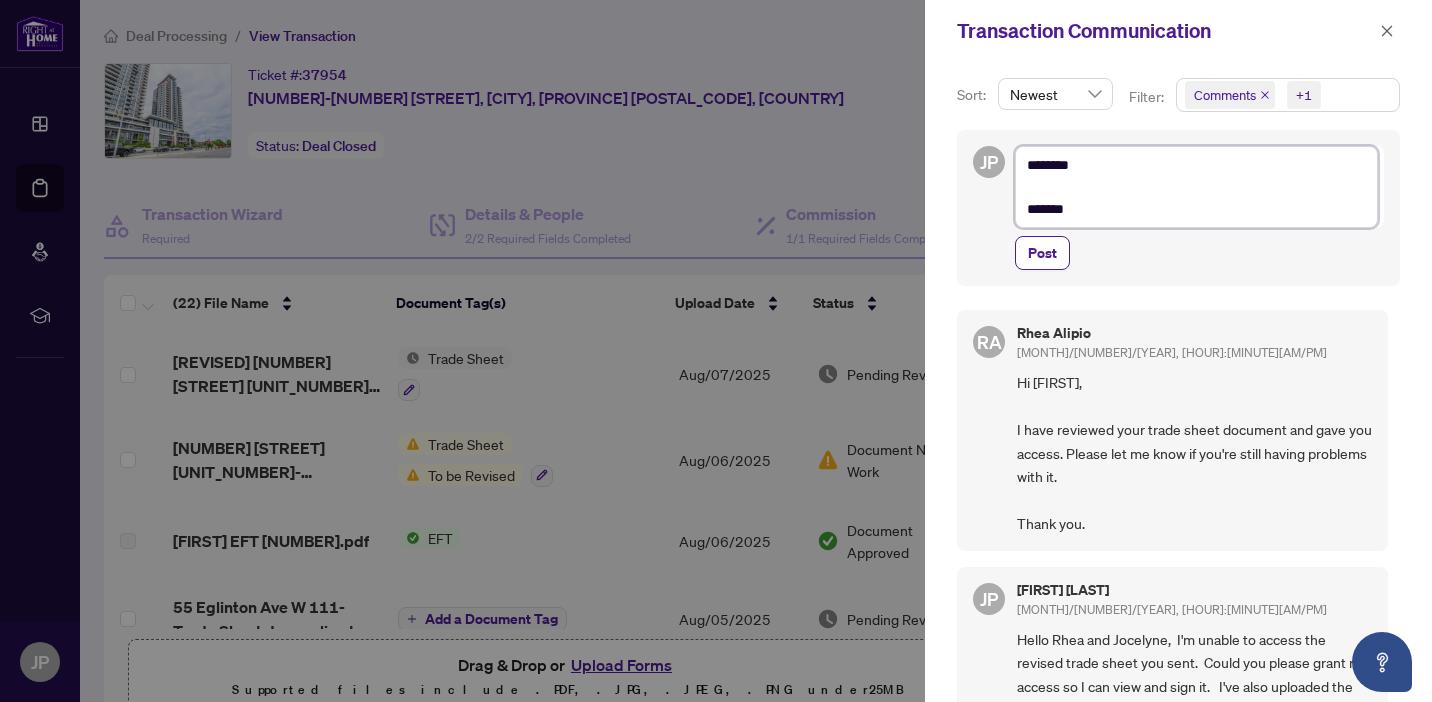 type on "********
********" 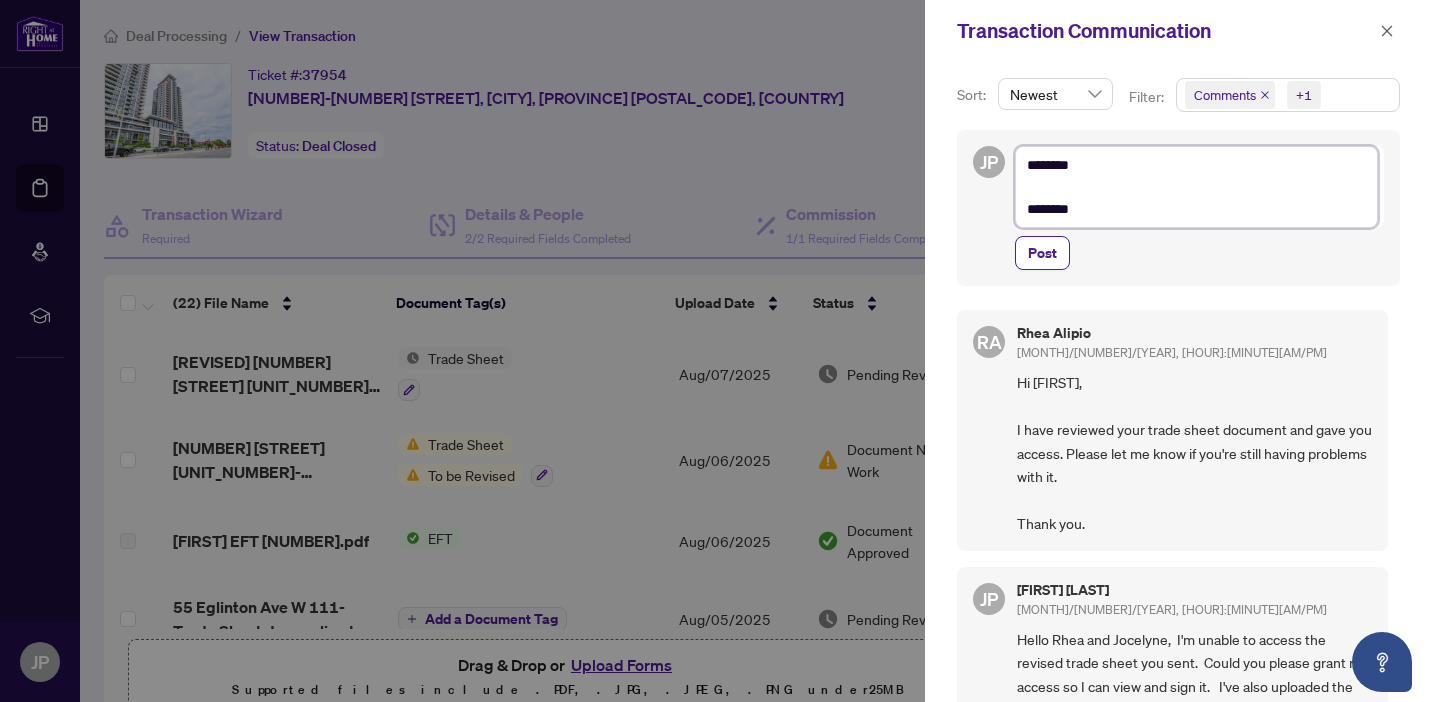 type on "********
*********" 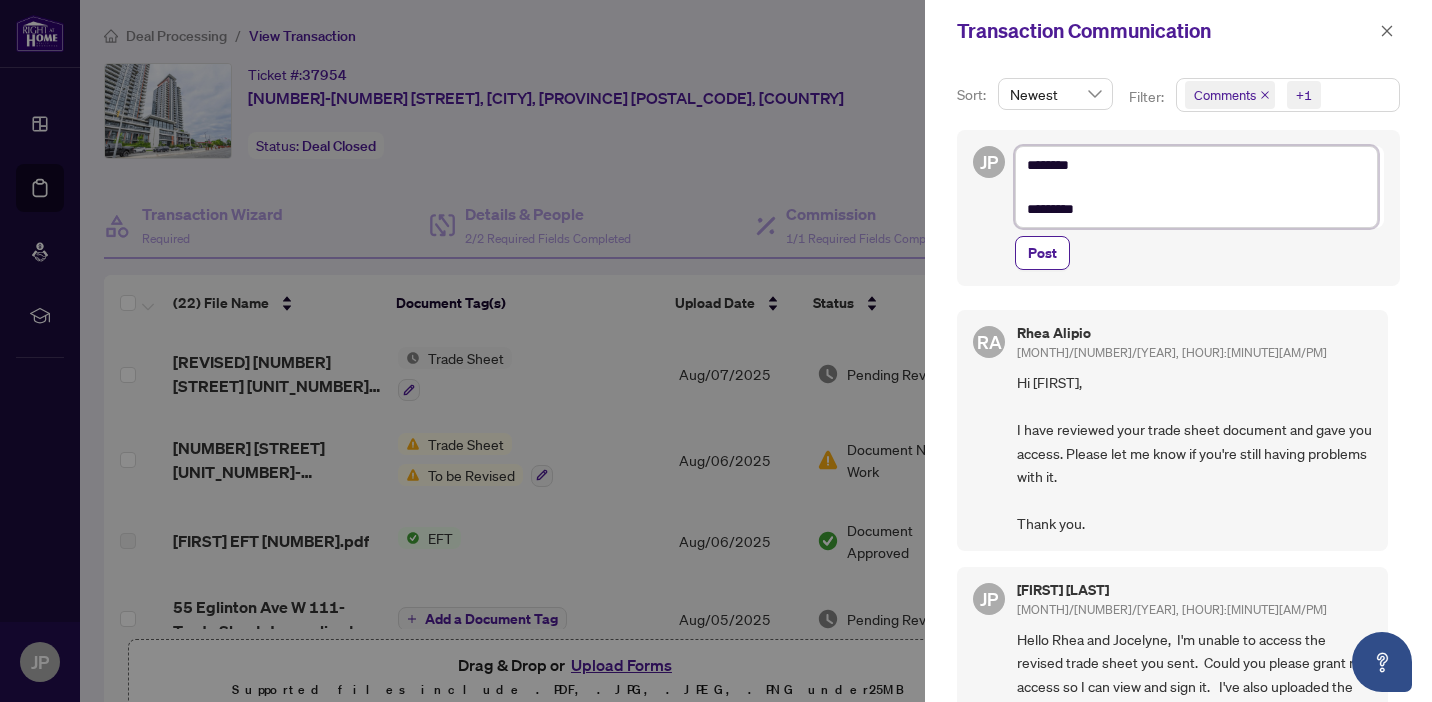type on "**********" 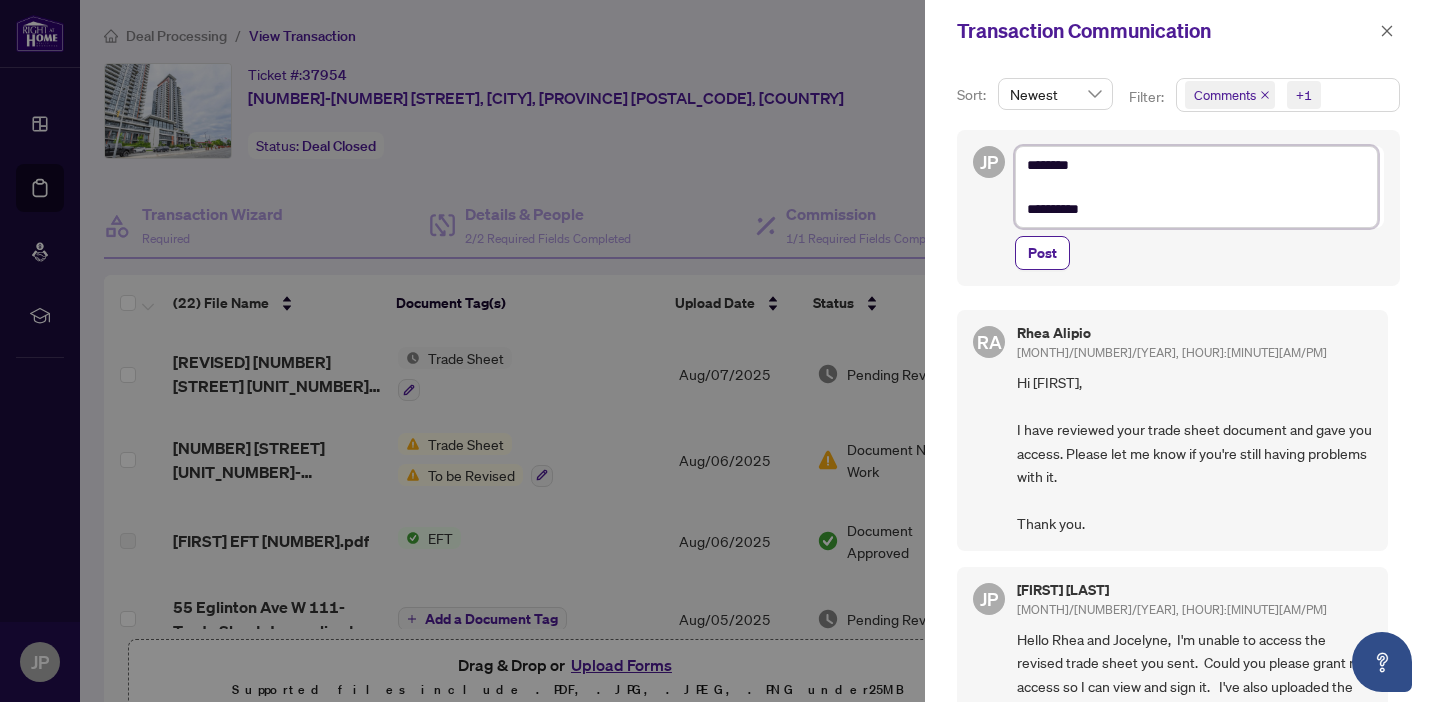 type on "**********" 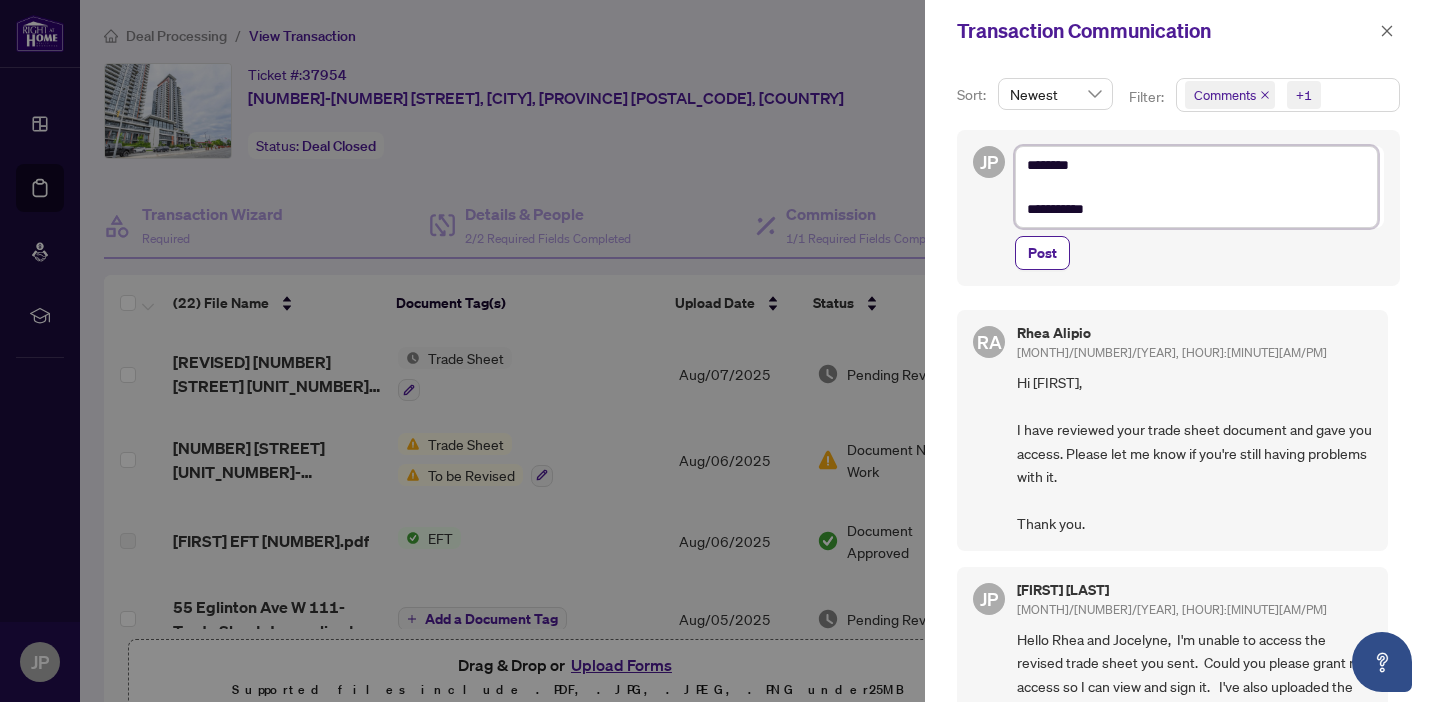 type on "**********" 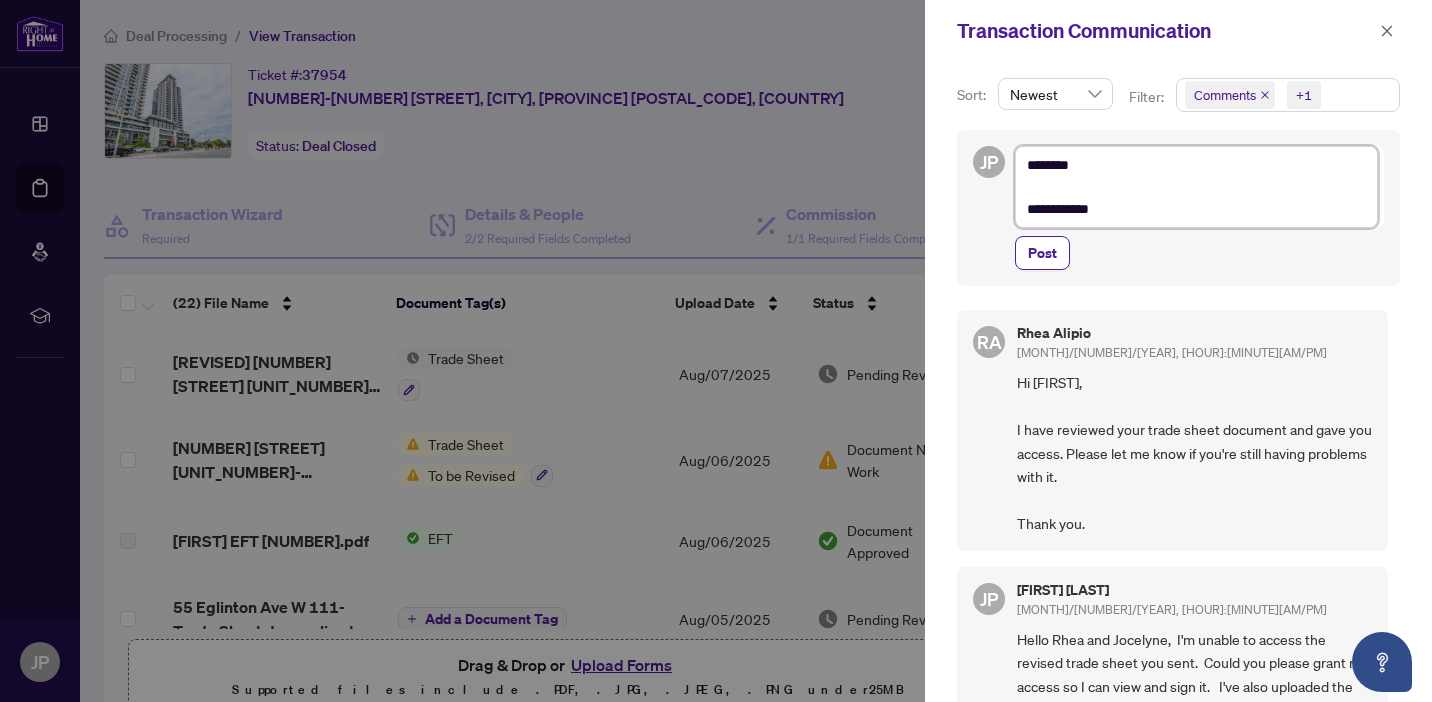 type on "**********" 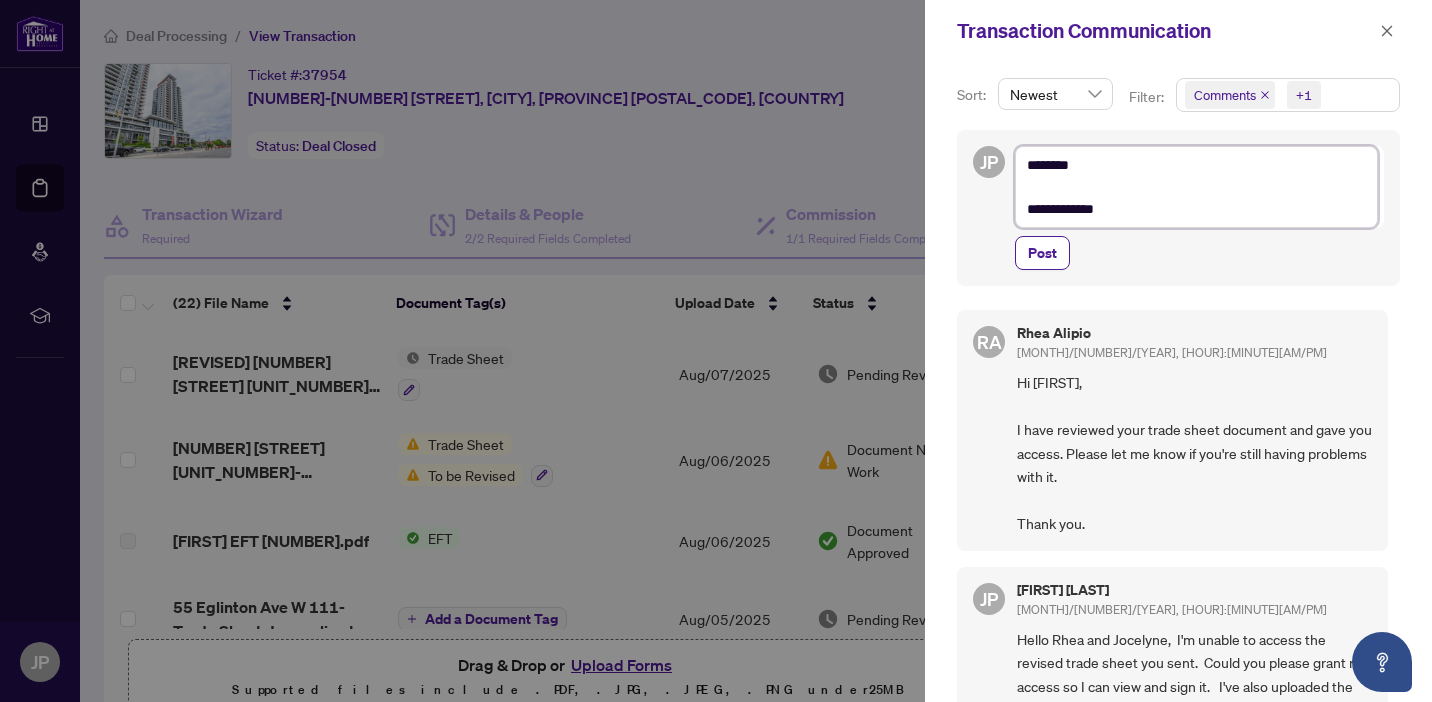 type on "**********" 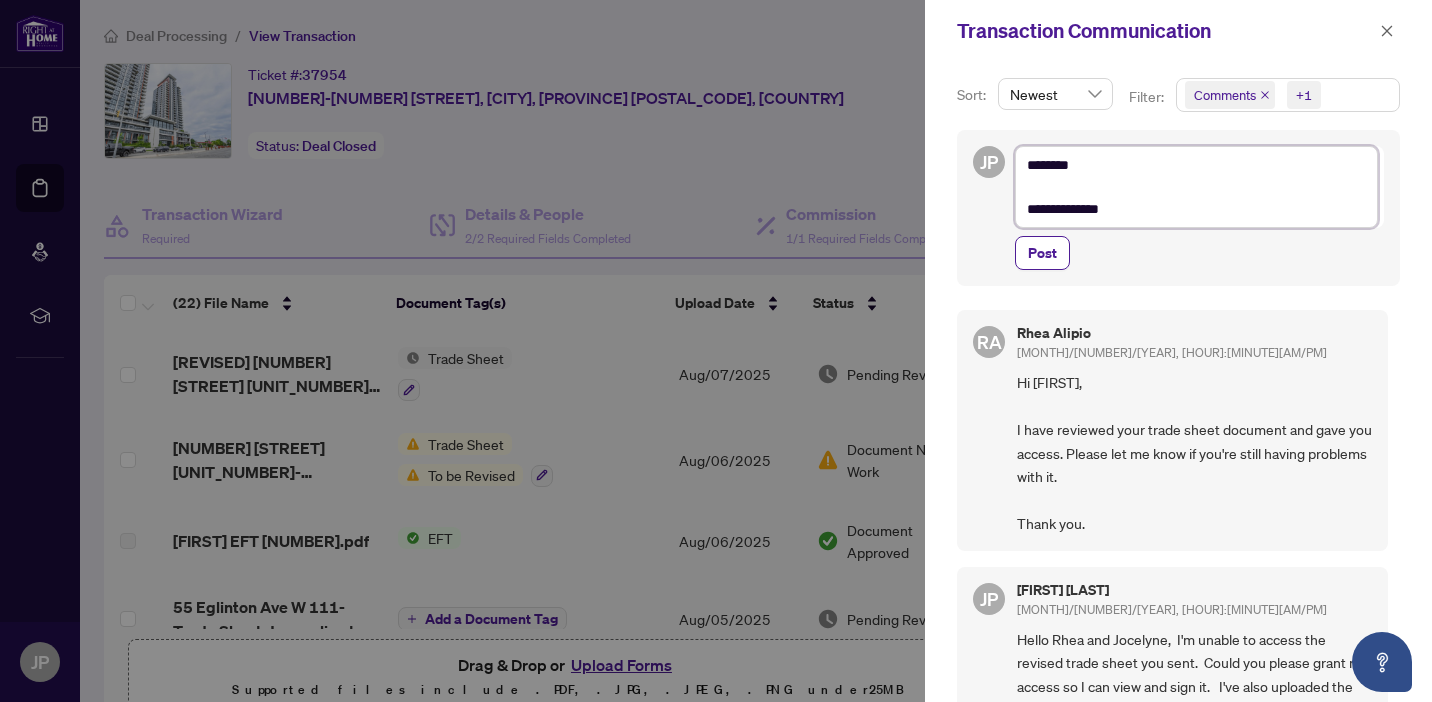 type on "**********" 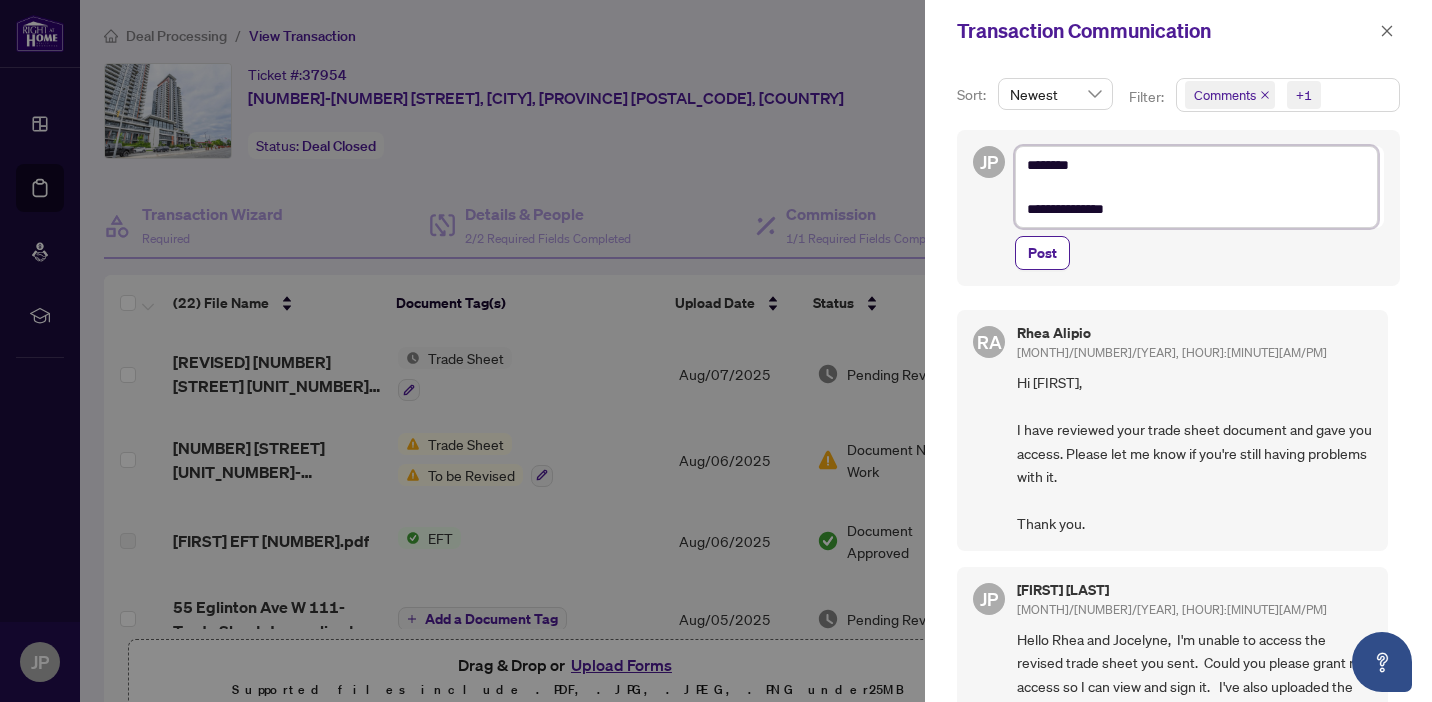 type on "**********" 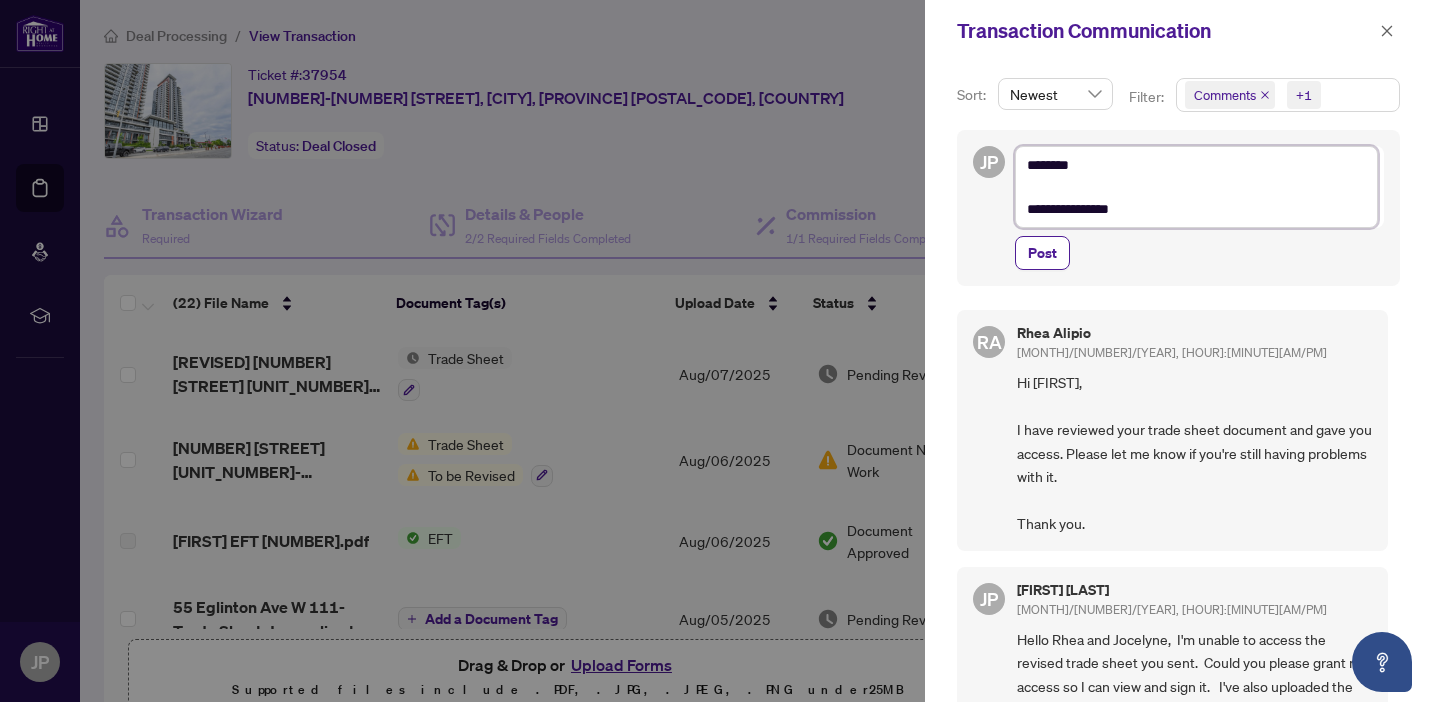 type on "**********" 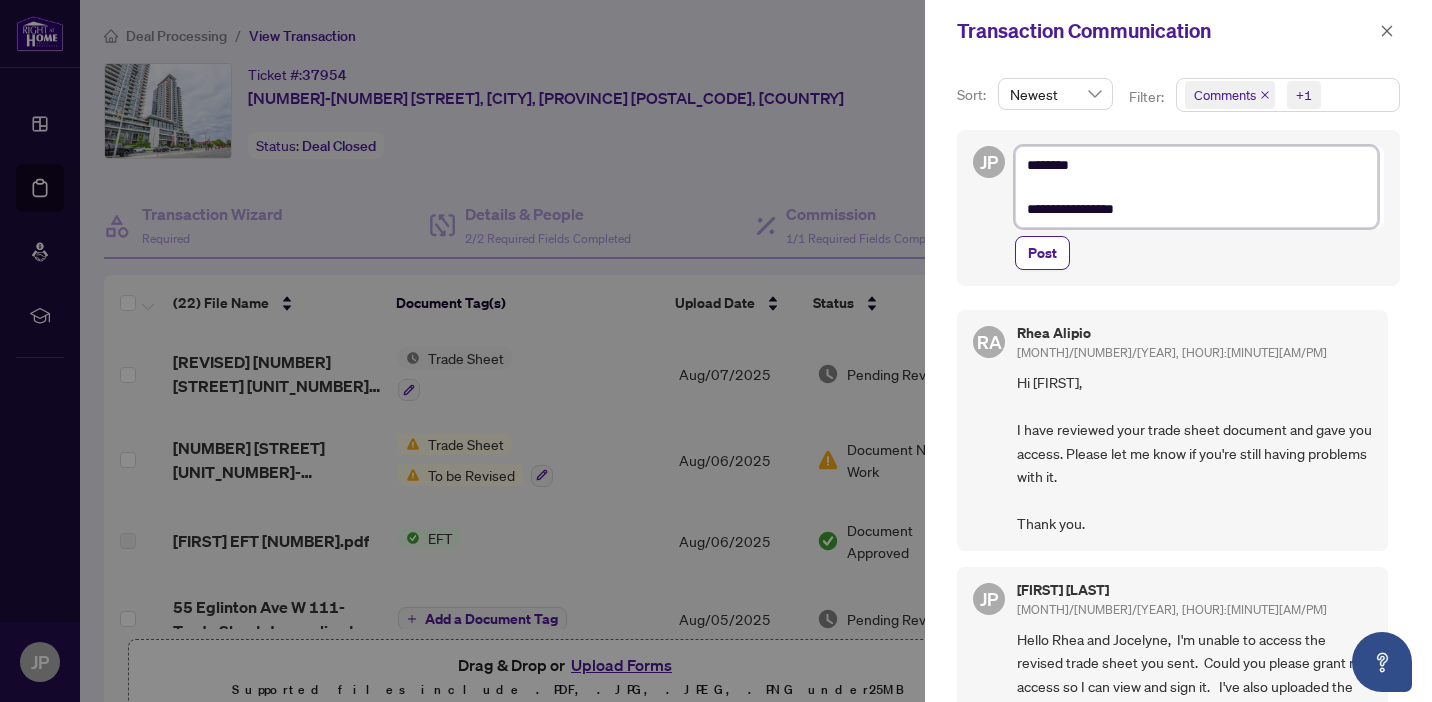 type on "**********" 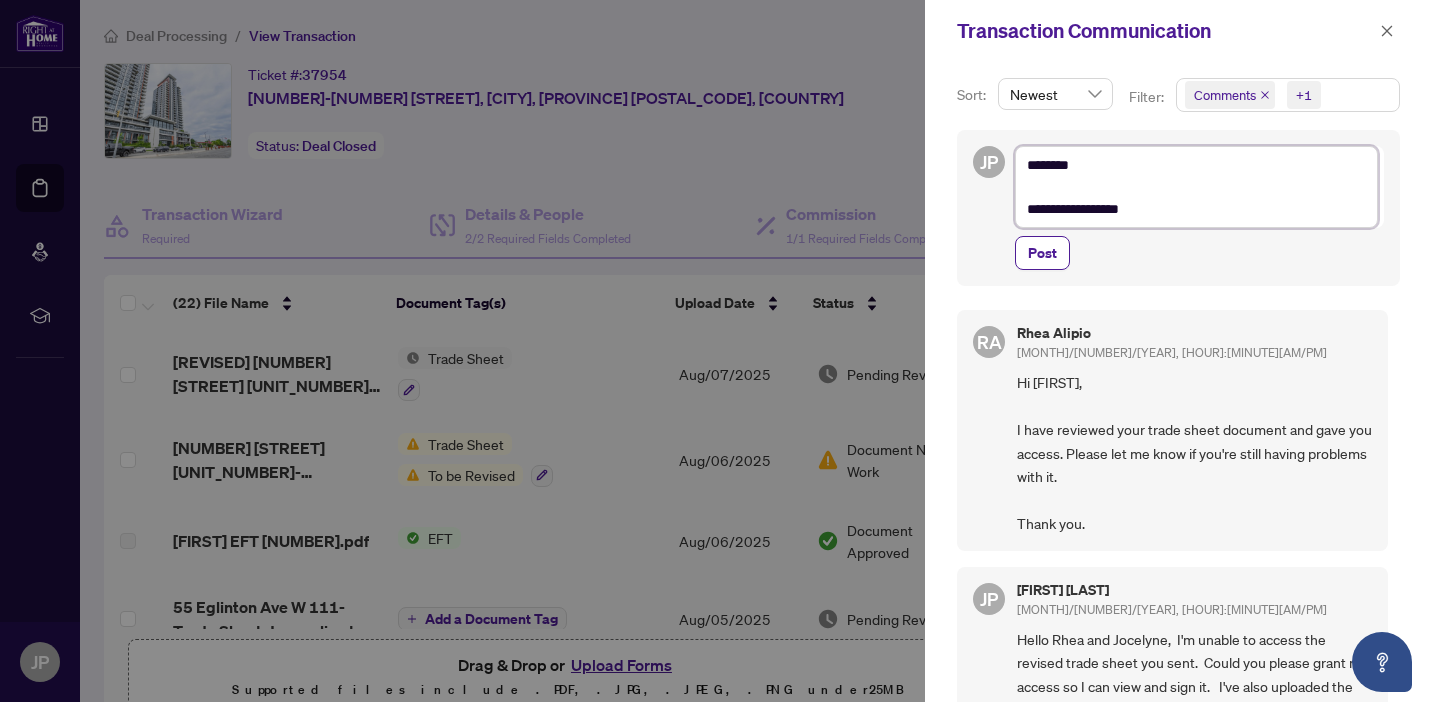 type on "**********" 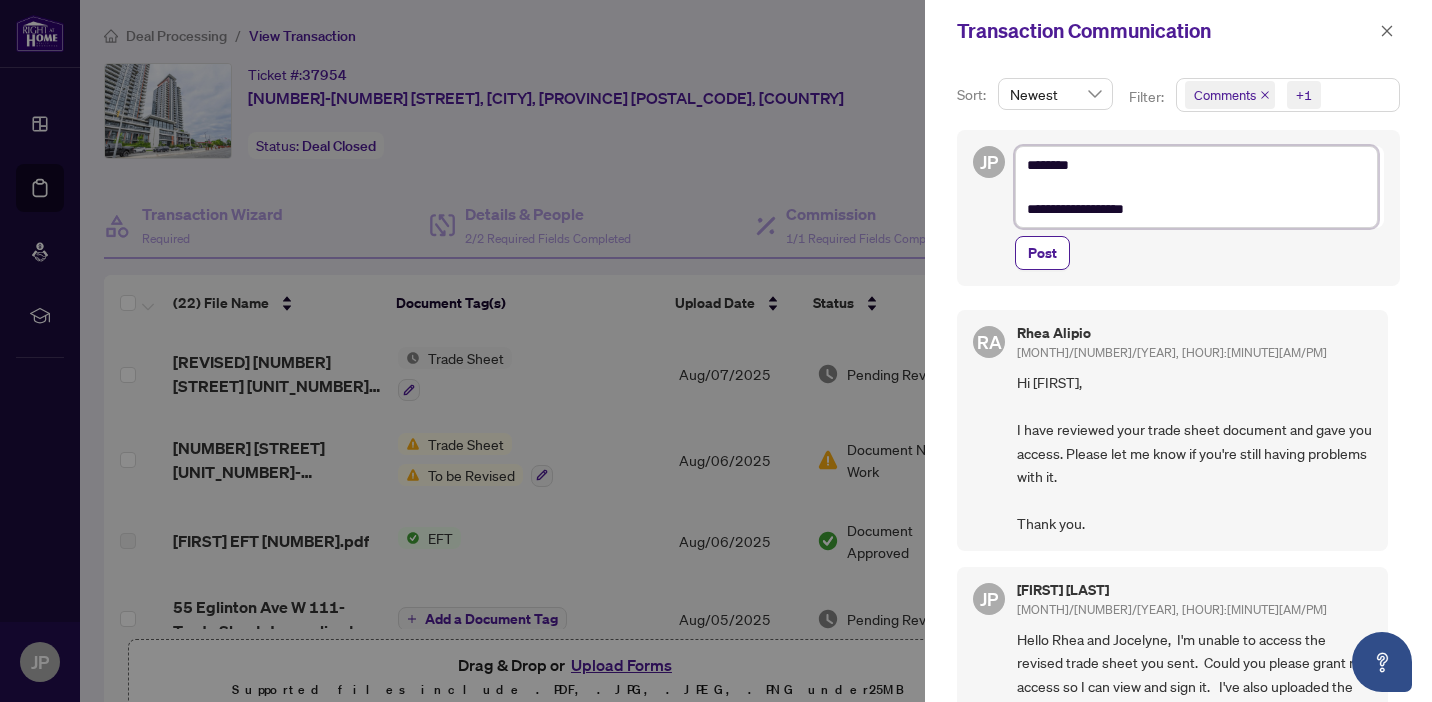 type on "**********" 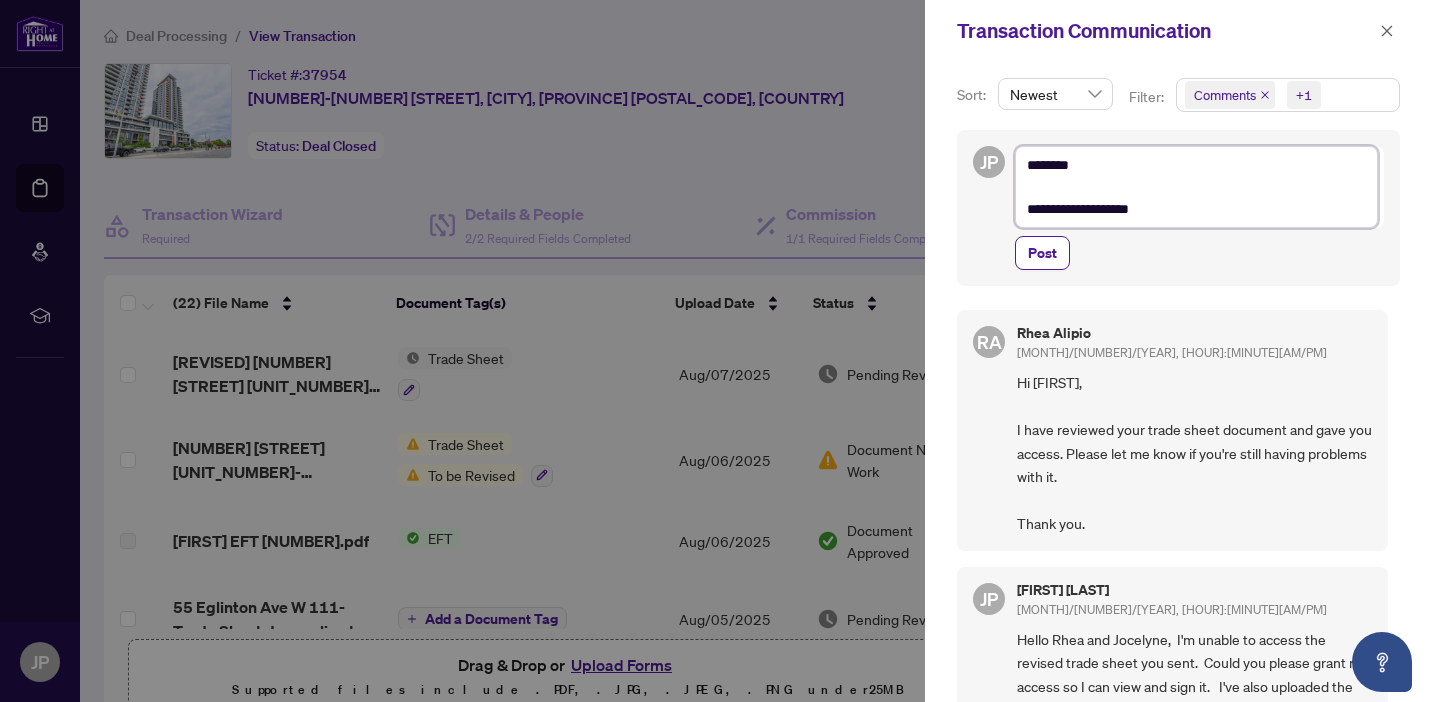 type on "**********" 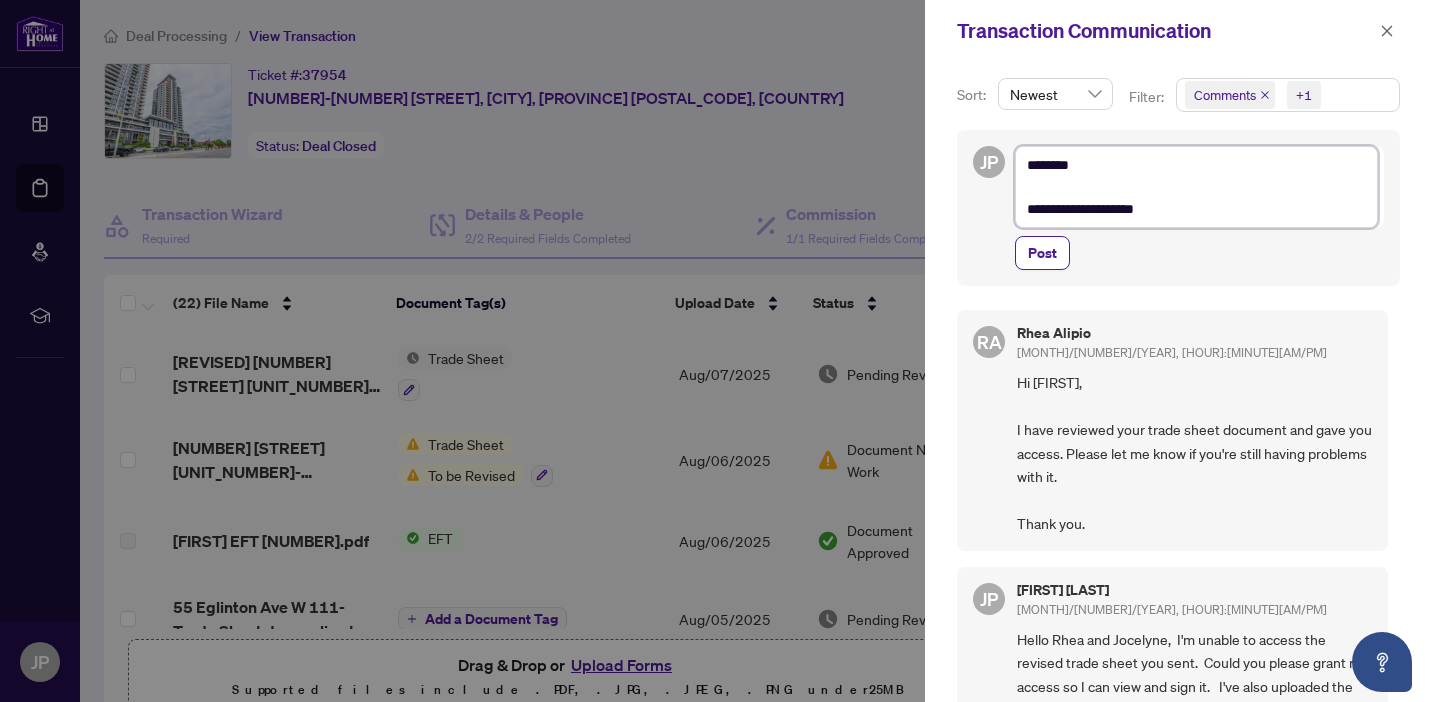 type on "**********" 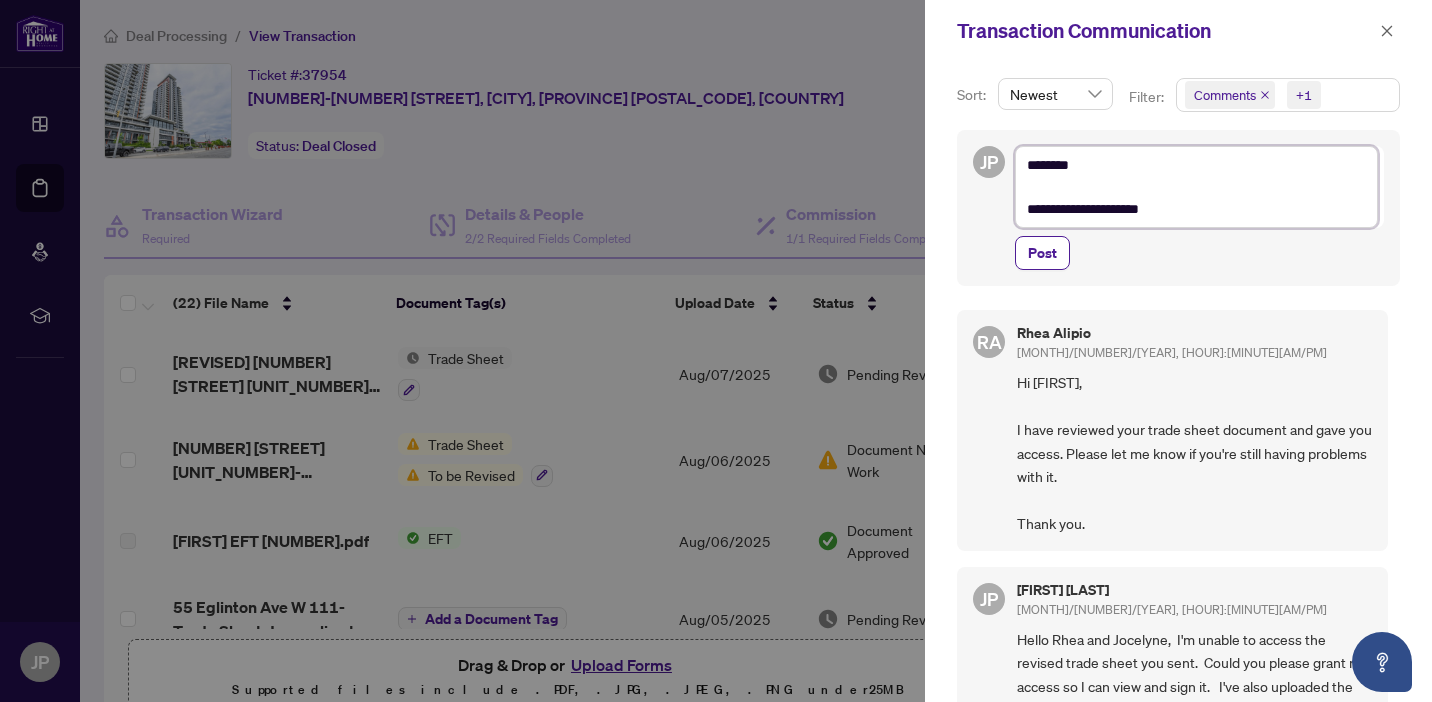 type on "**********" 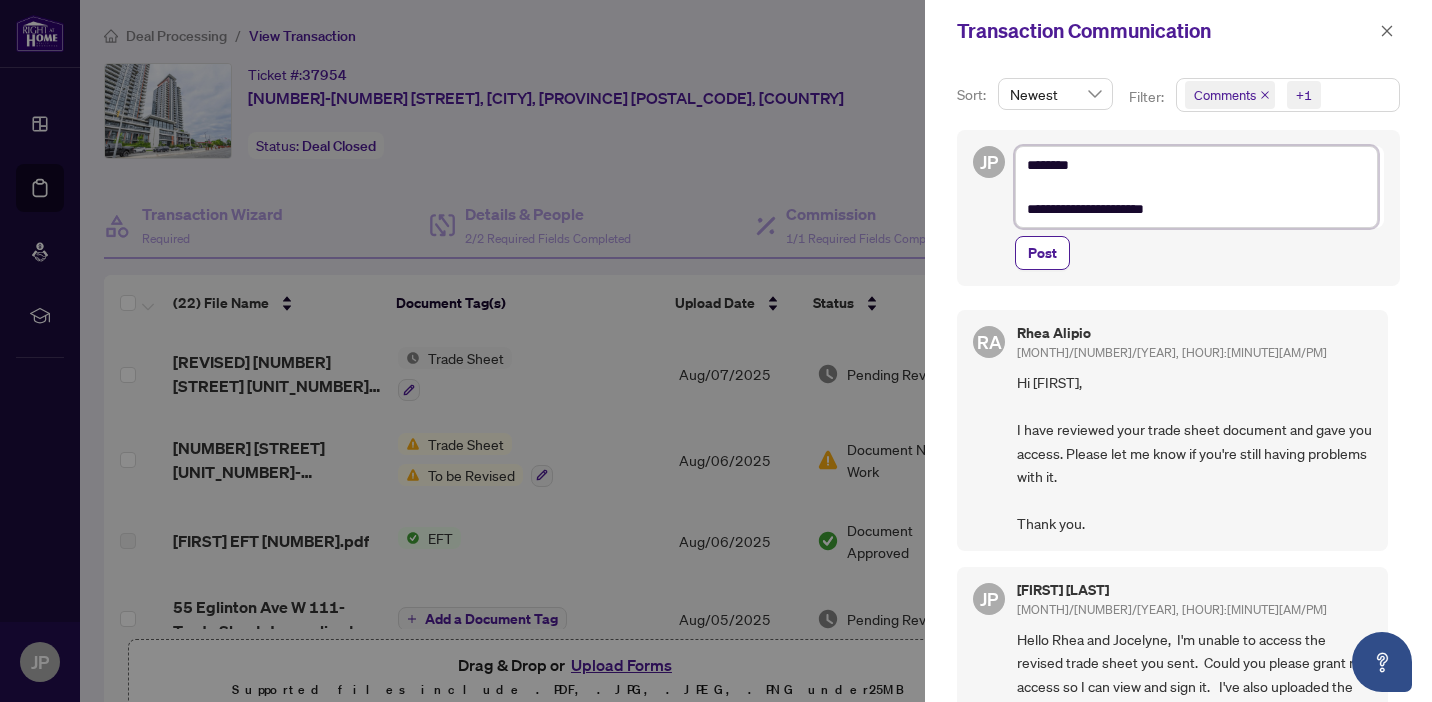 type on "**********" 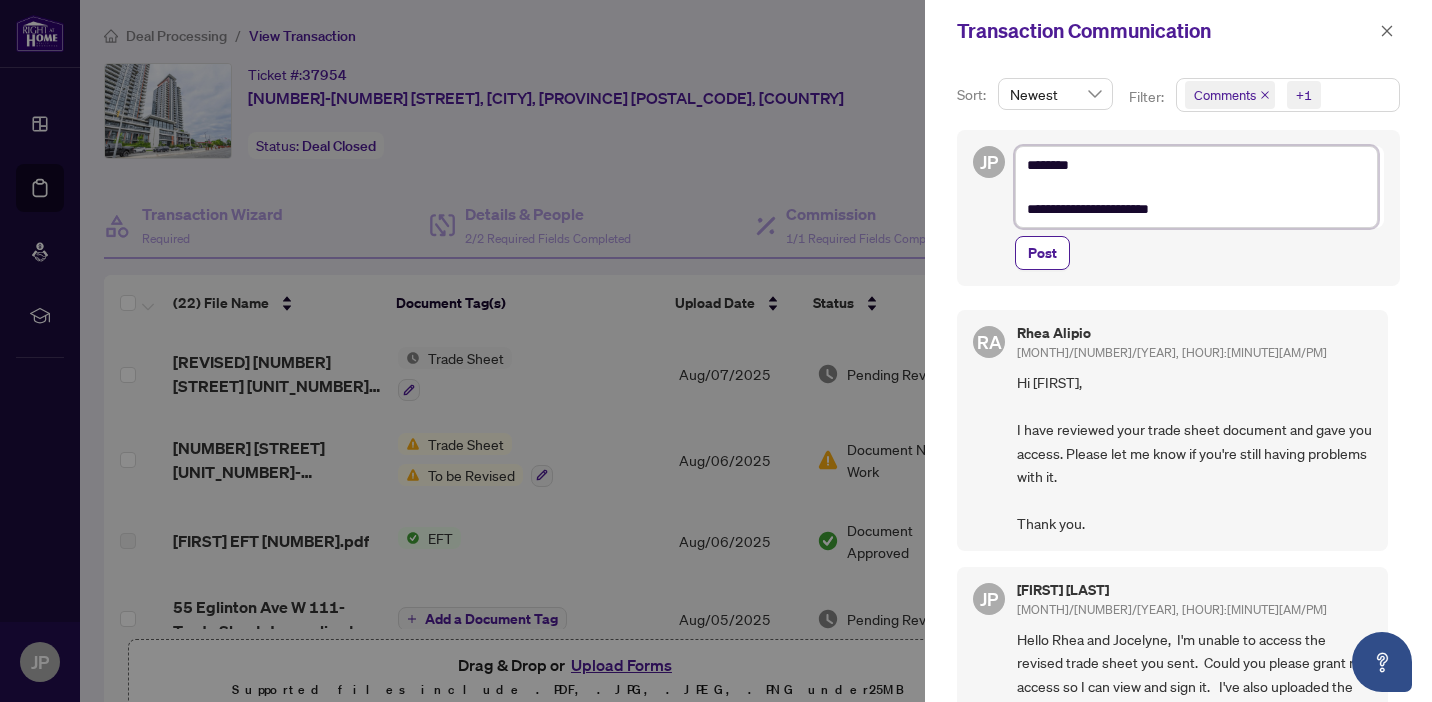 type on "**********" 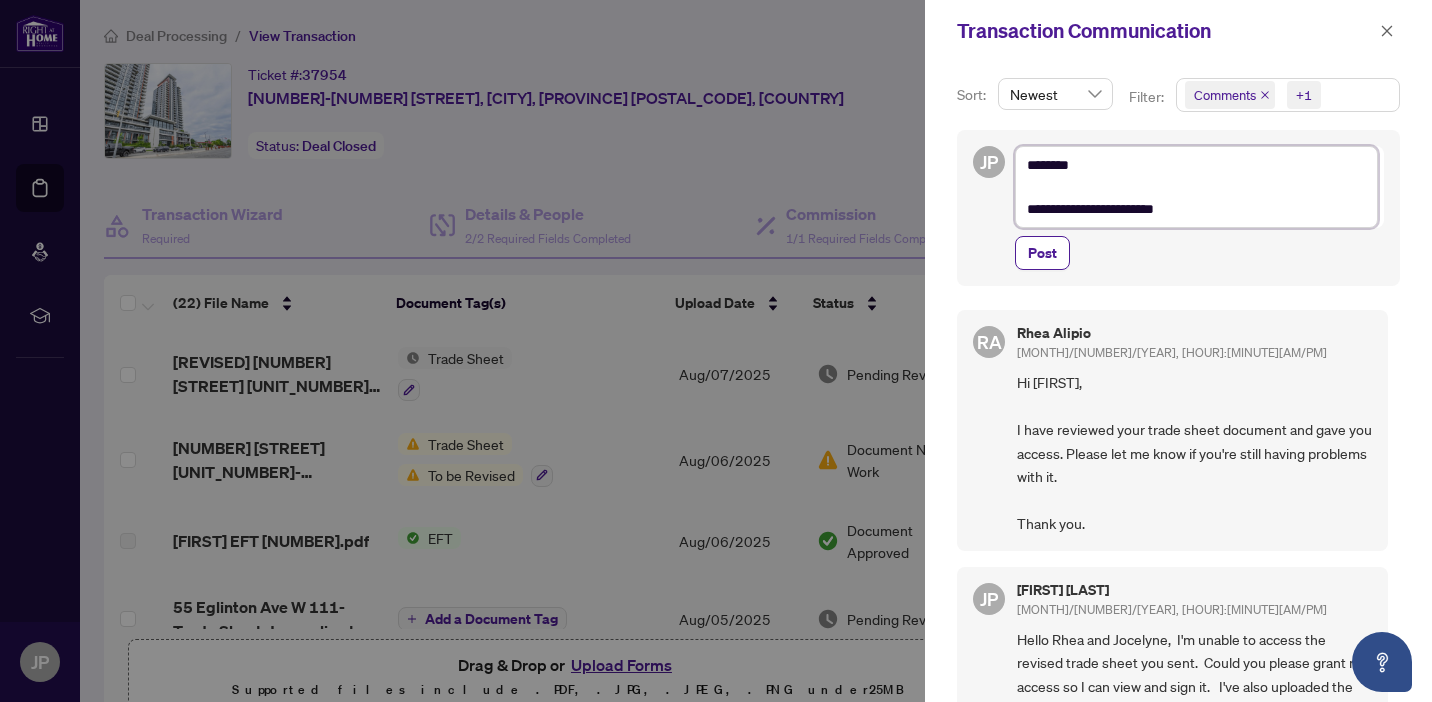 type on "**********" 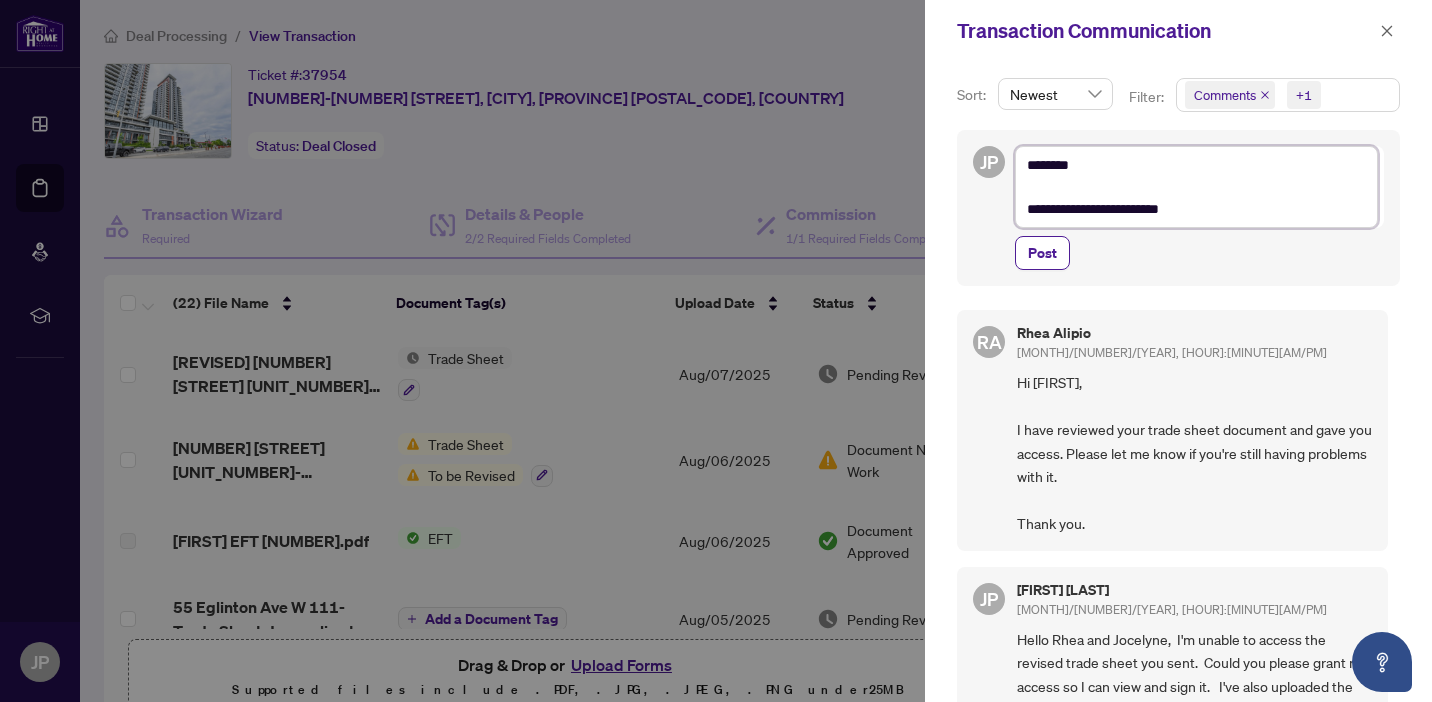 type on "**********" 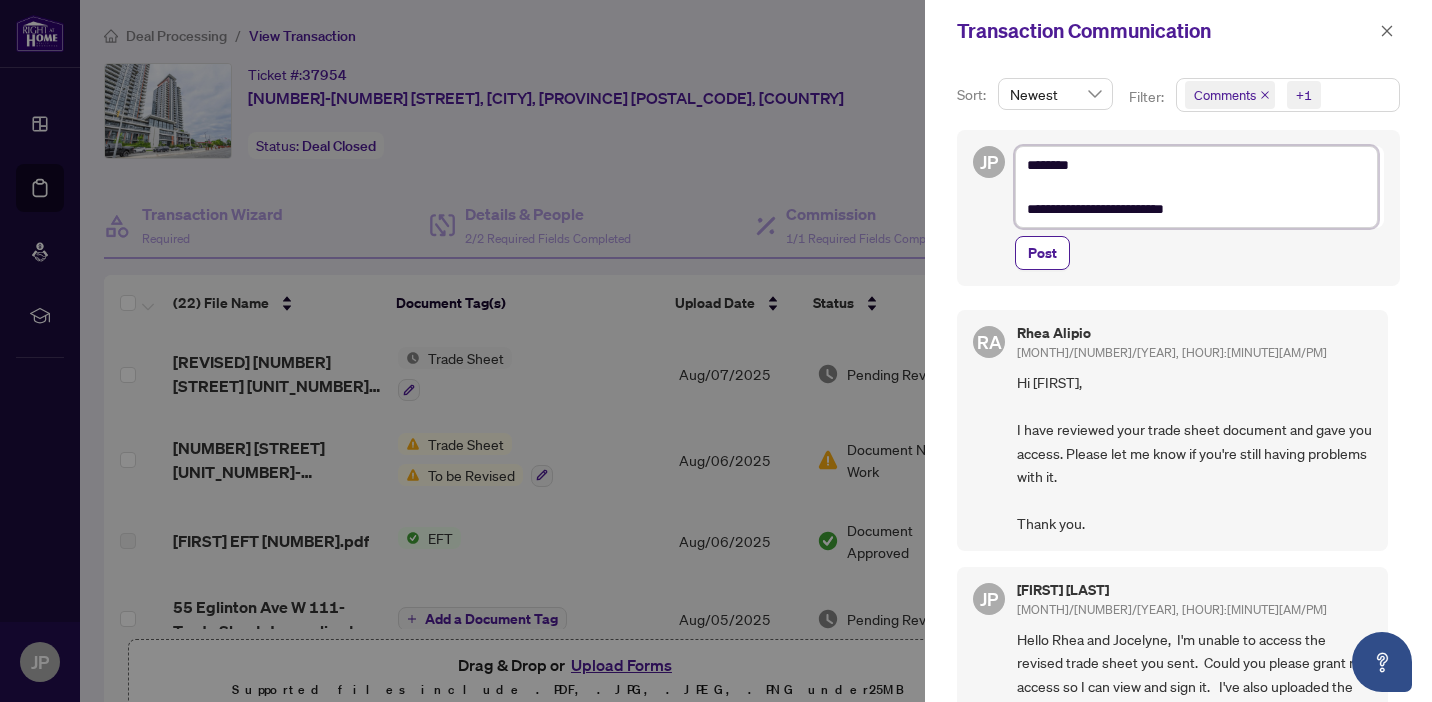 type on "**********" 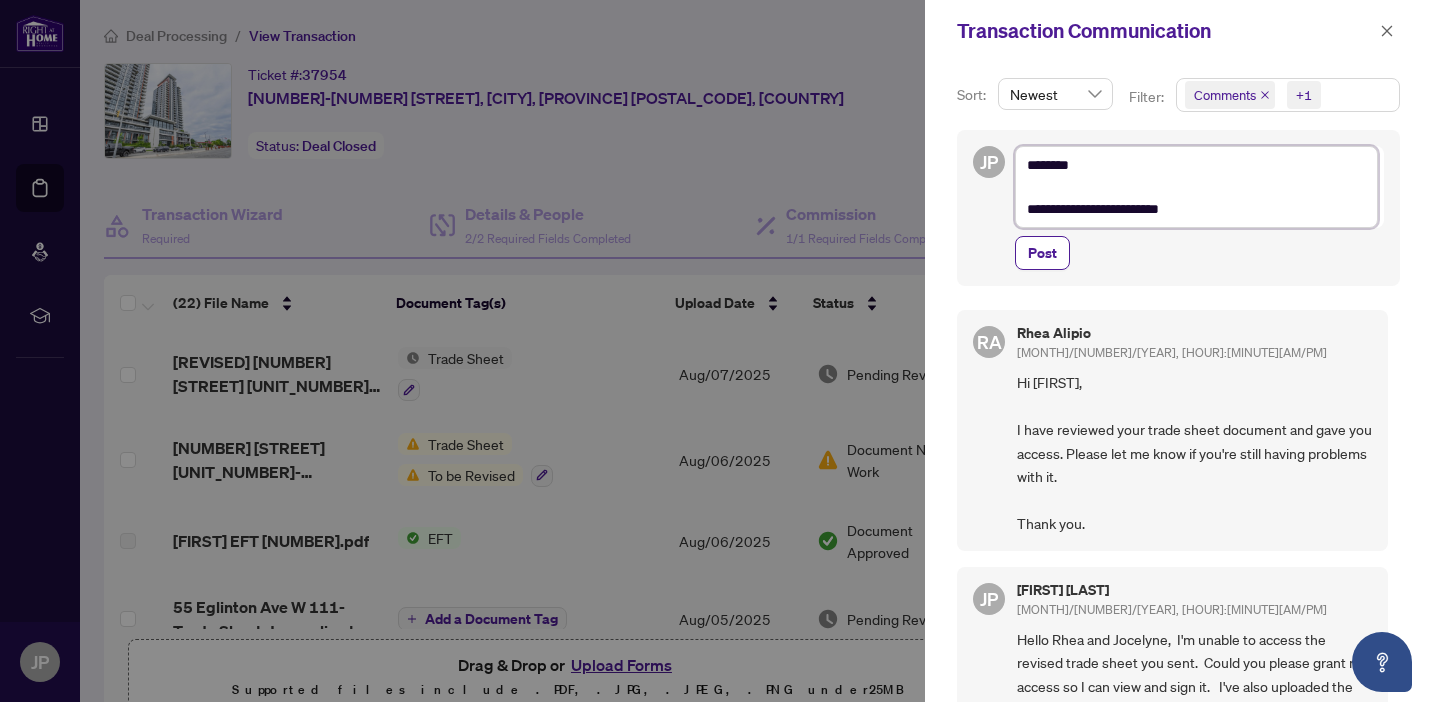 type on "**********" 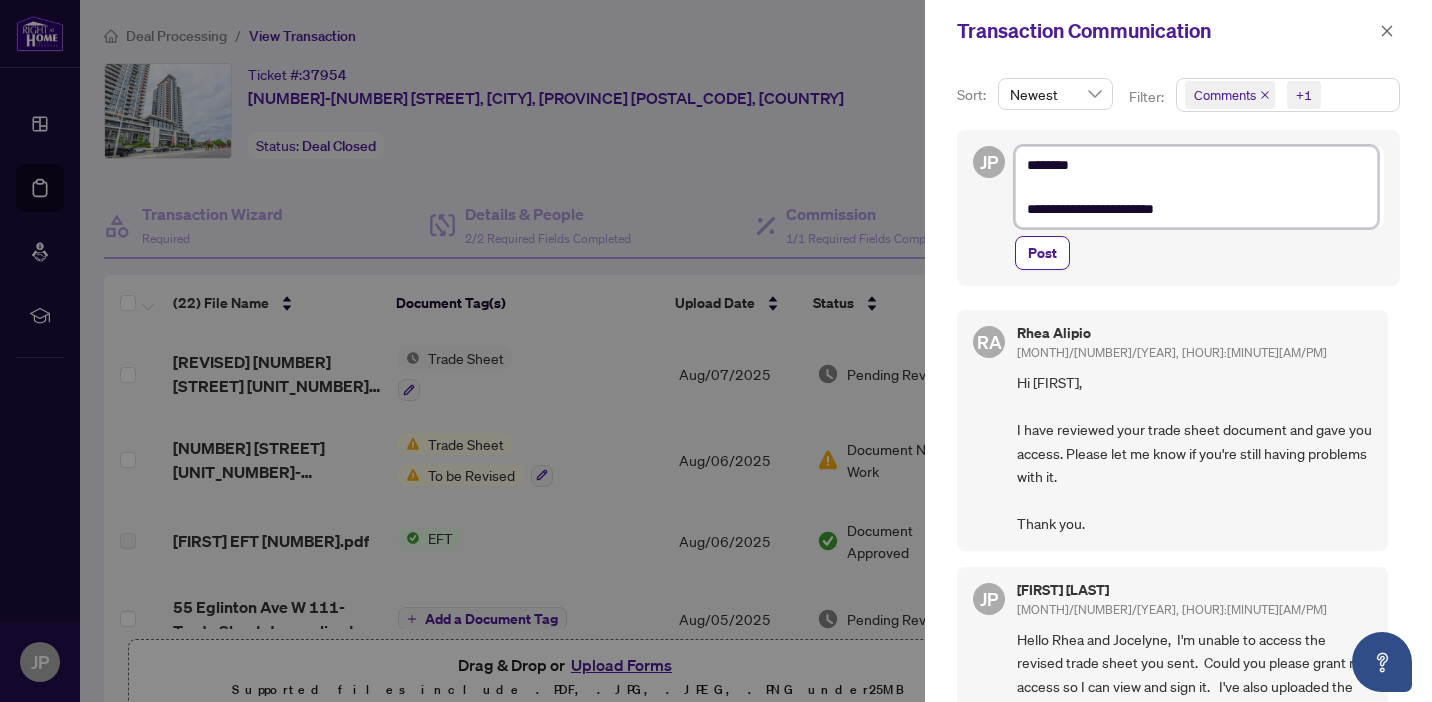 type on "**********" 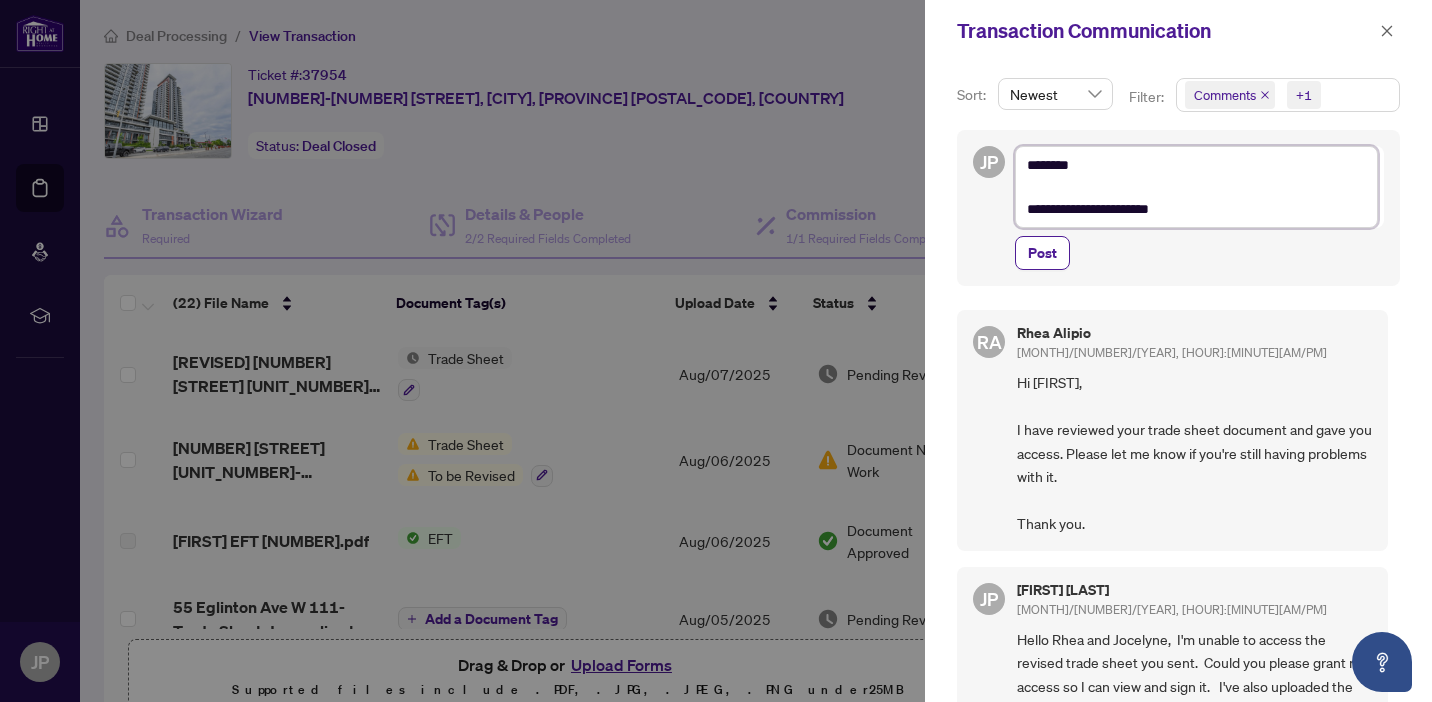 type on "**********" 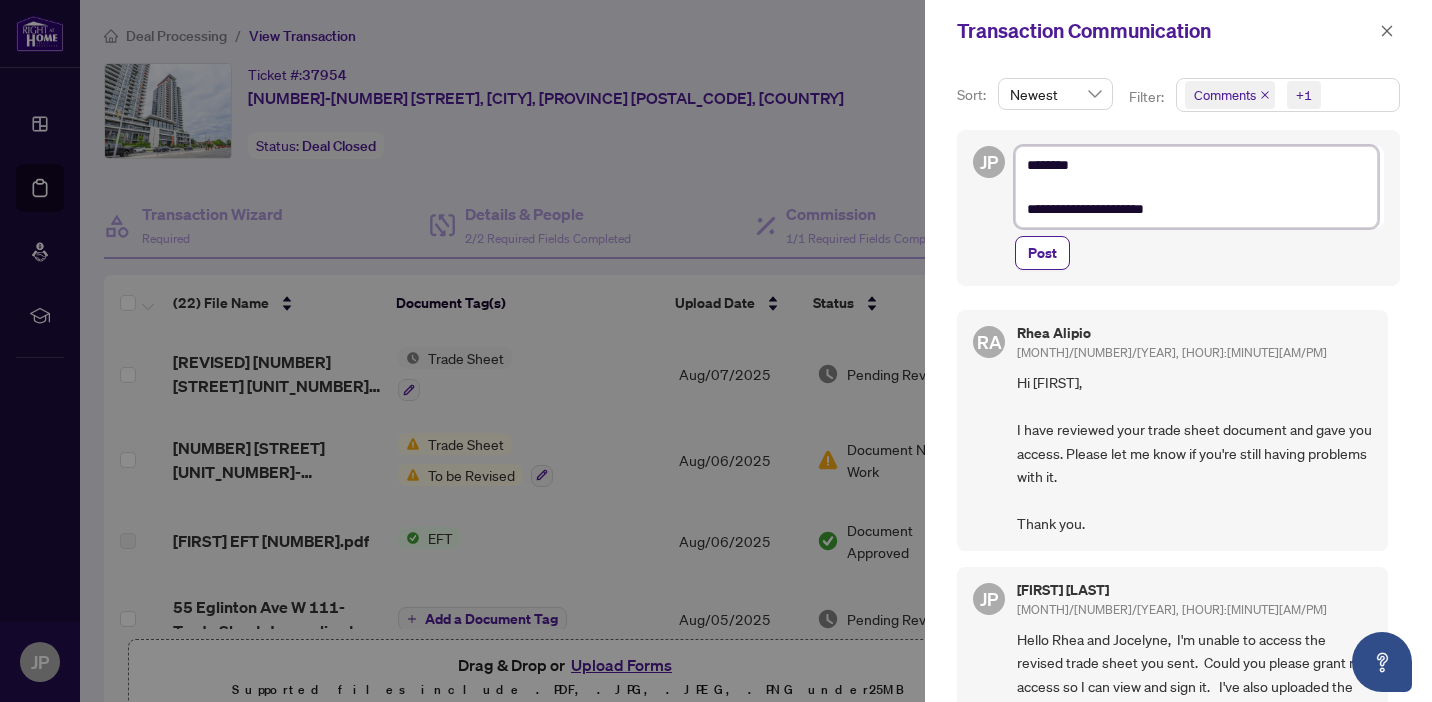 type on "**********" 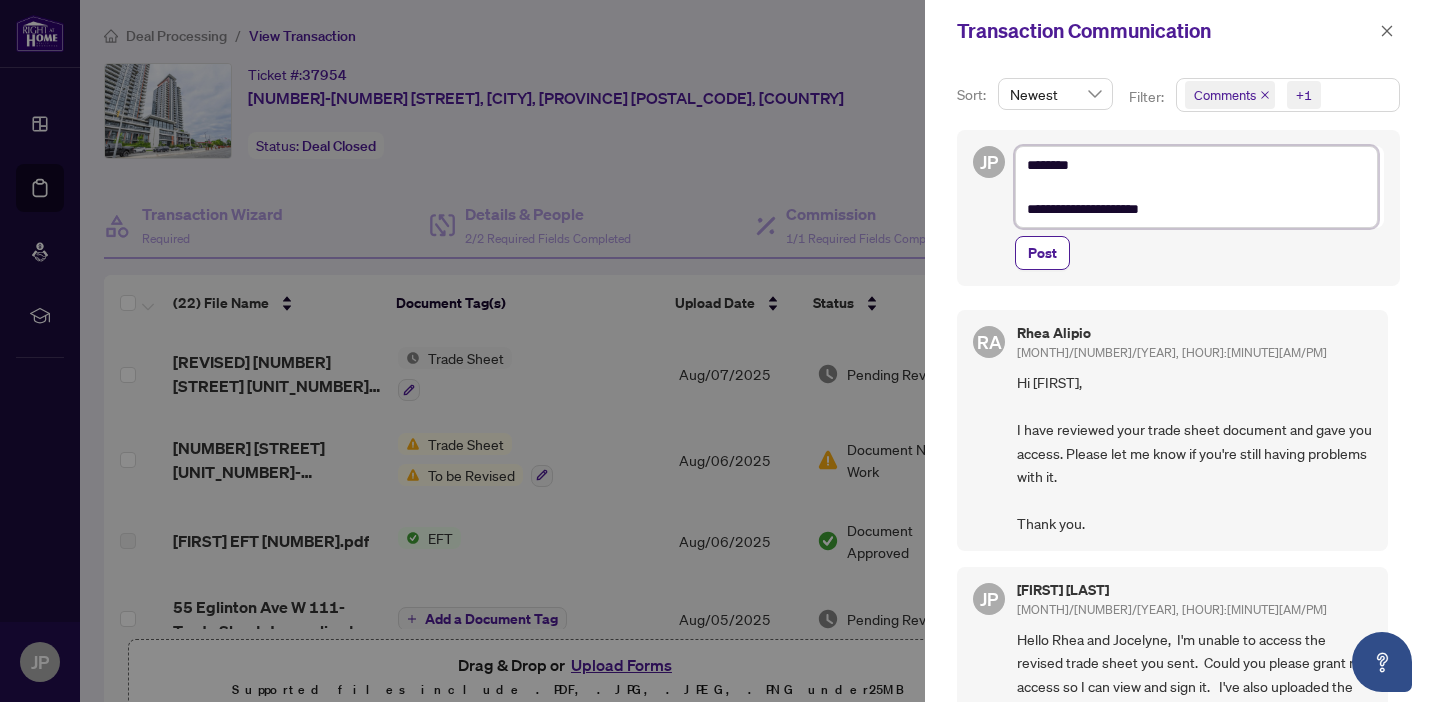 type on "**********" 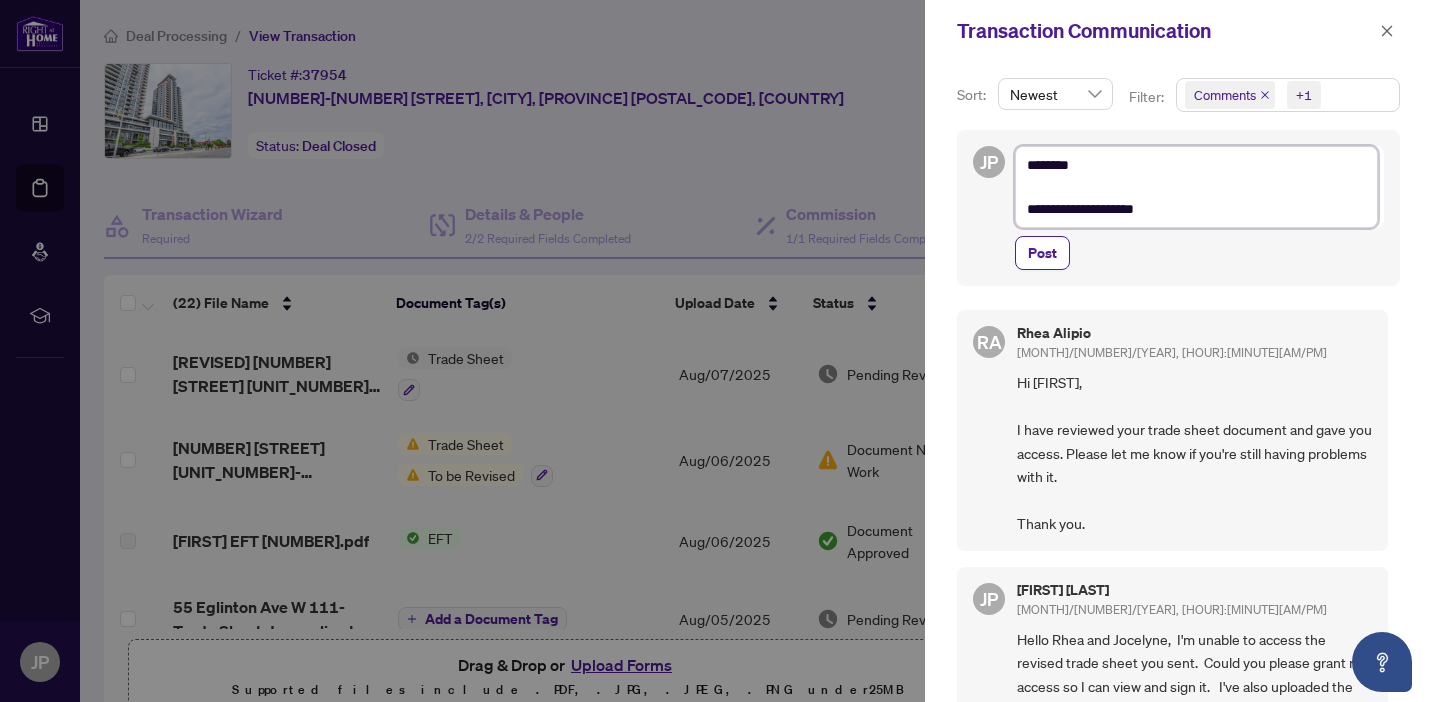 type on "**********" 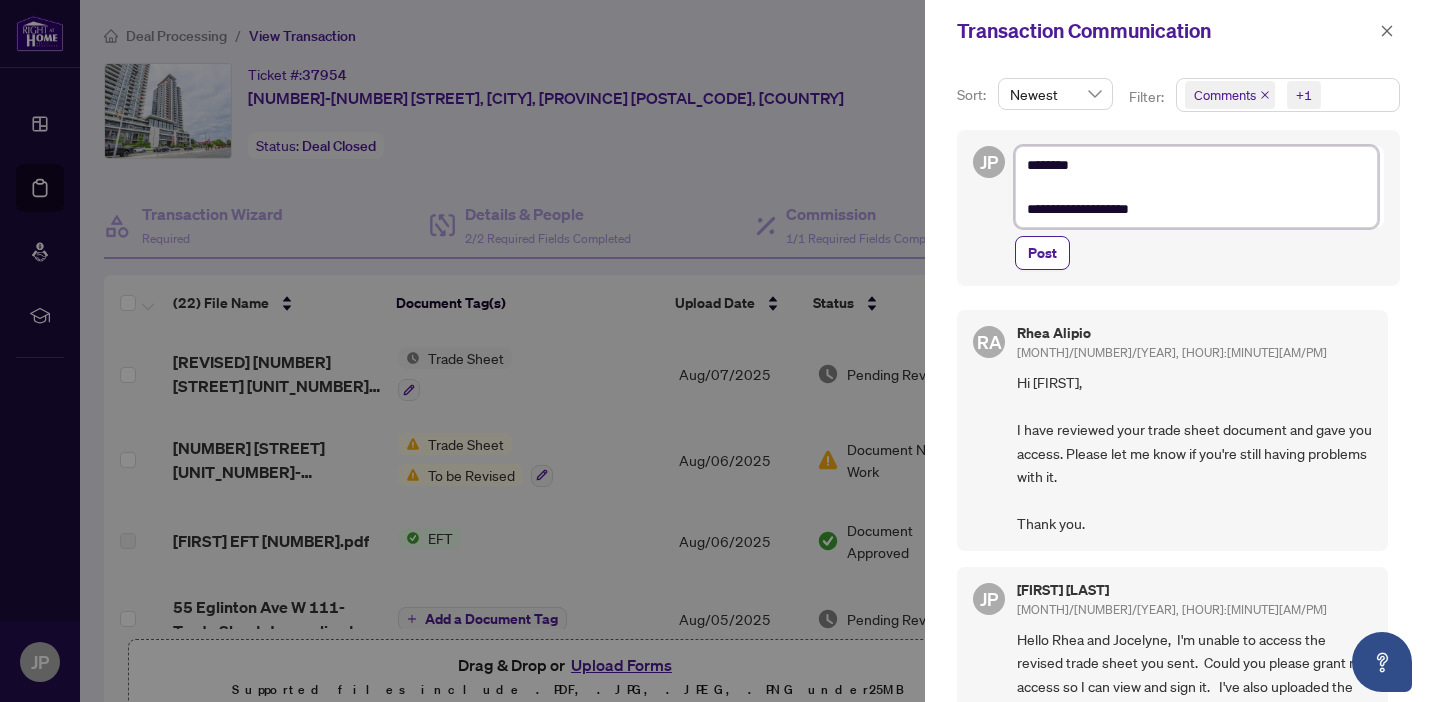 type on "**********" 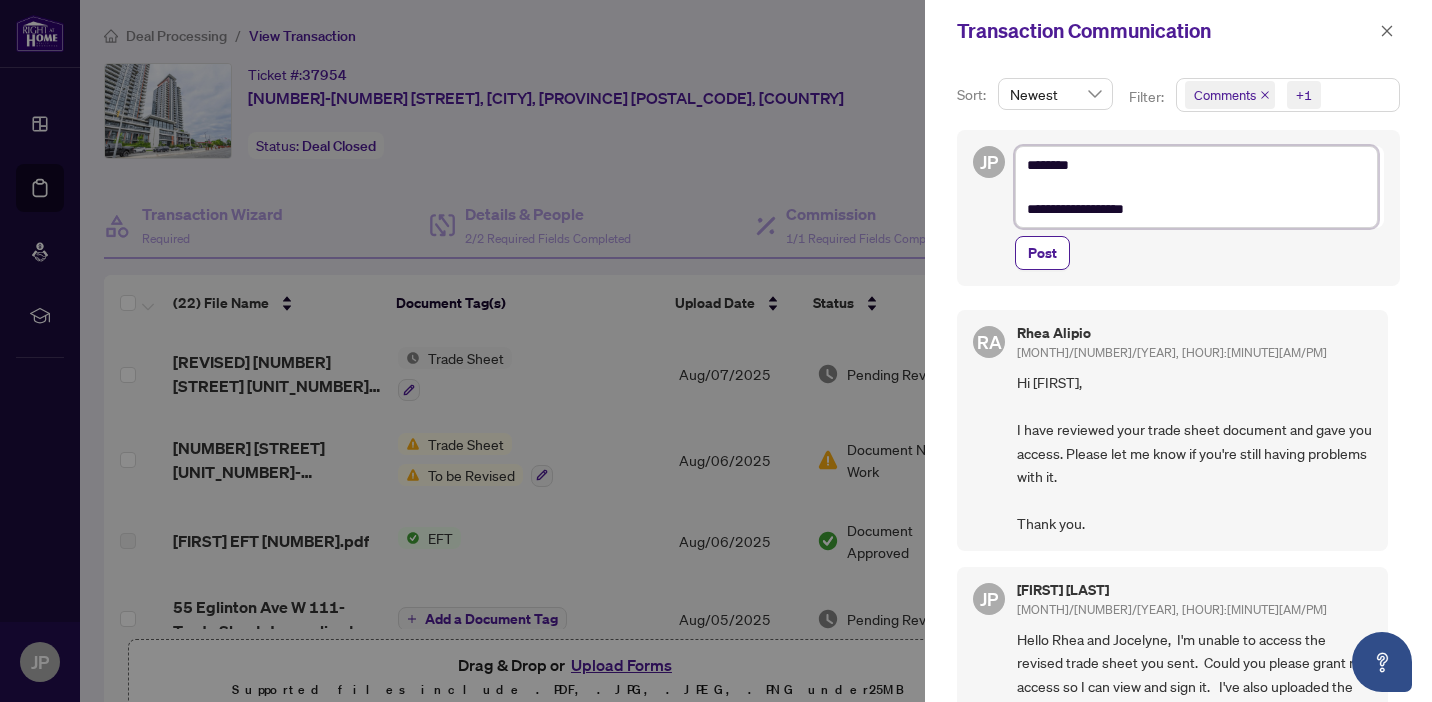 type on "**********" 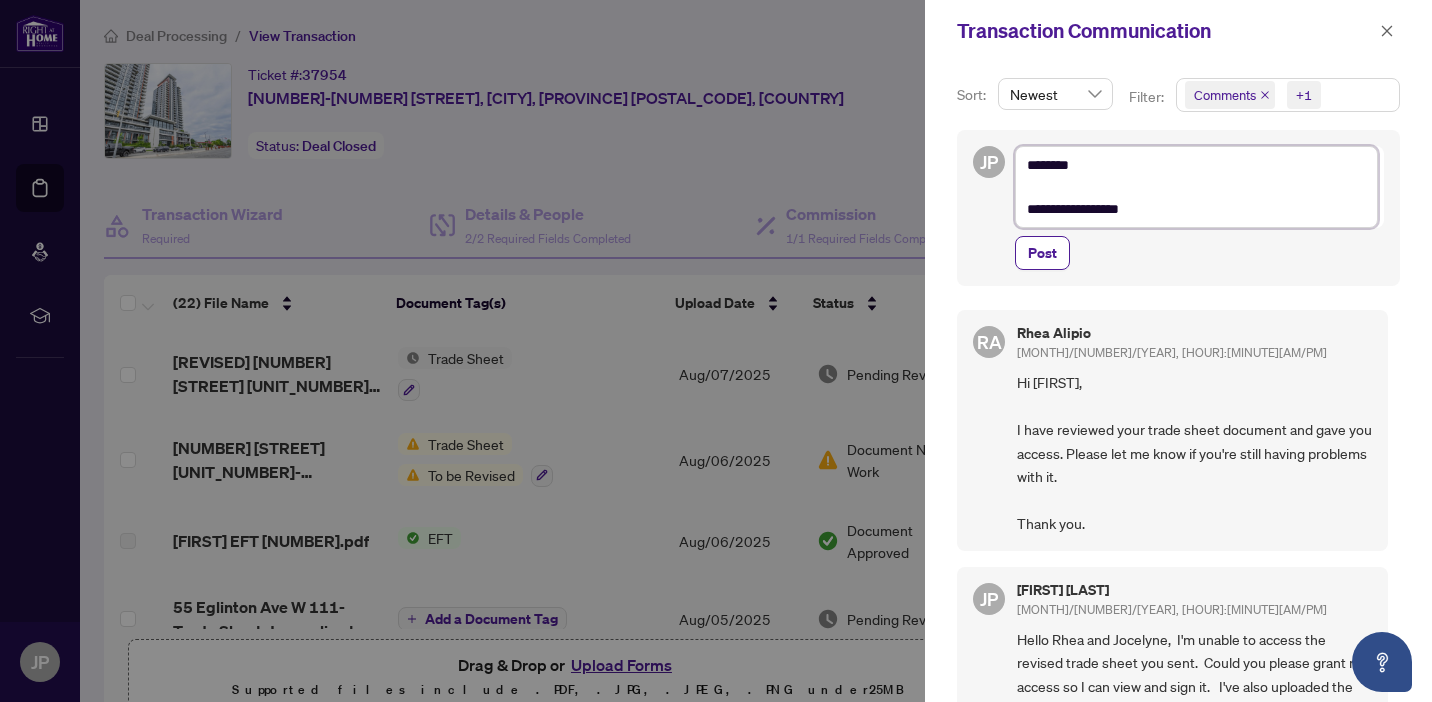 type on "**********" 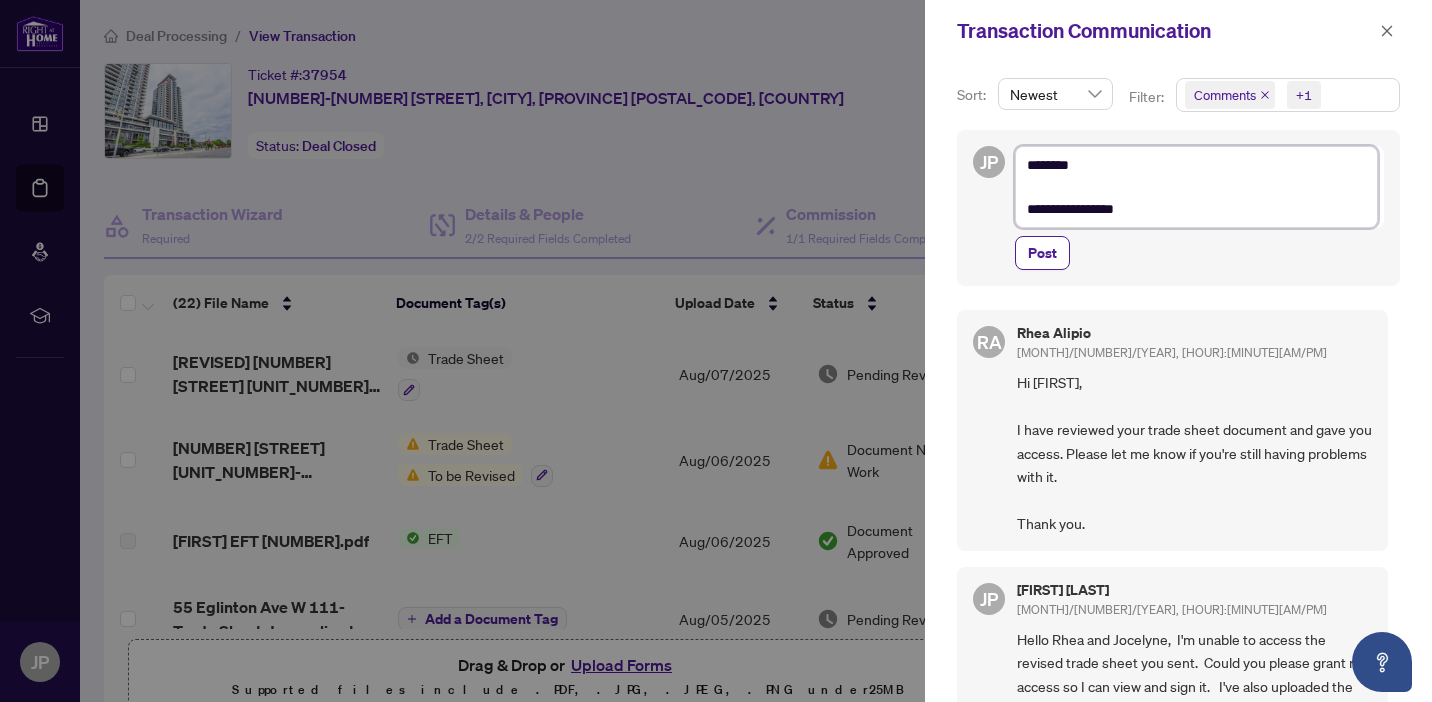 type on "**********" 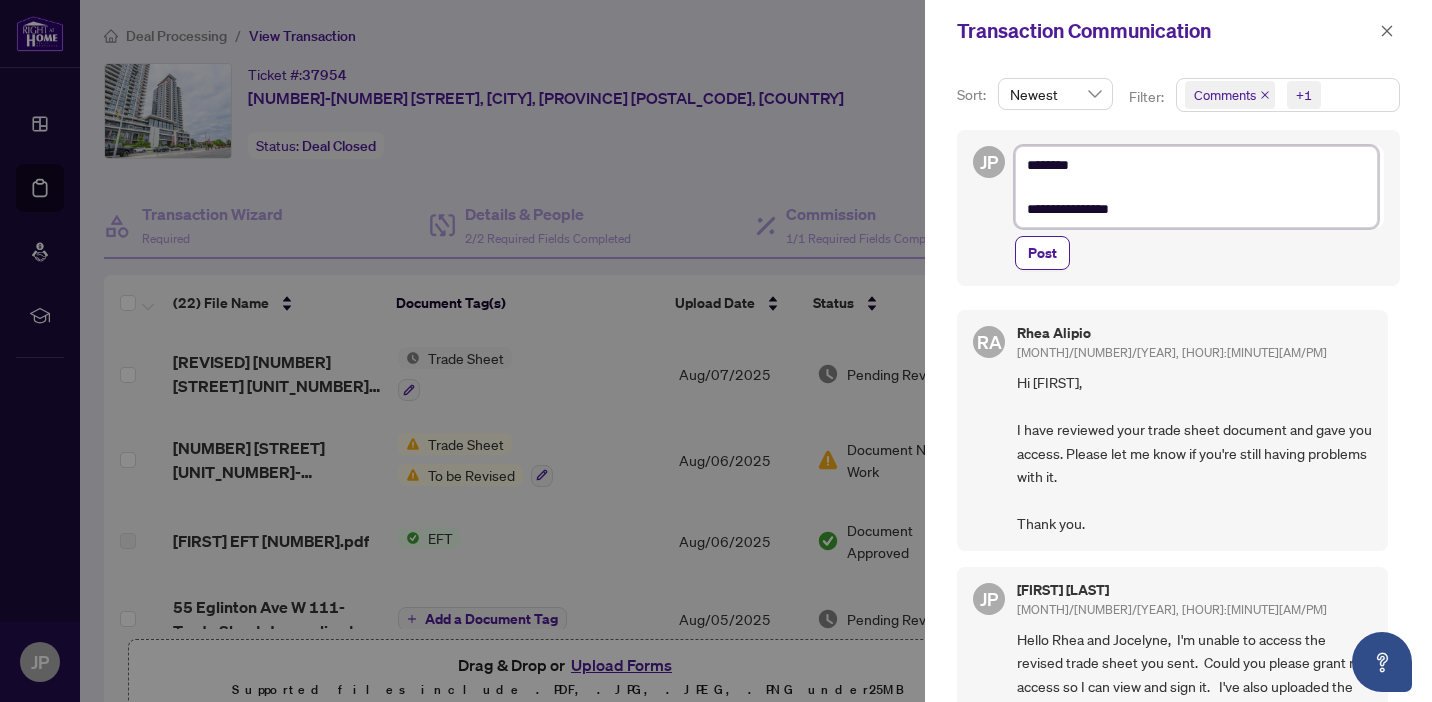 type on "**********" 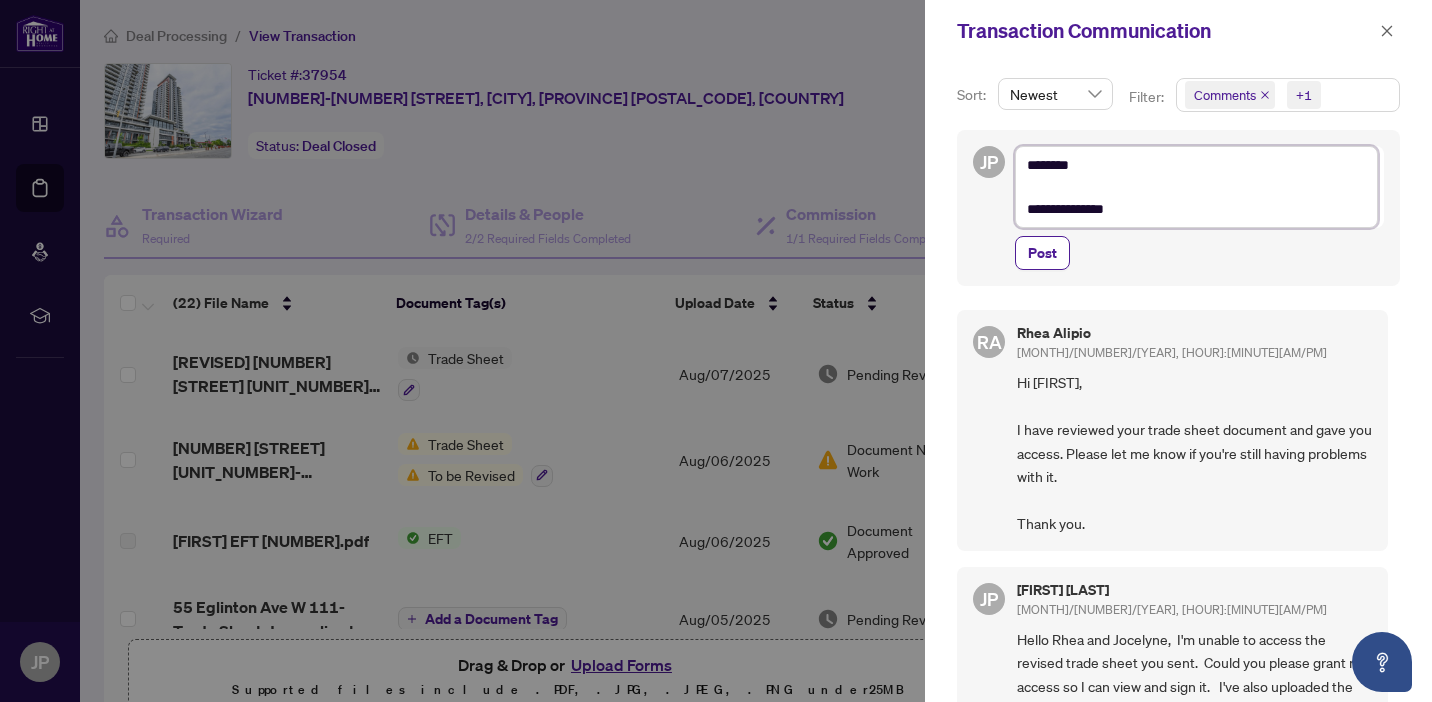 type on "**********" 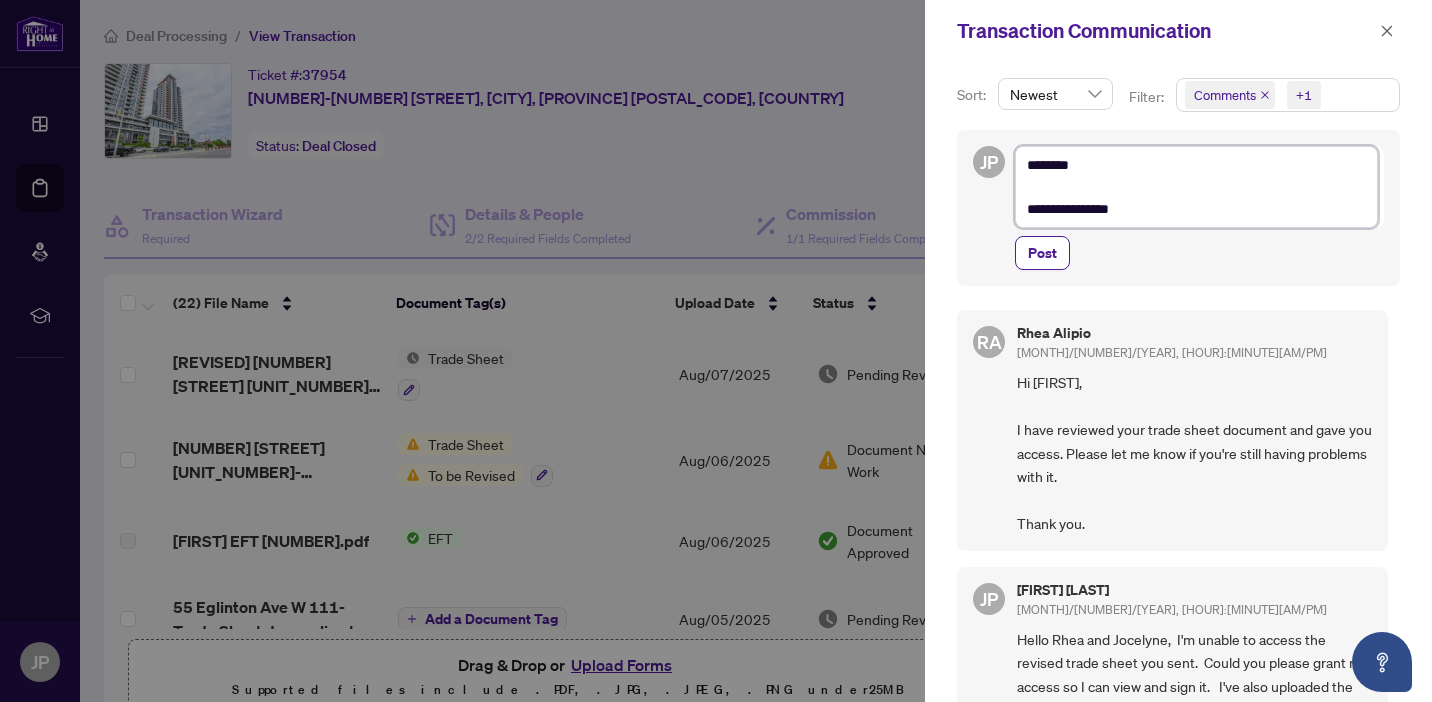 type on "**********" 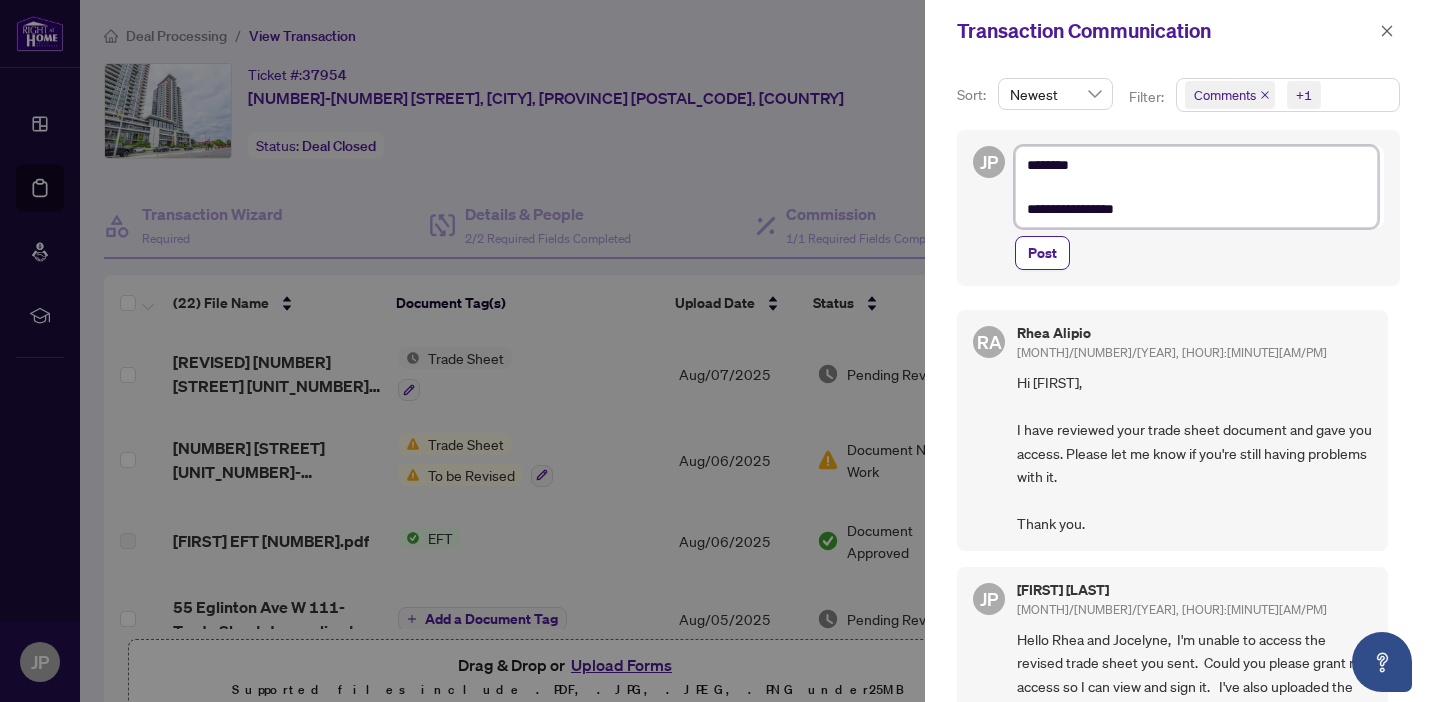 type on "**********" 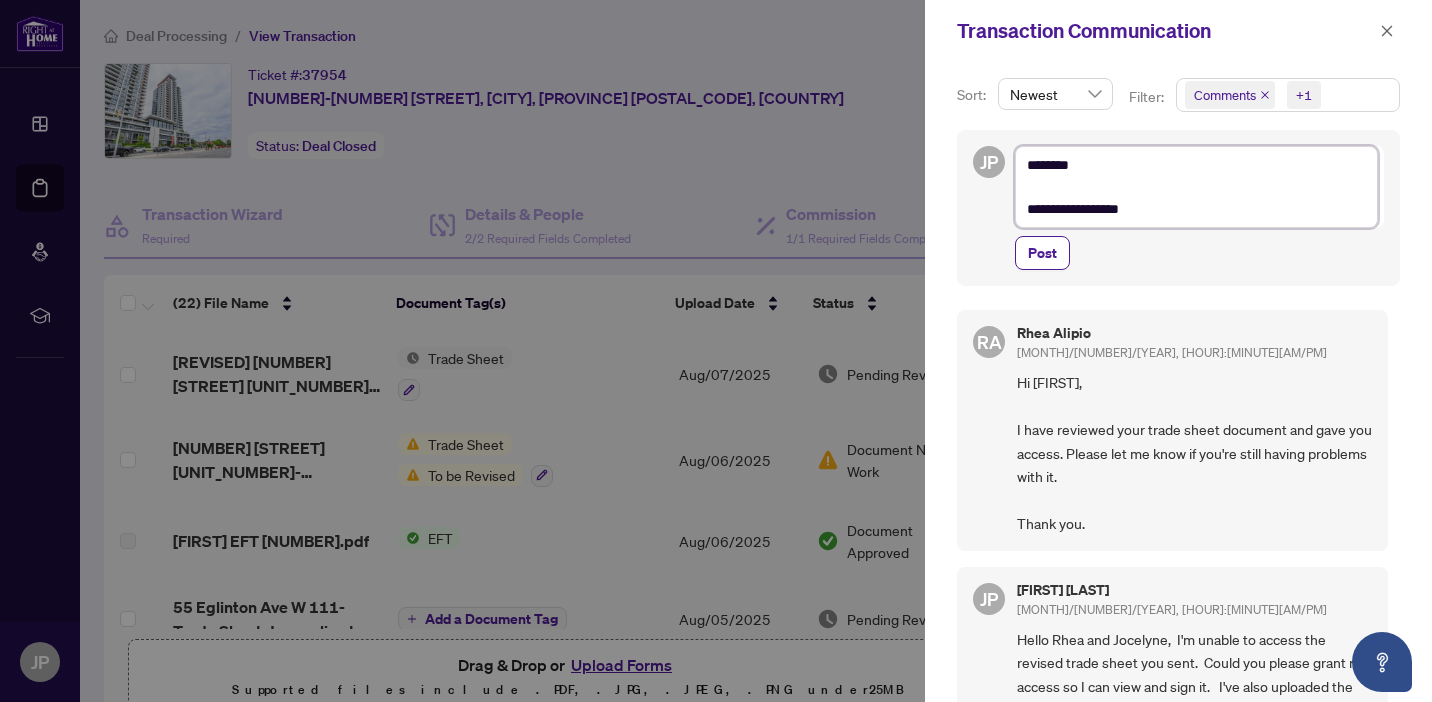type on "**********" 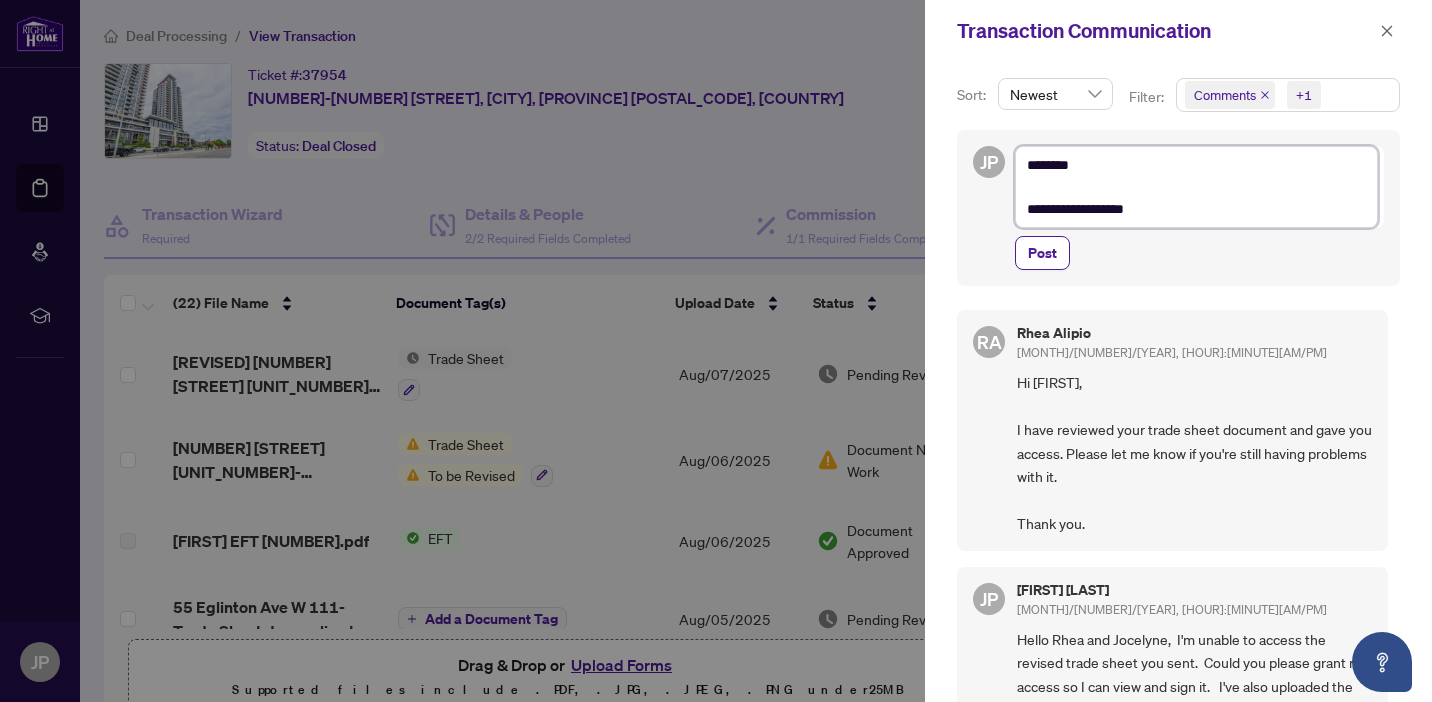 type on "**********" 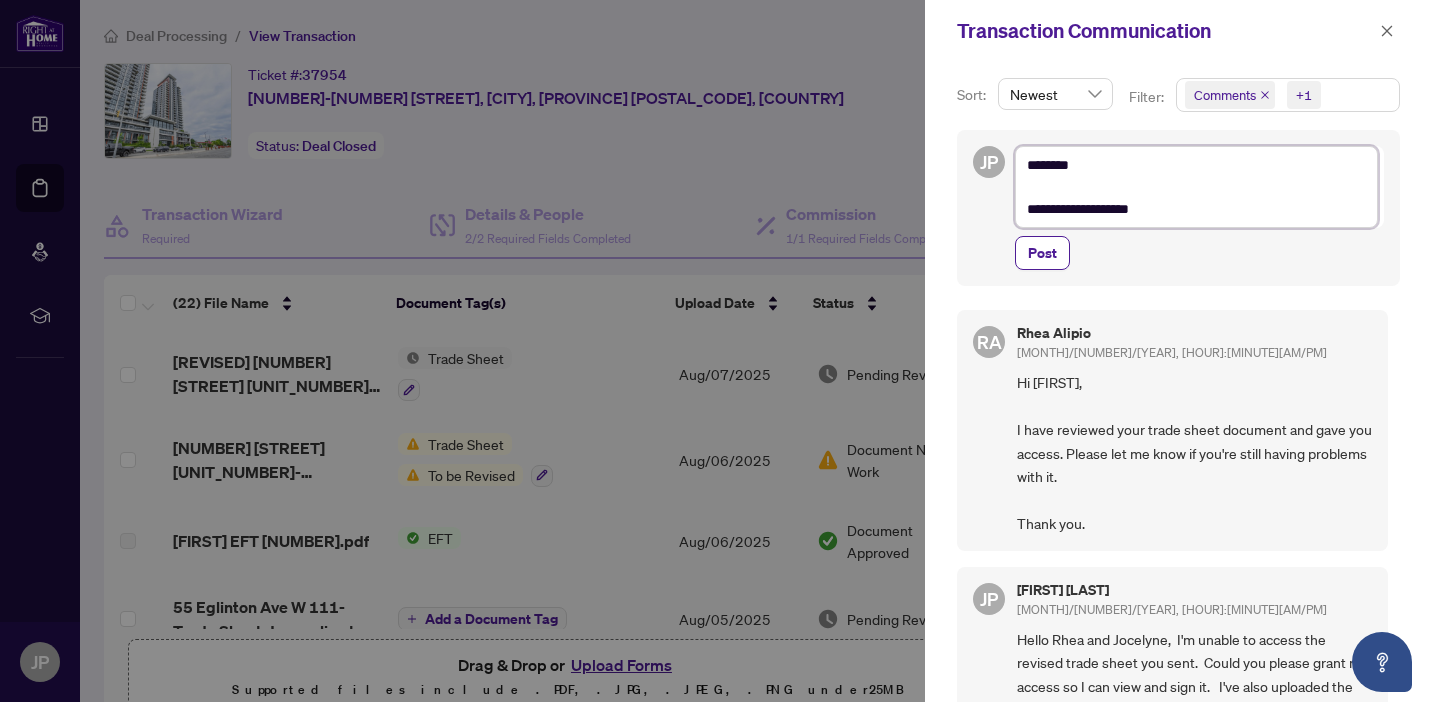type on "**********" 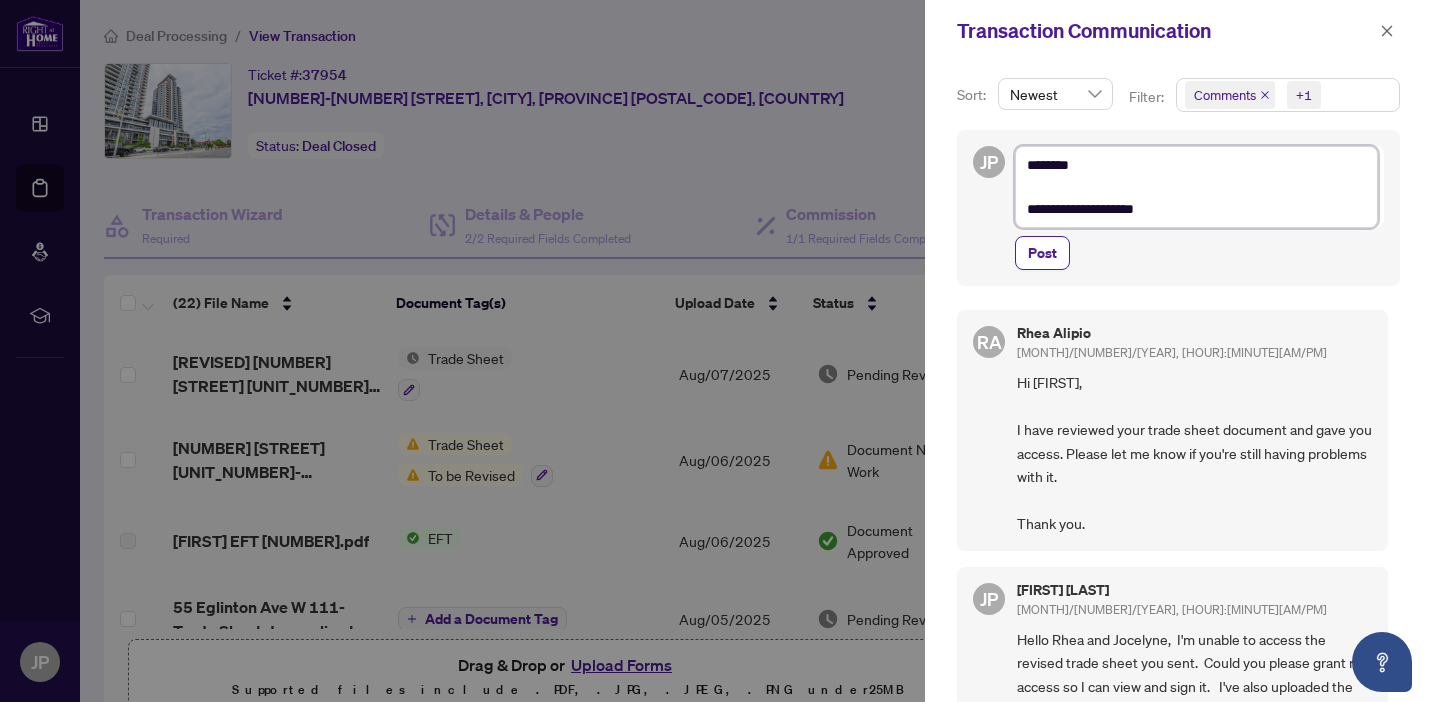 type on "**********" 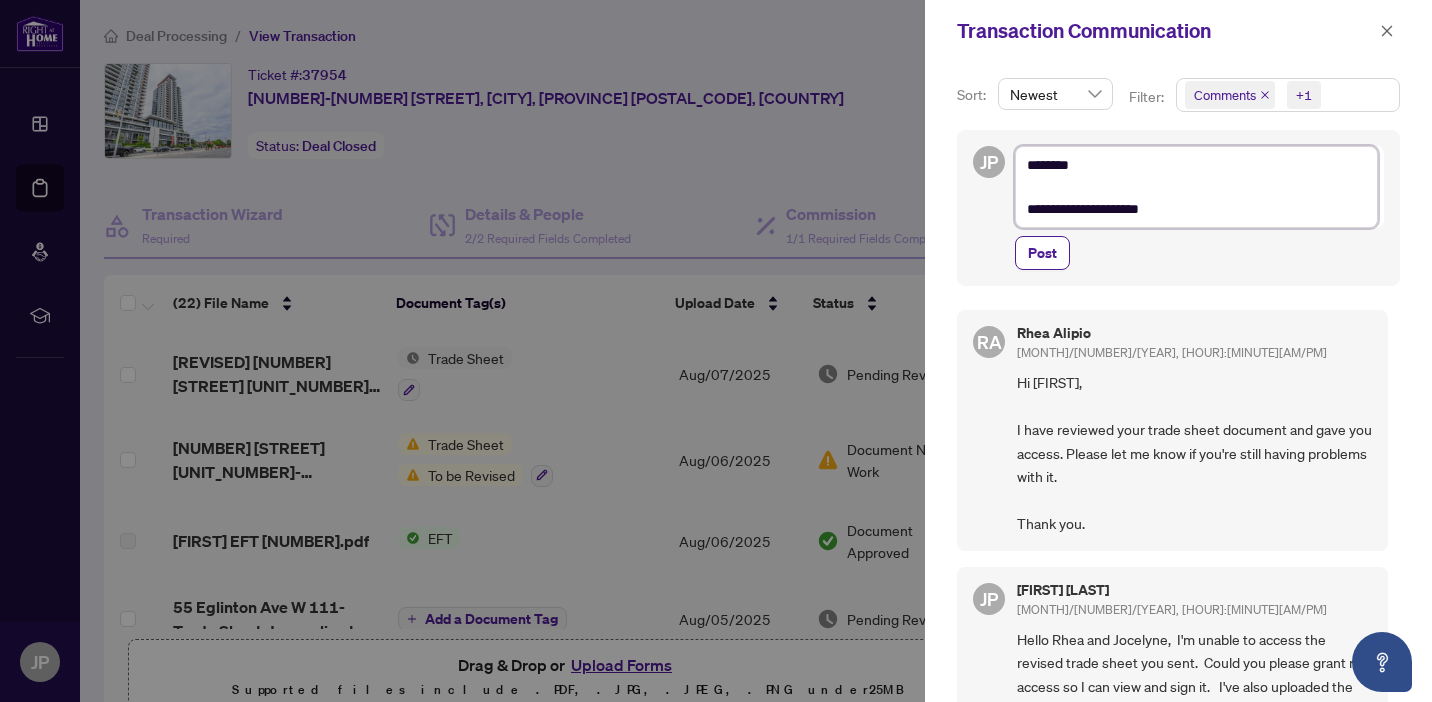 type on "**********" 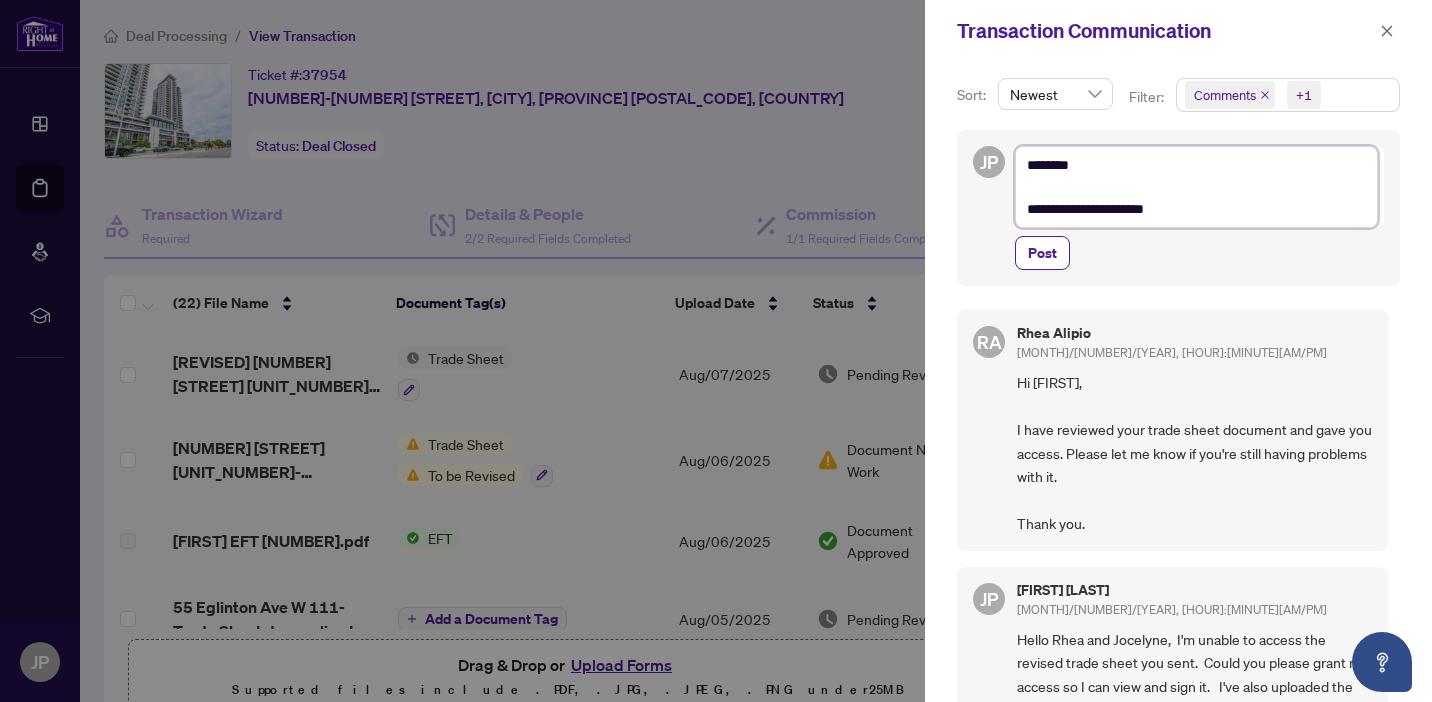 type on "**********" 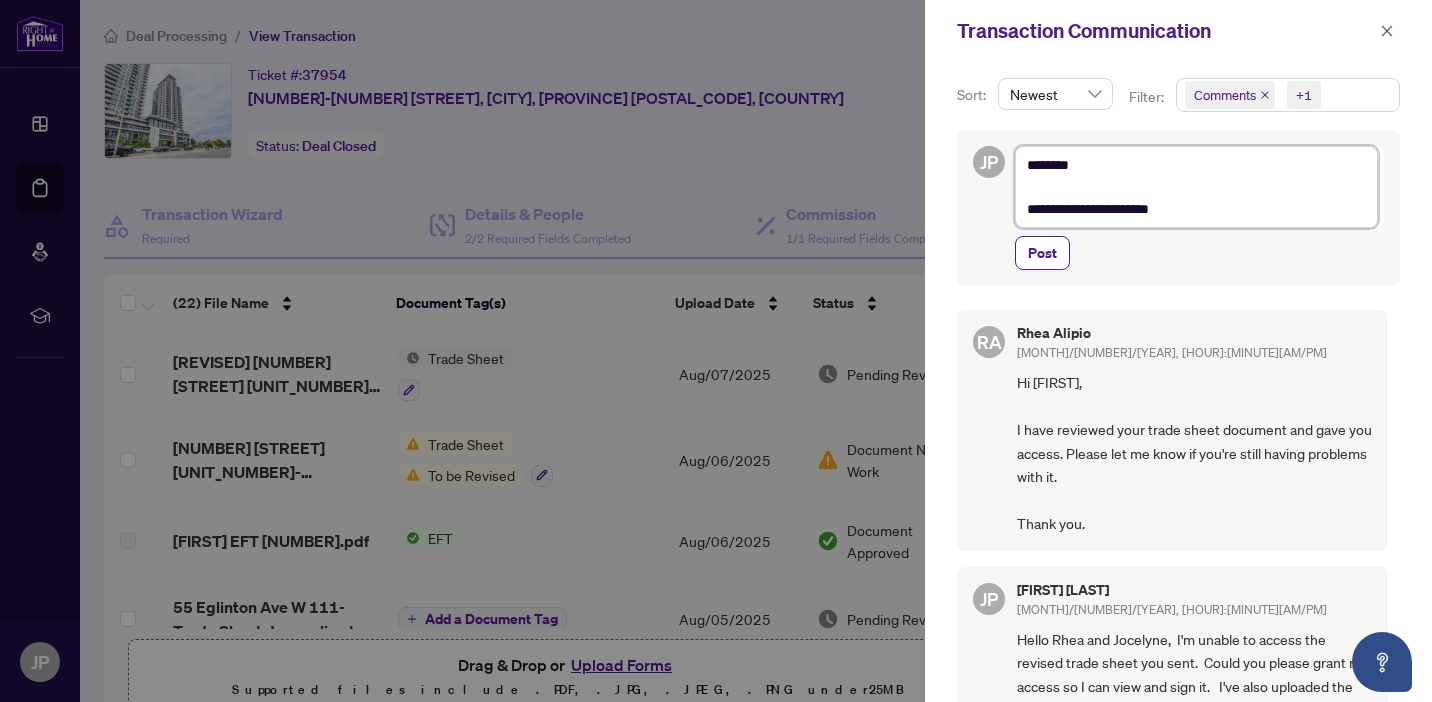 type on "**********" 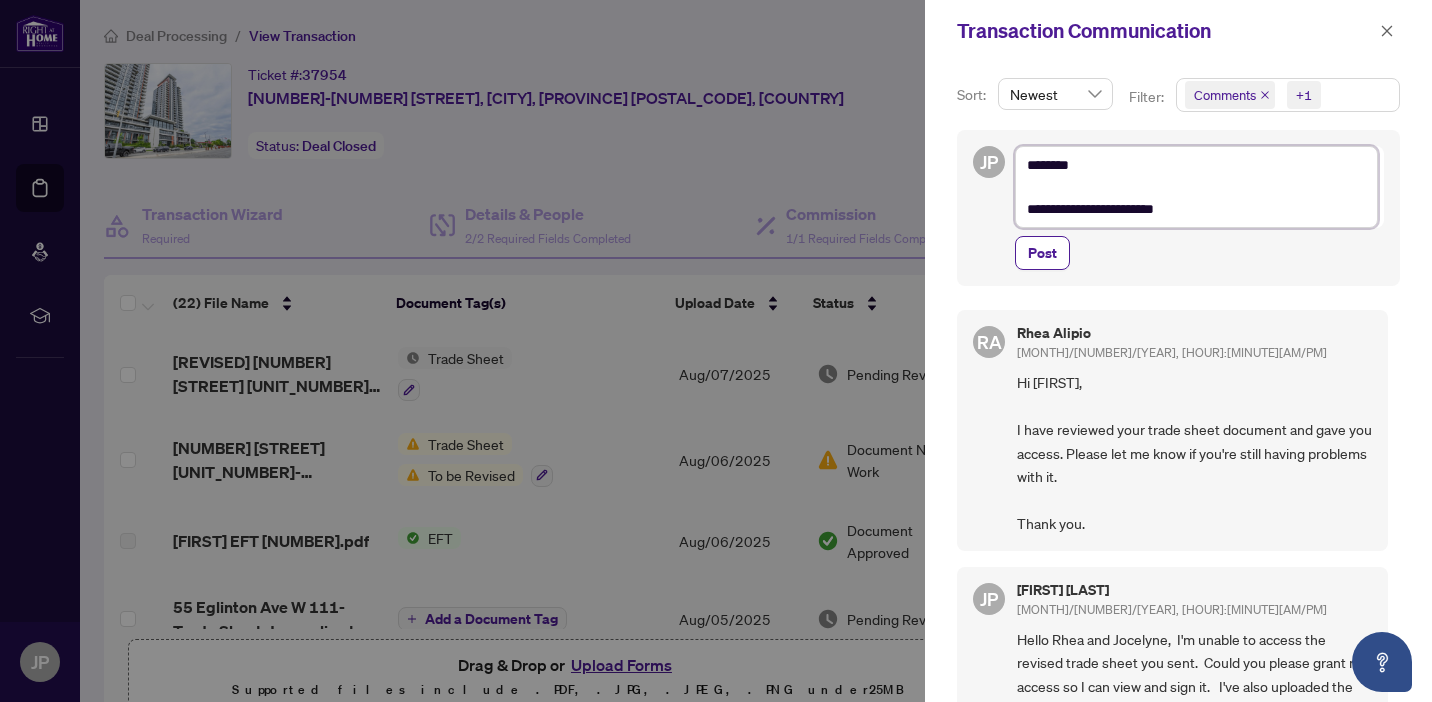 type on "**********" 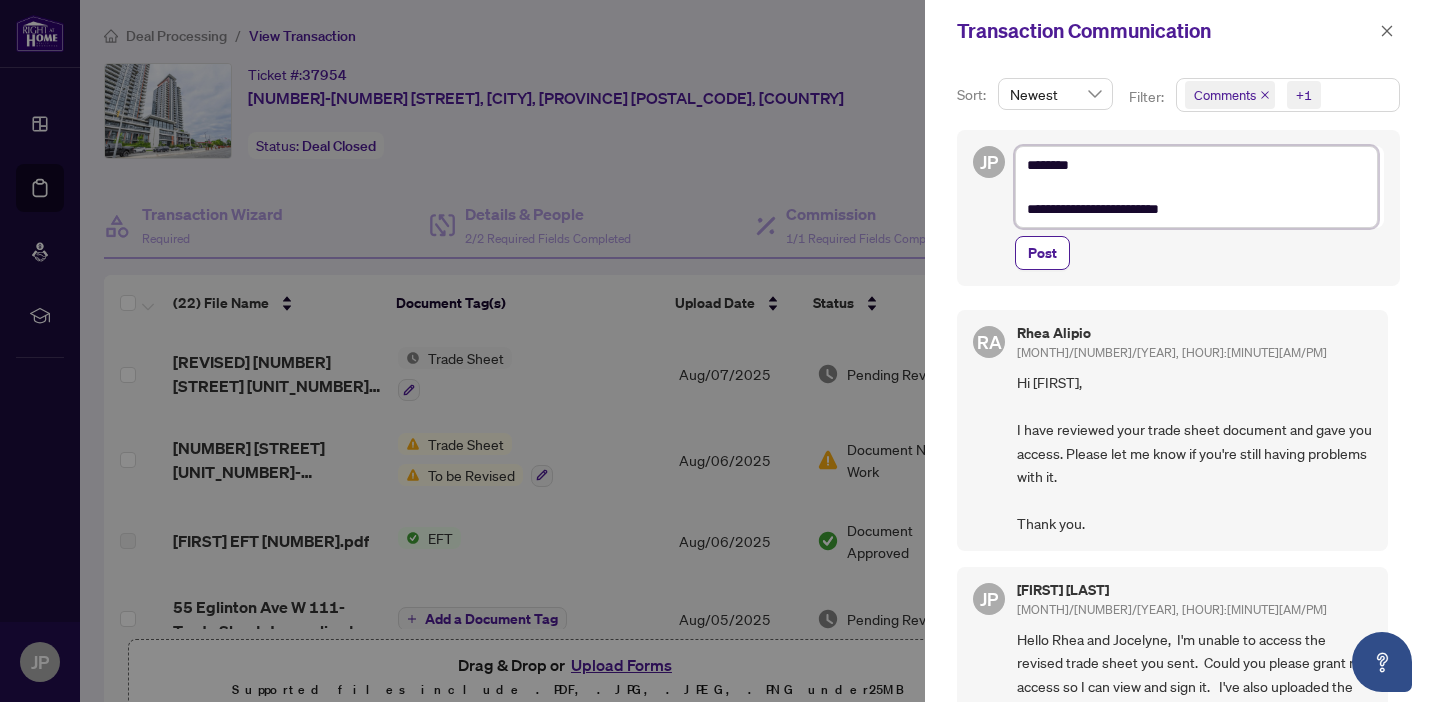 type on "**********" 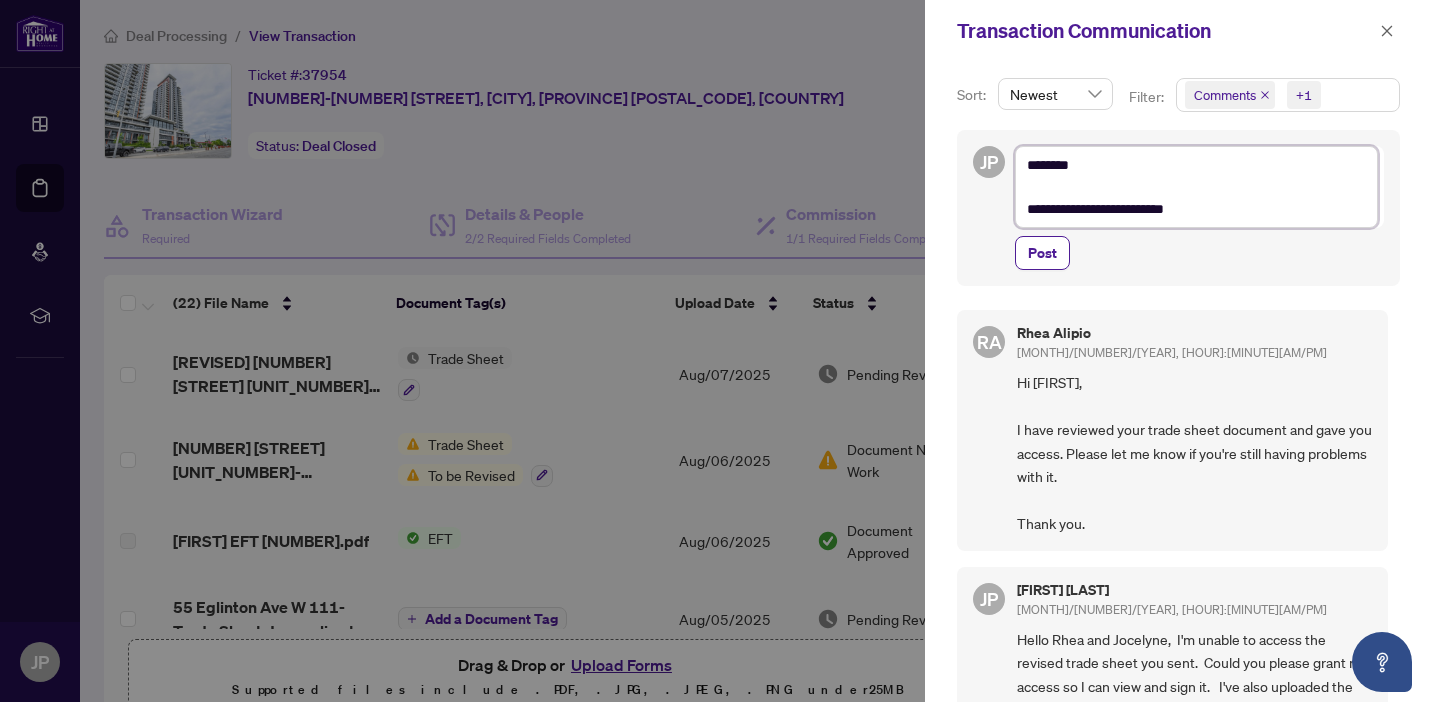 type on "**********" 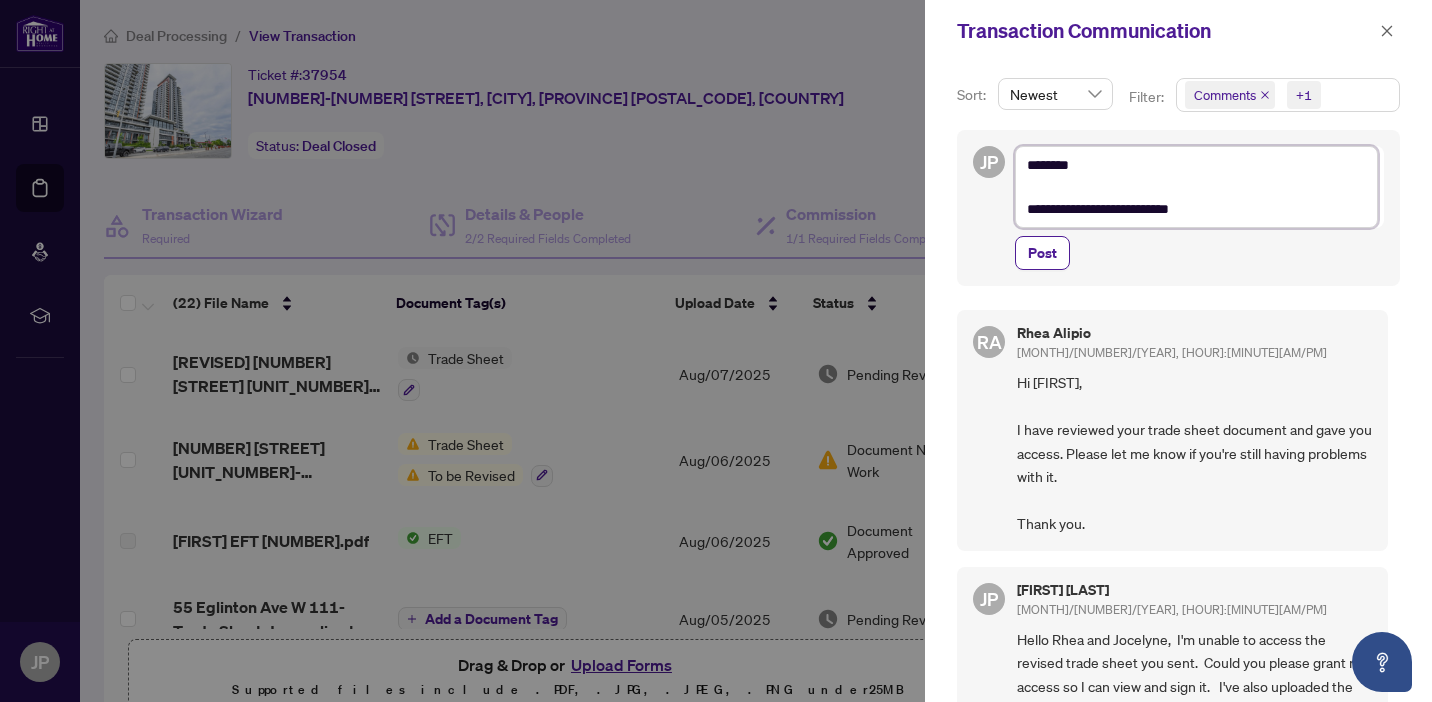 type on "**********" 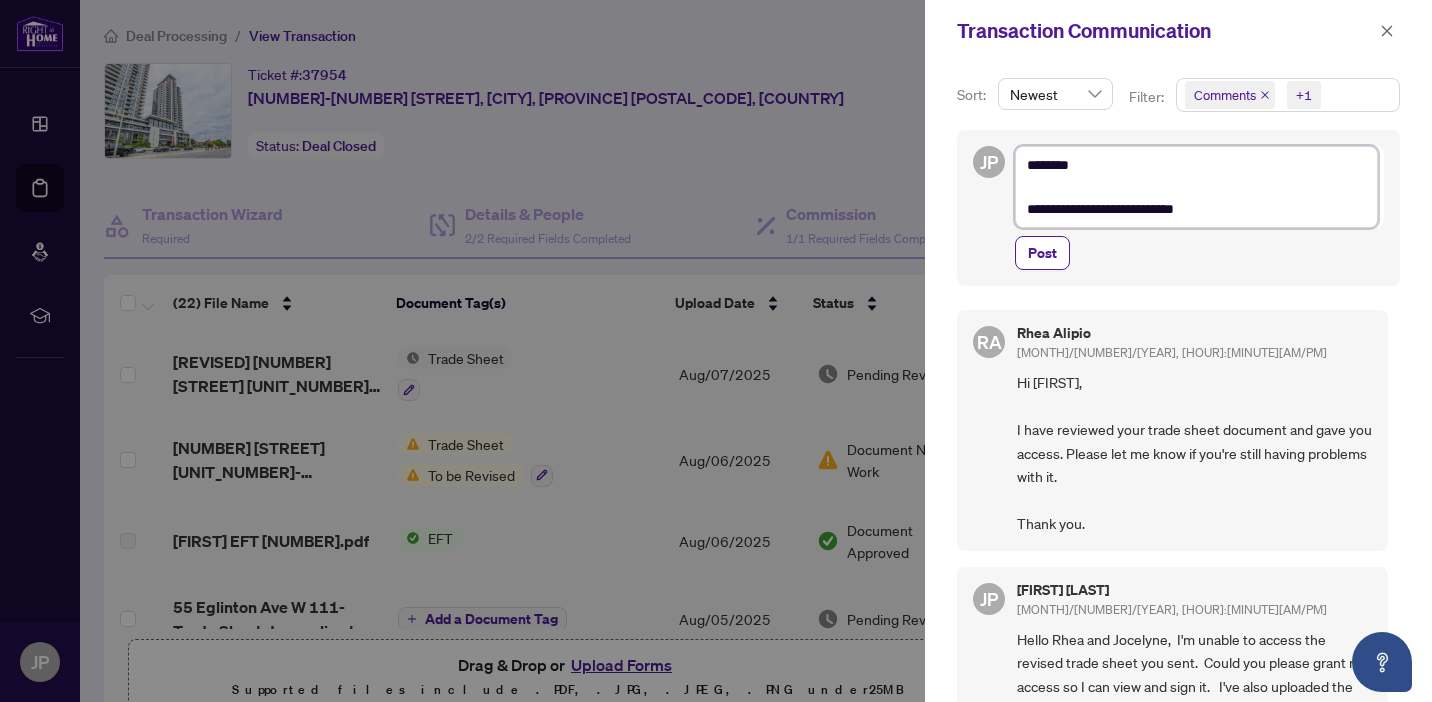 type on "**********" 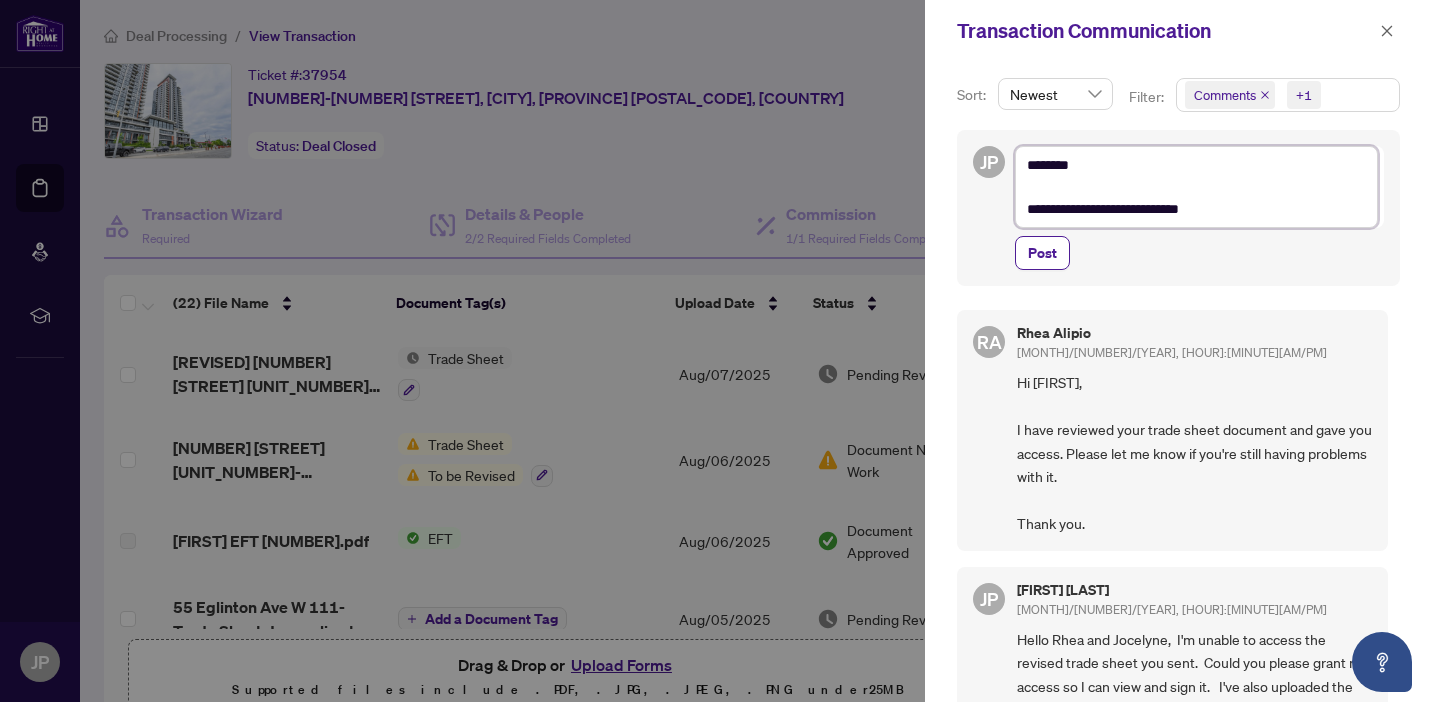 type on "**********" 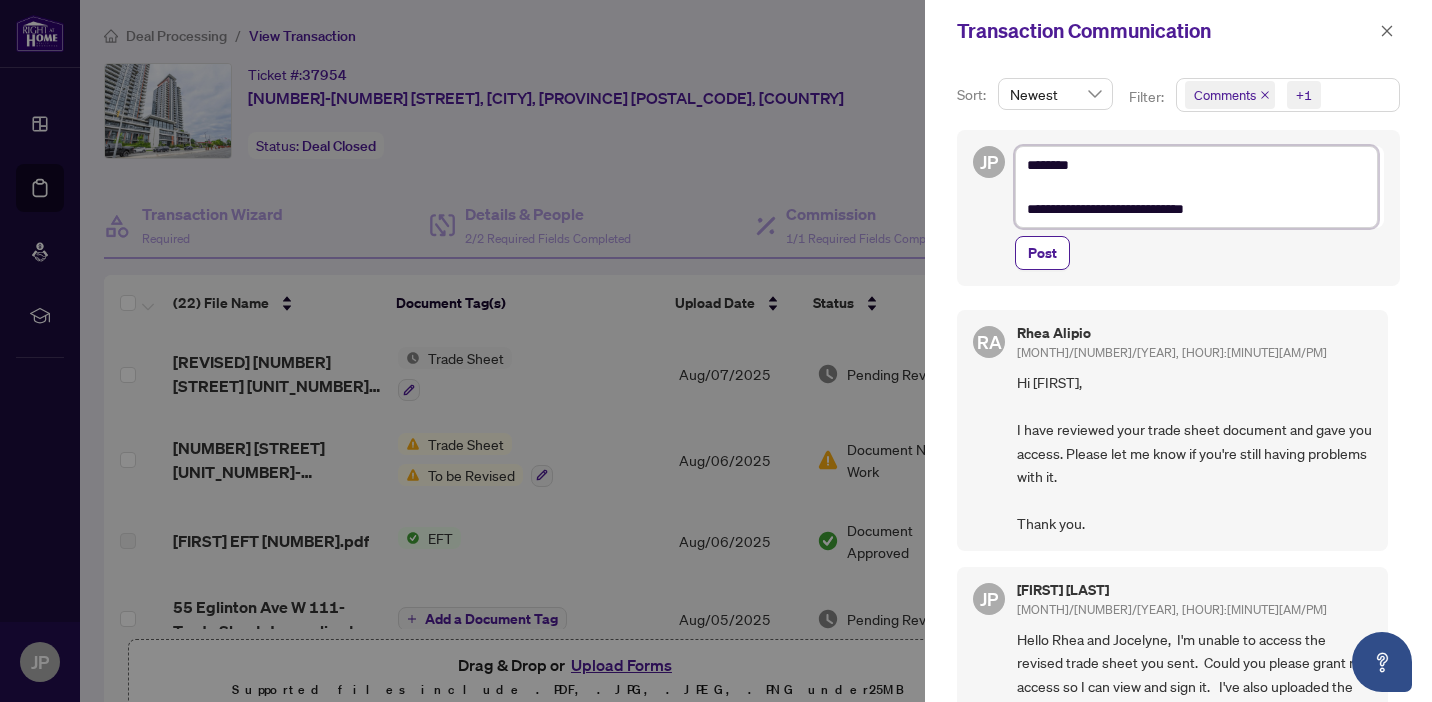 type on "**********" 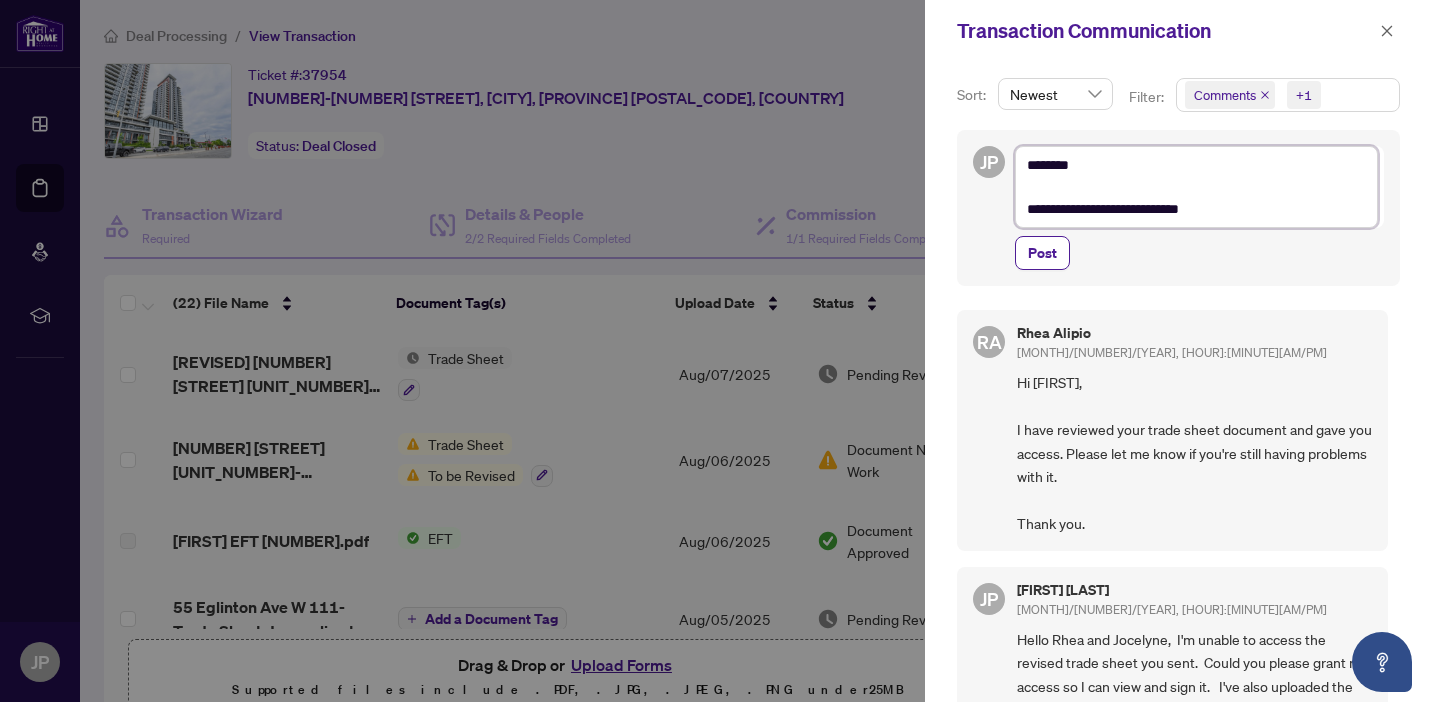 type on "**********" 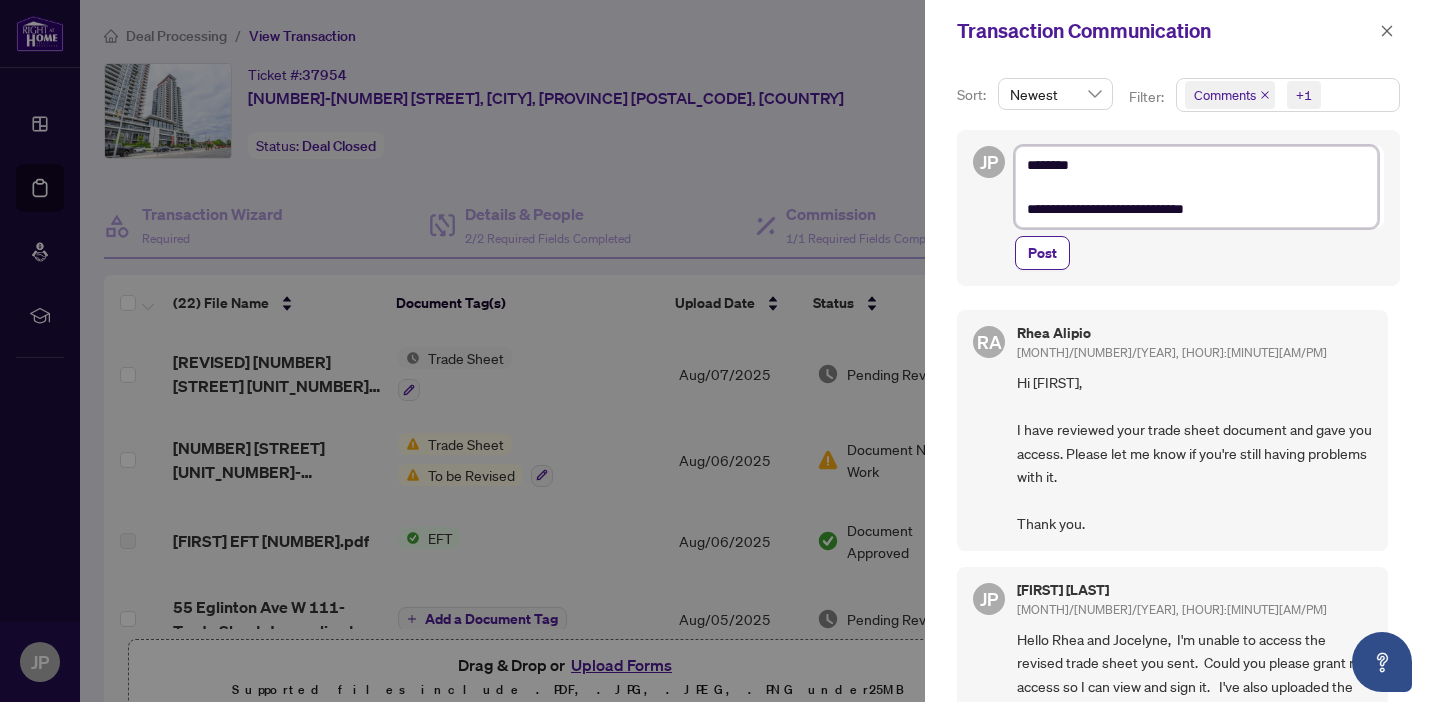 type on "**********" 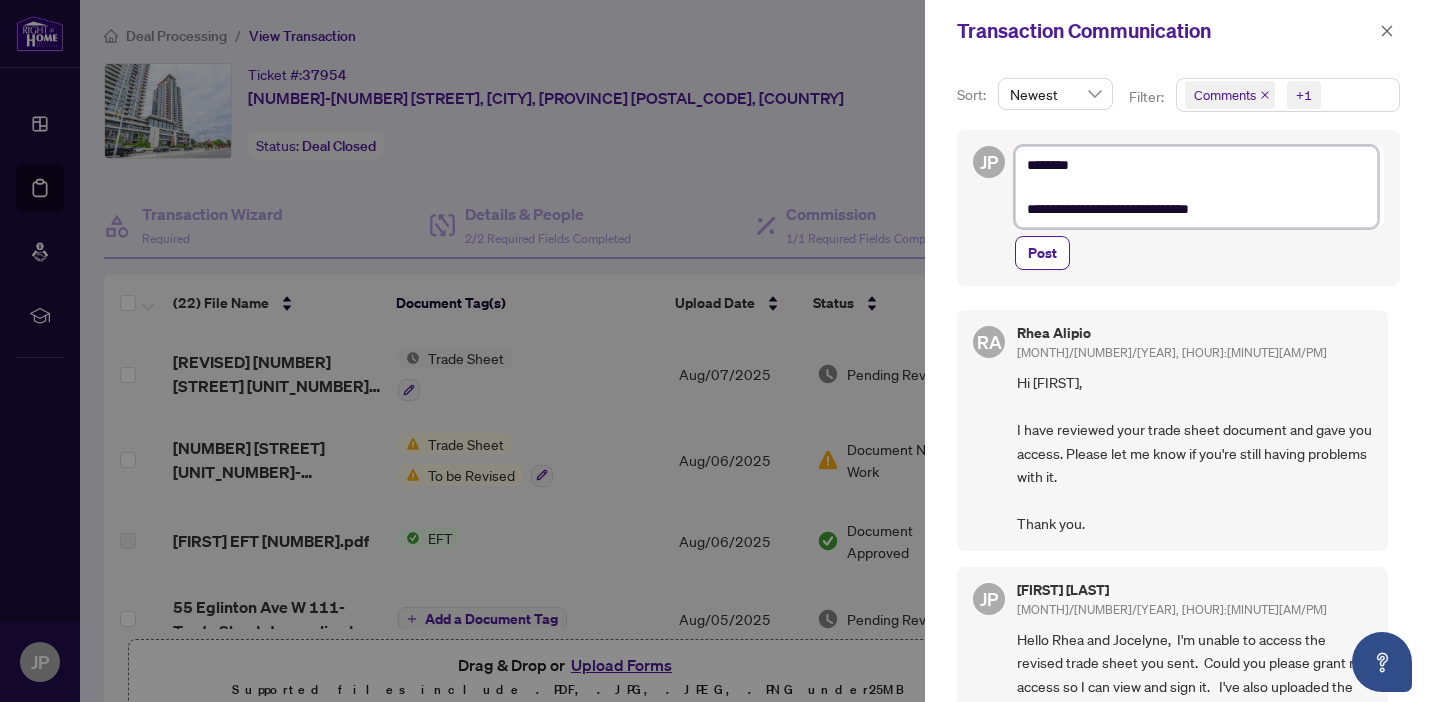 type on "**********" 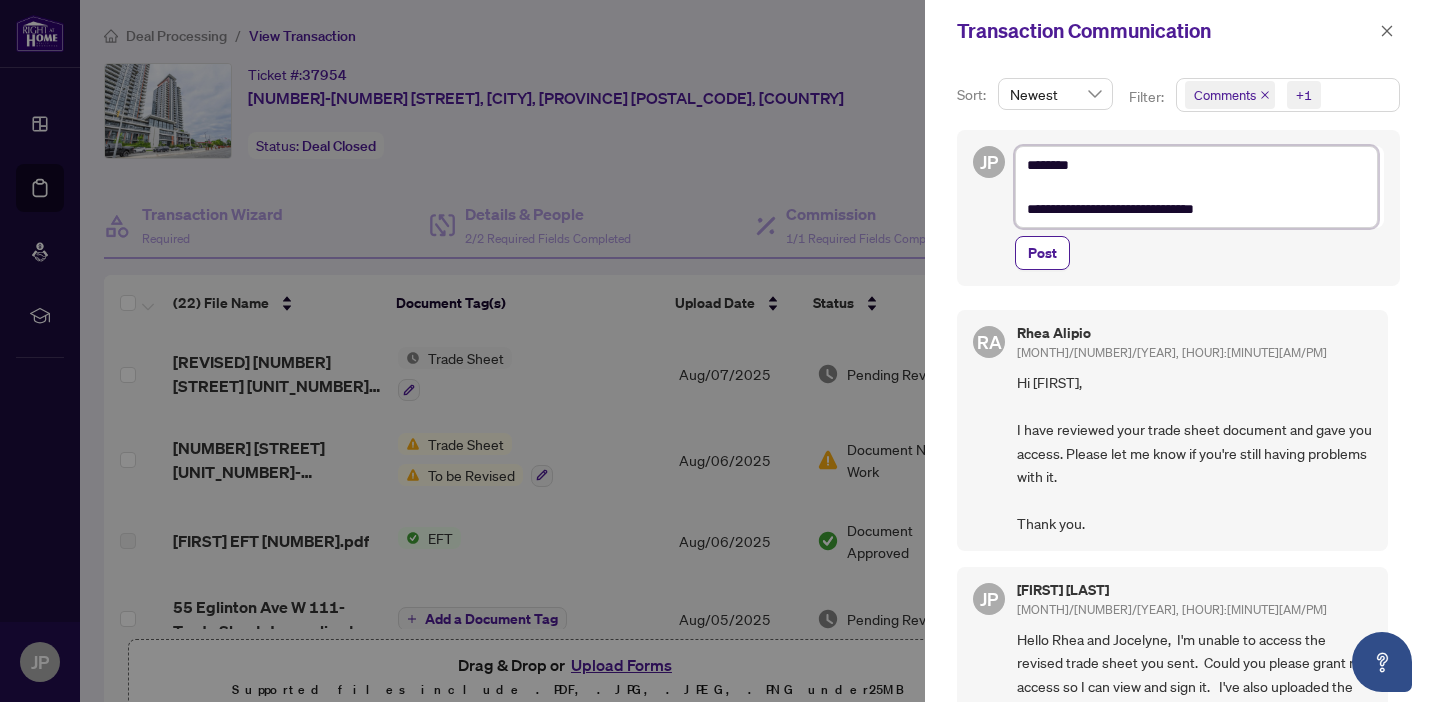 type on "**********" 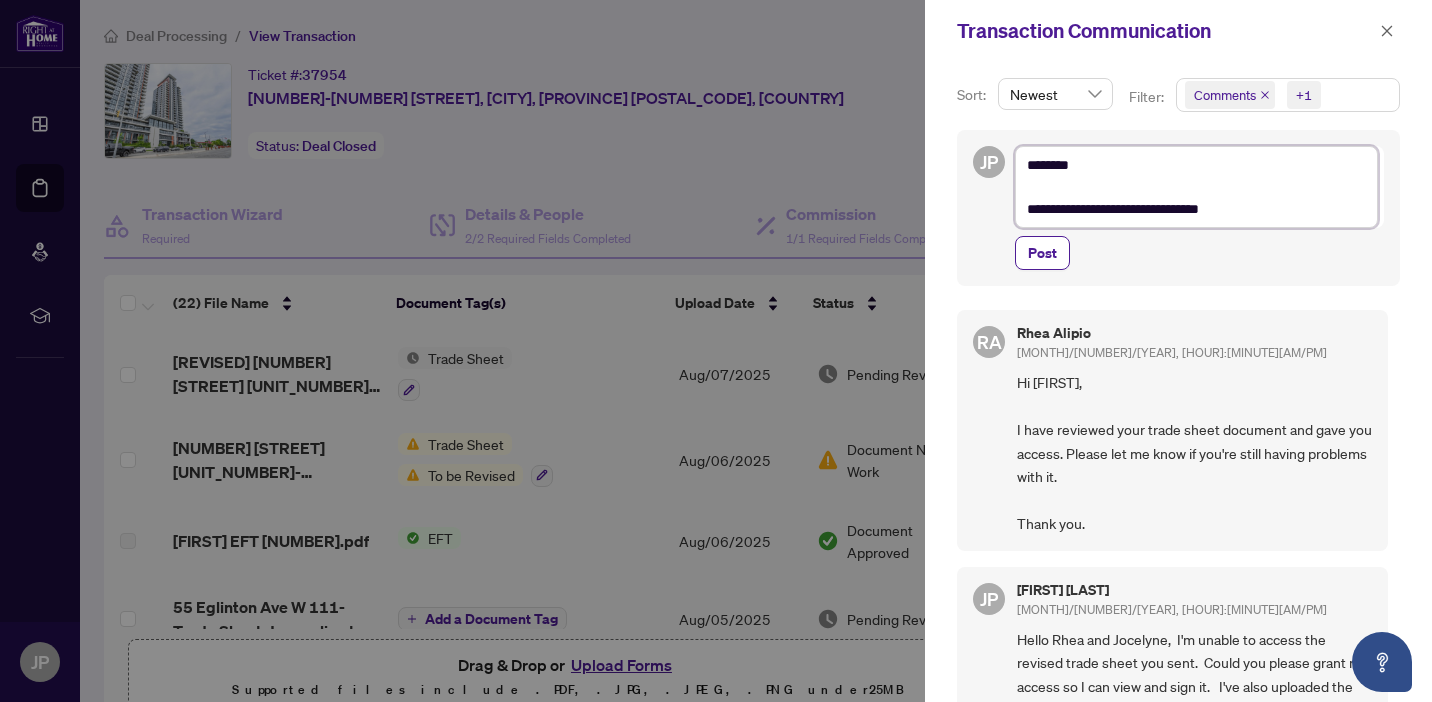 type on "**********" 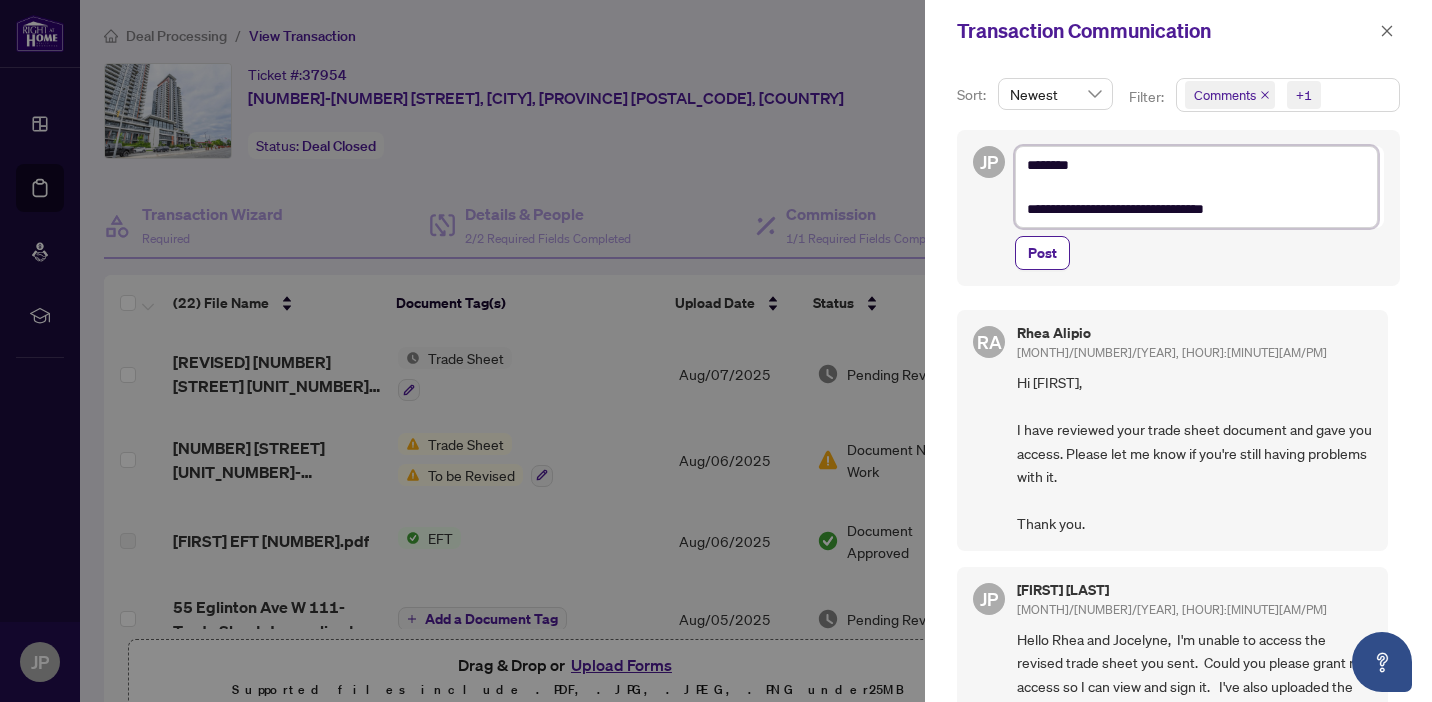 type on "**********" 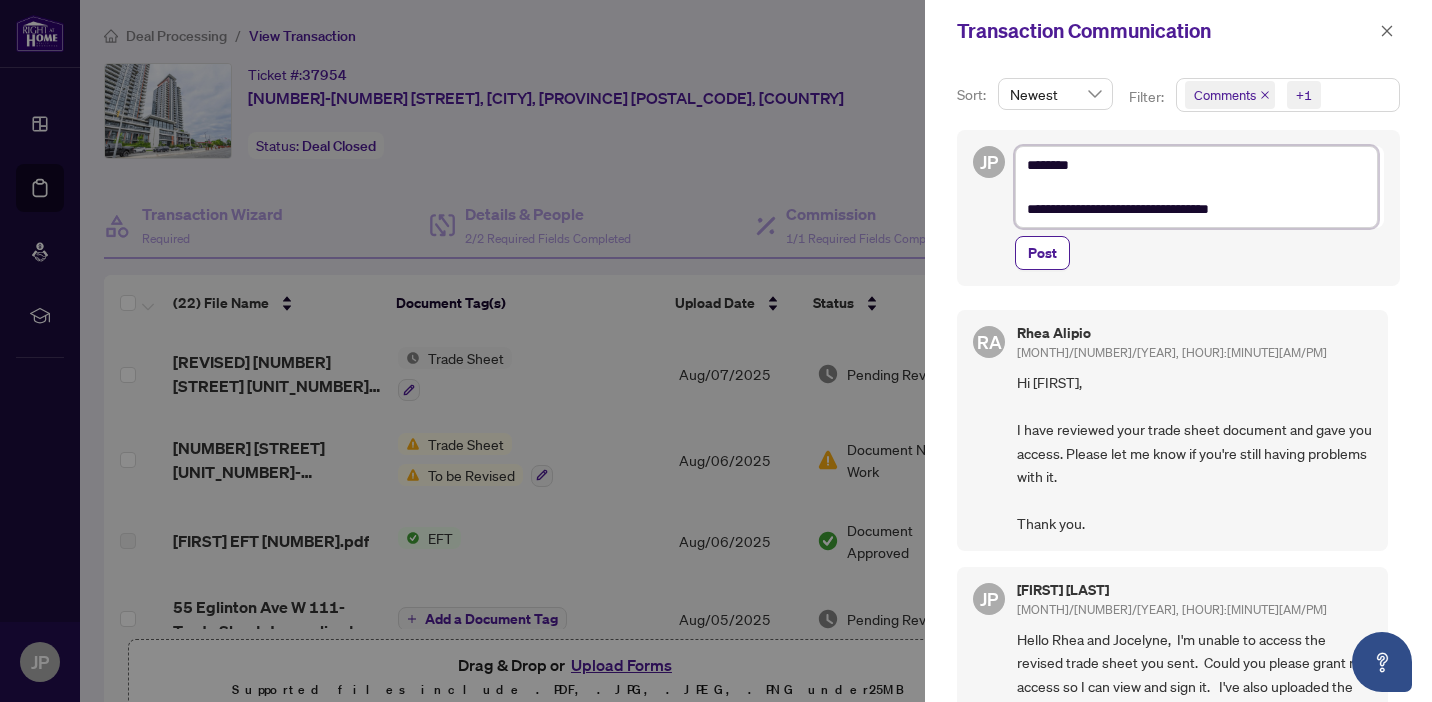 type on "**********" 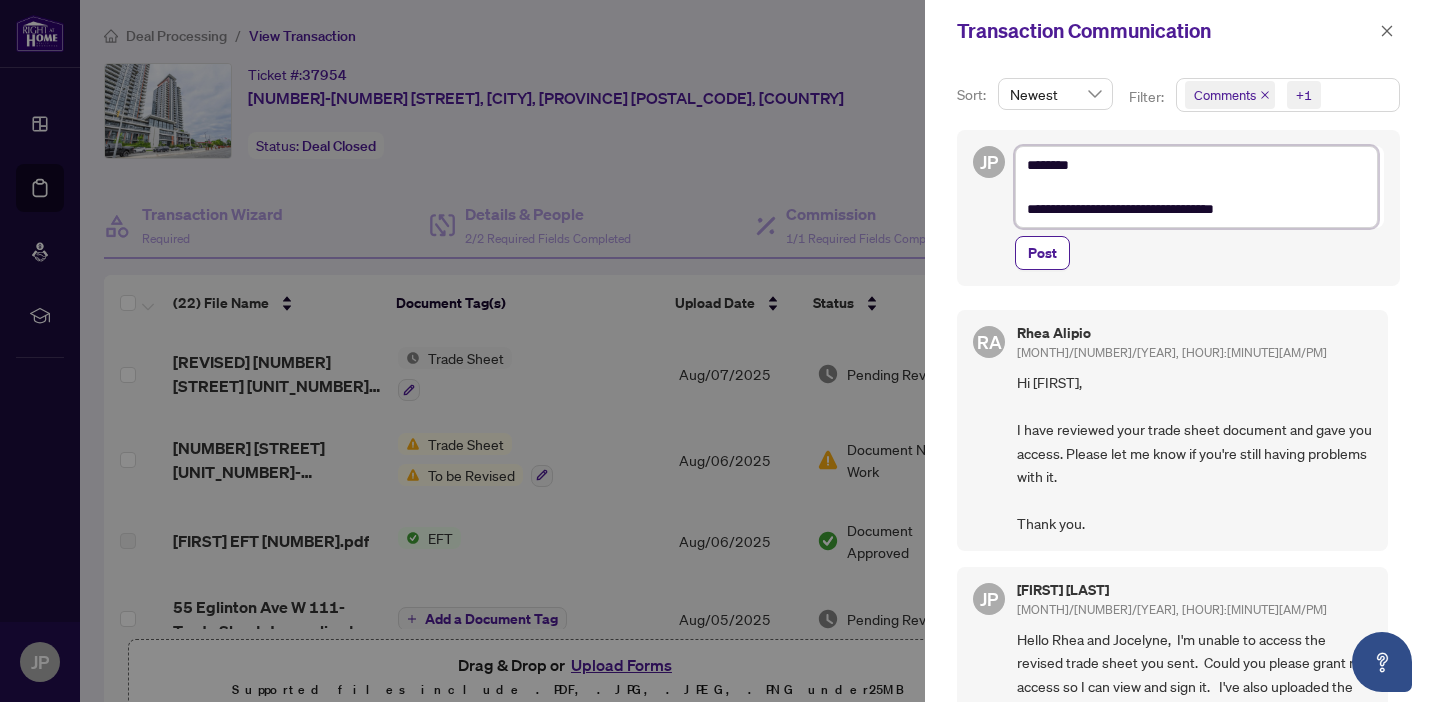 type on "**********" 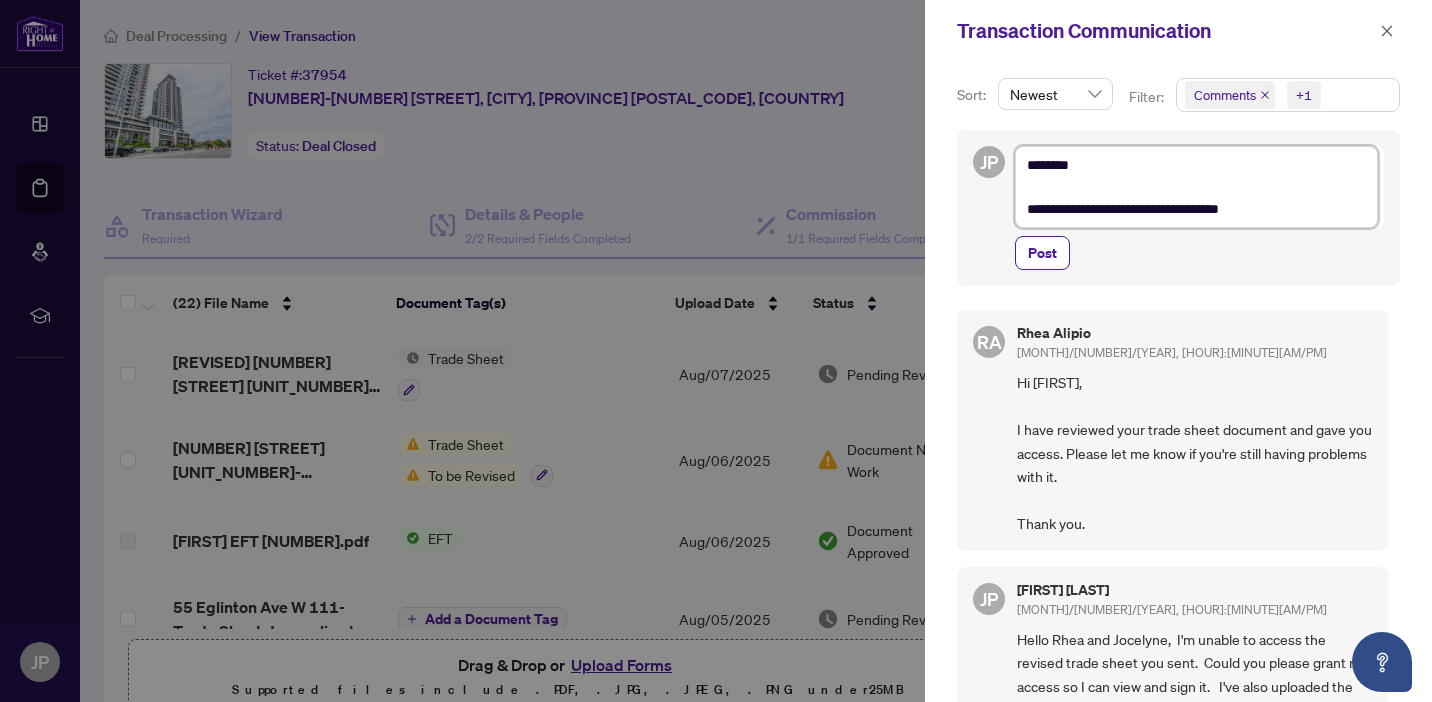 type on "**********" 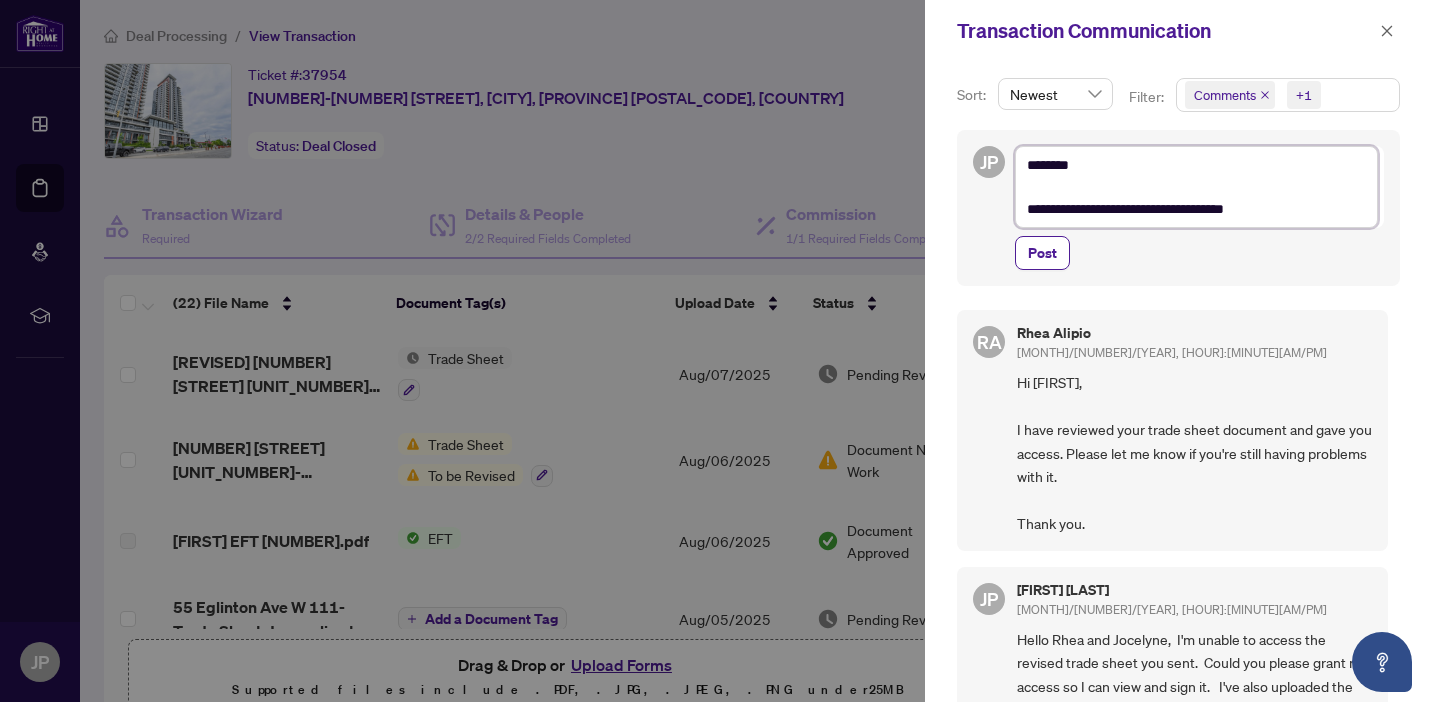 type on "**********" 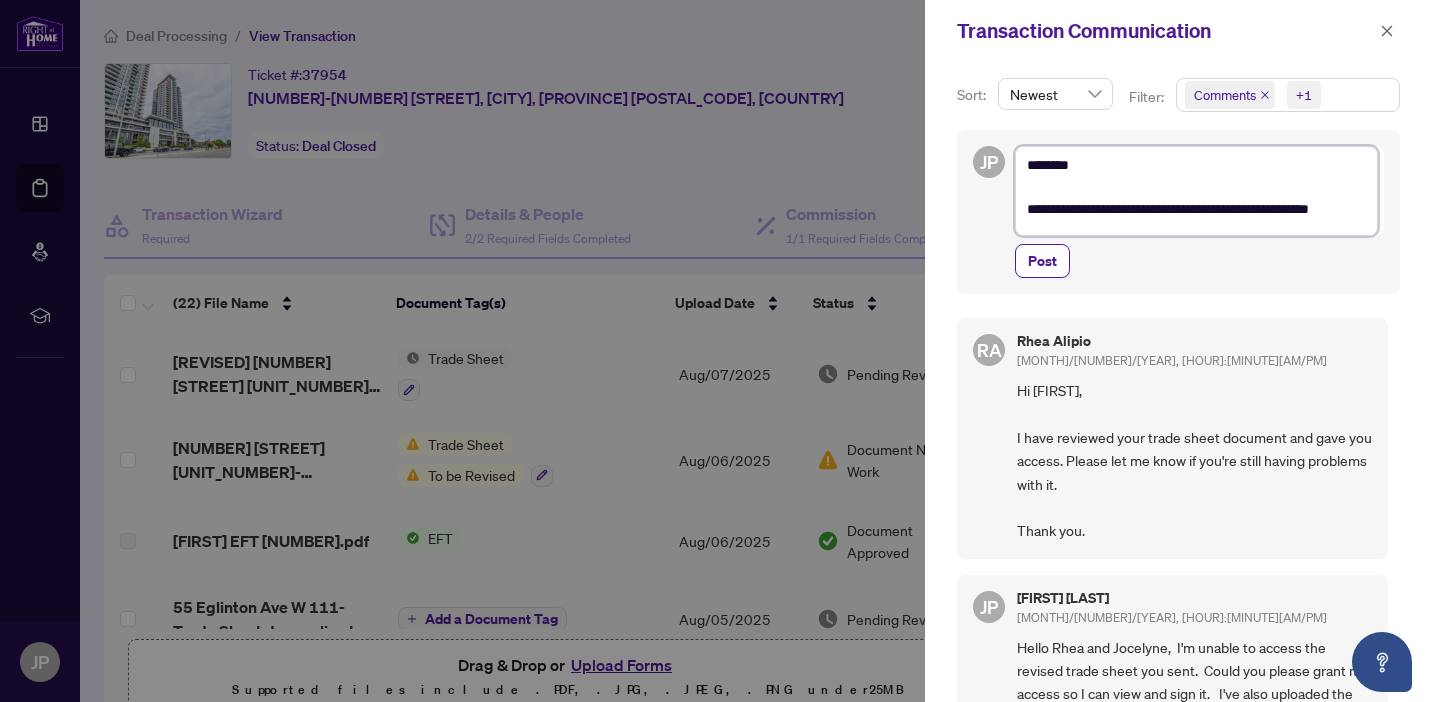scroll, scrollTop: 0, scrollLeft: 0, axis: both 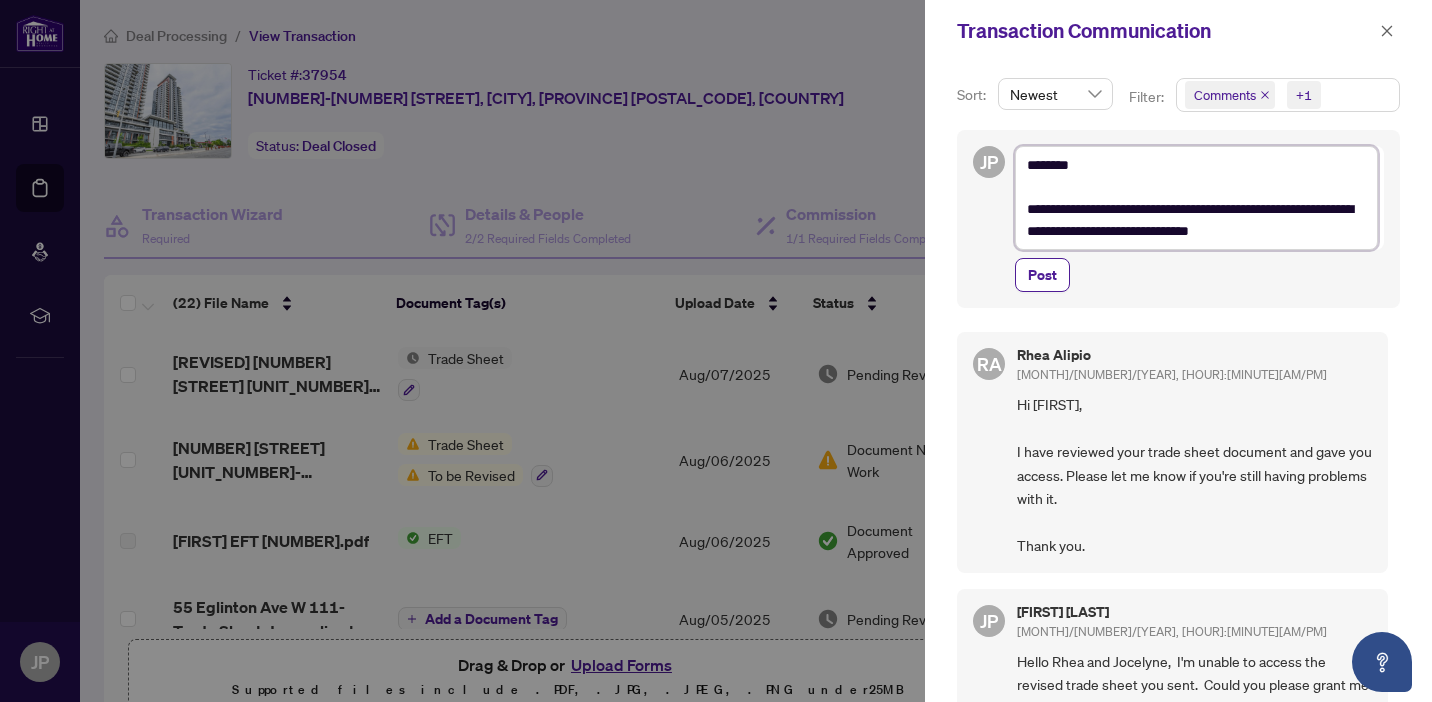 click on "**********" at bounding box center [1196, 198] 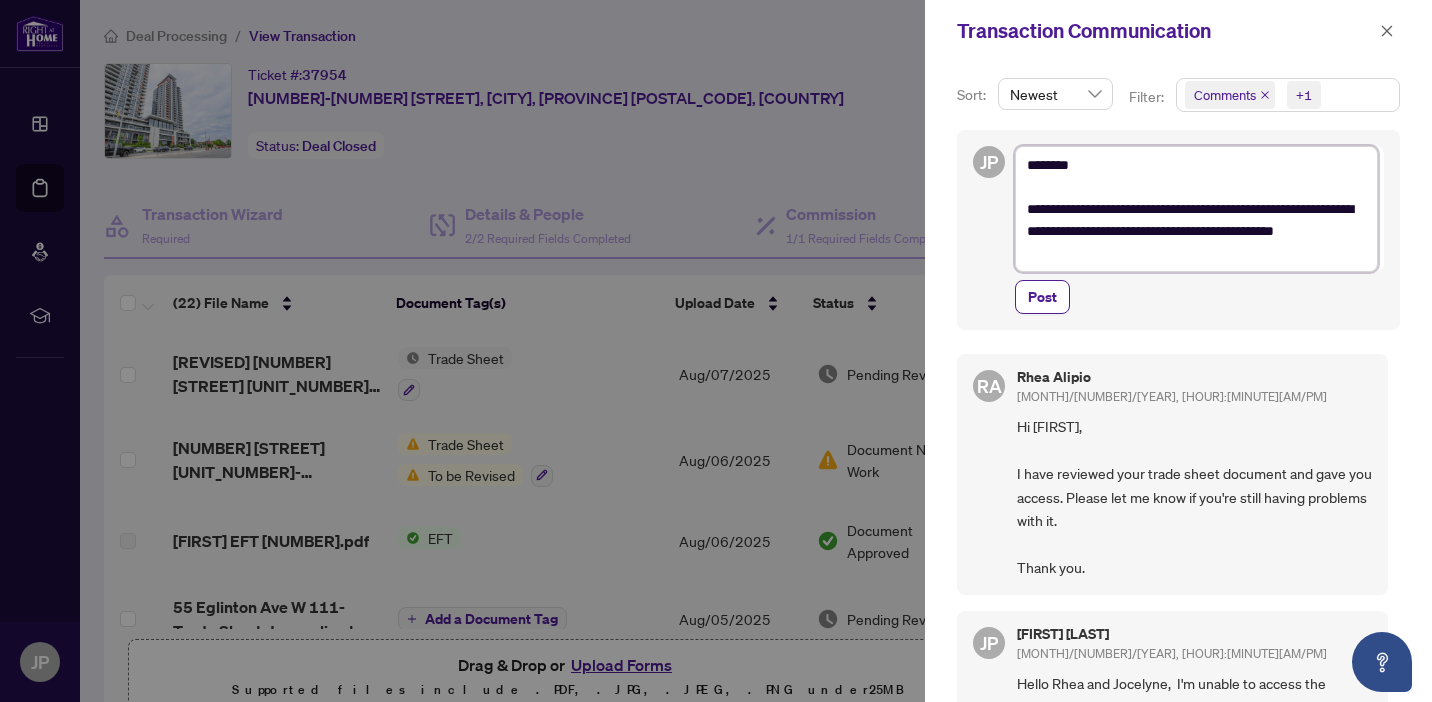 click on "**********" at bounding box center (1196, 209) 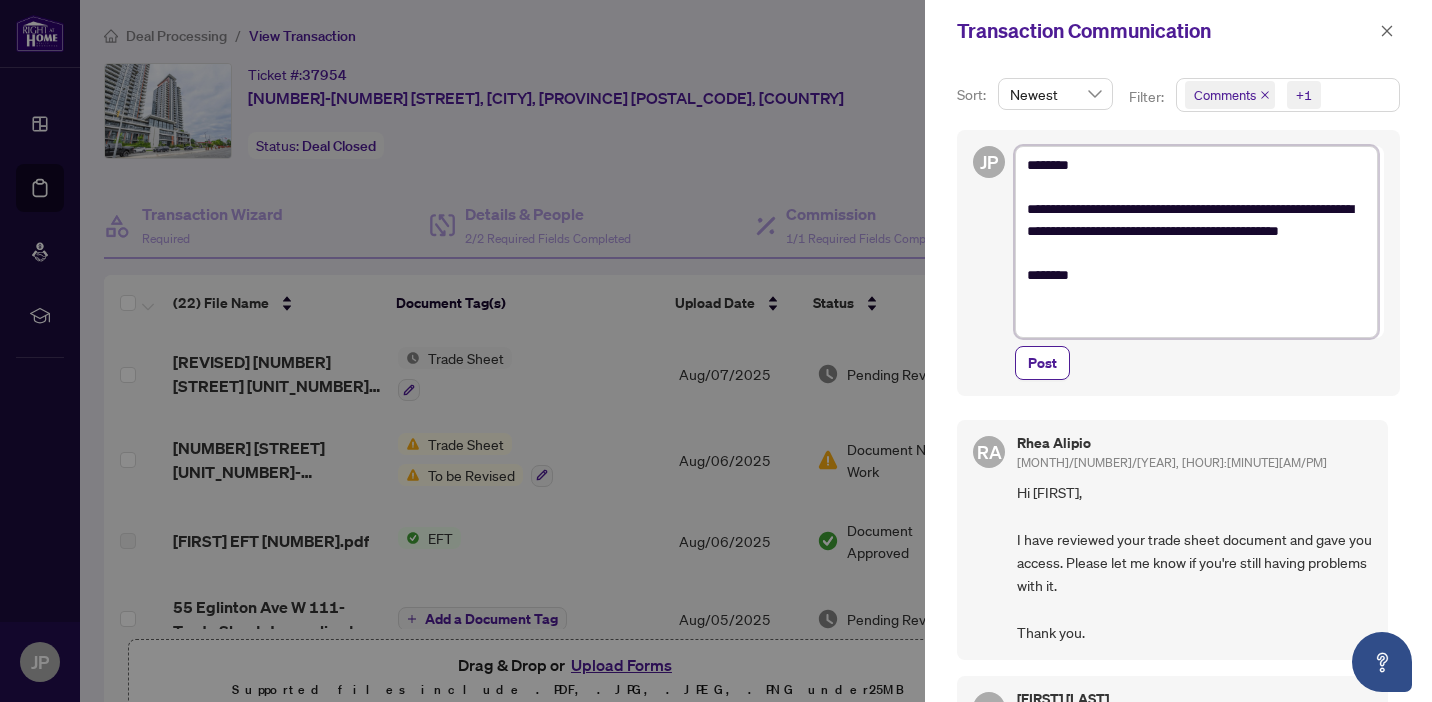 scroll, scrollTop: 0, scrollLeft: 0, axis: both 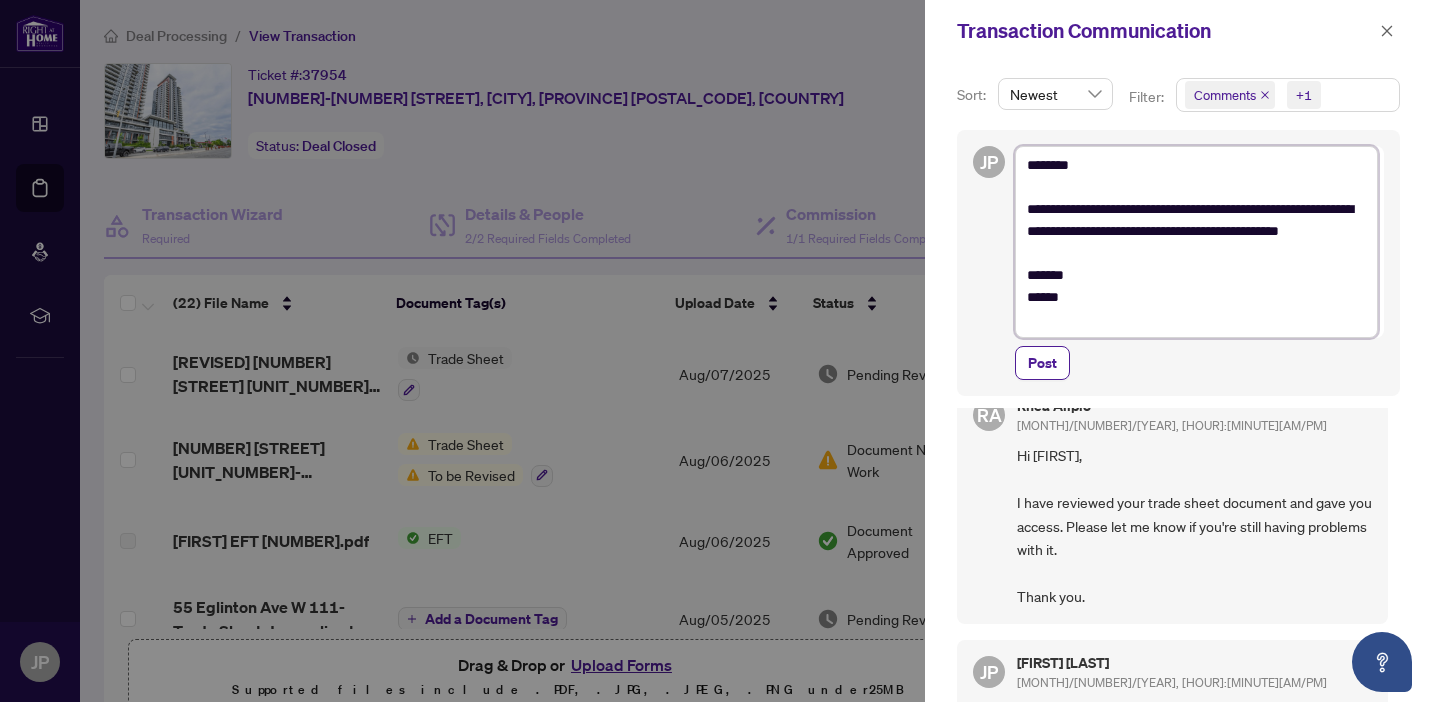 click on "**********" at bounding box center [1196, 242] 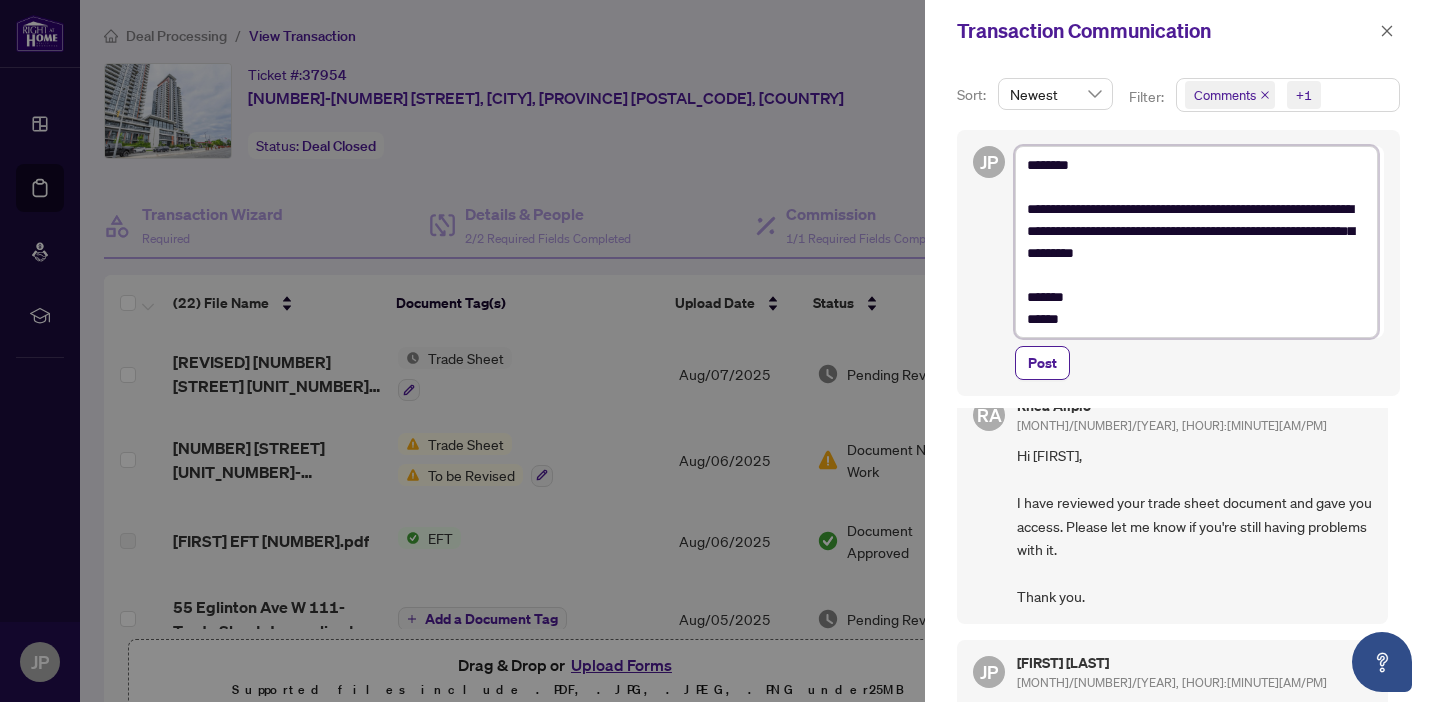 click on "**********" at bounding box center [1196, 242] 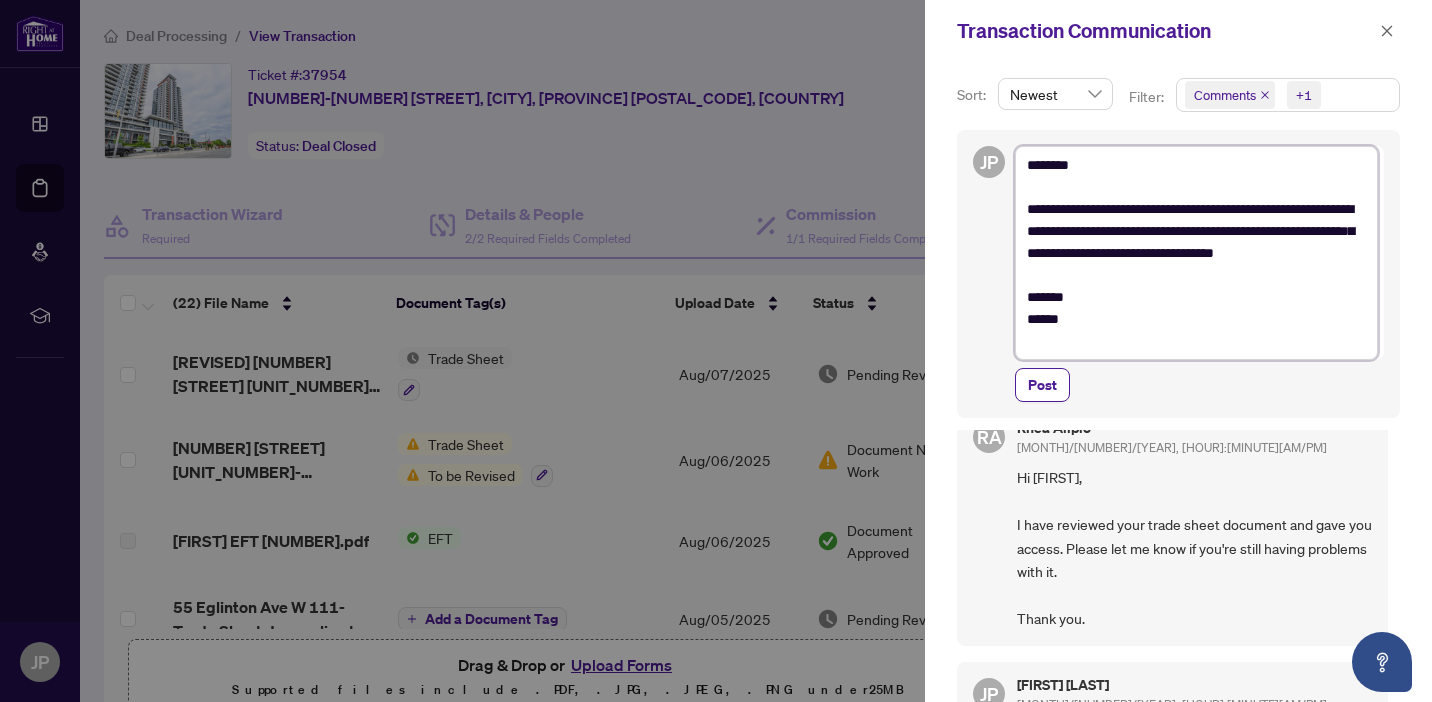 click on "**********" at bounding box center [1196, 253] 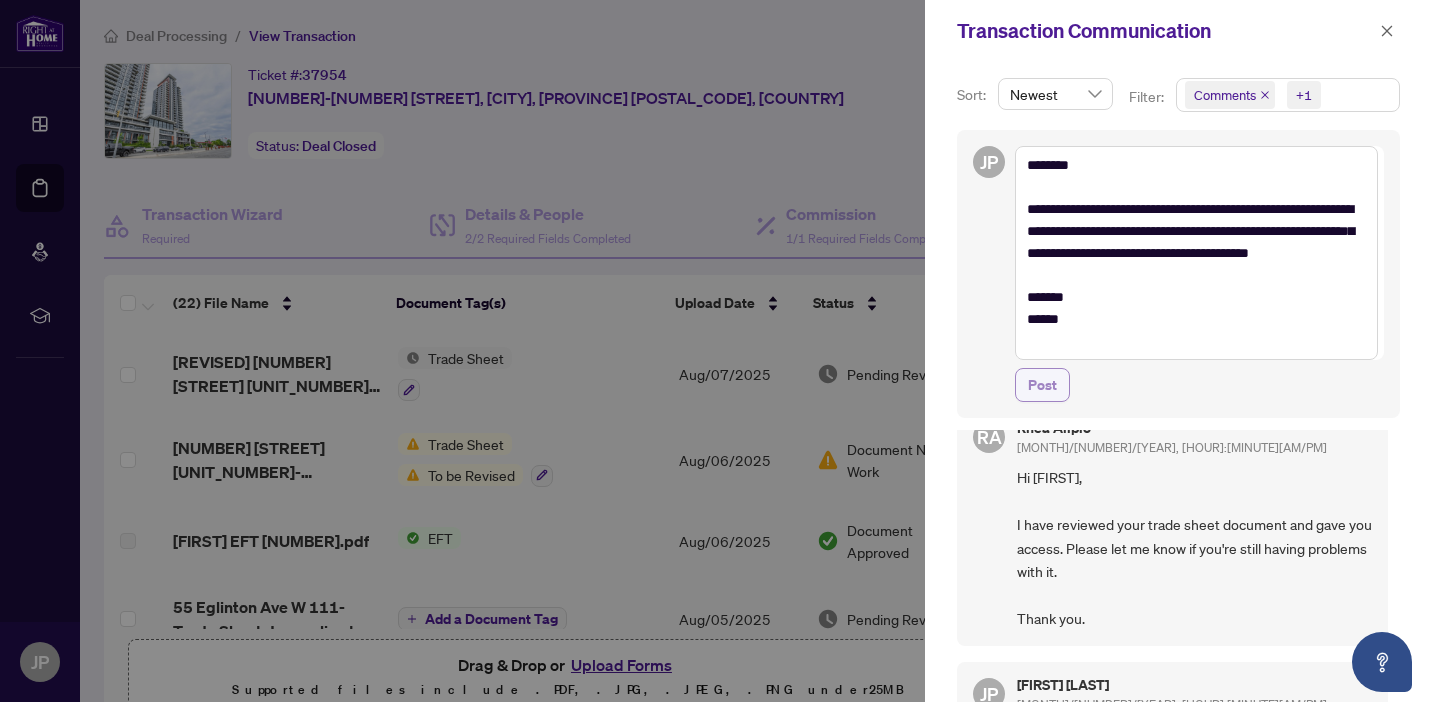 click on "Post" at bounding box center [1042, 385] 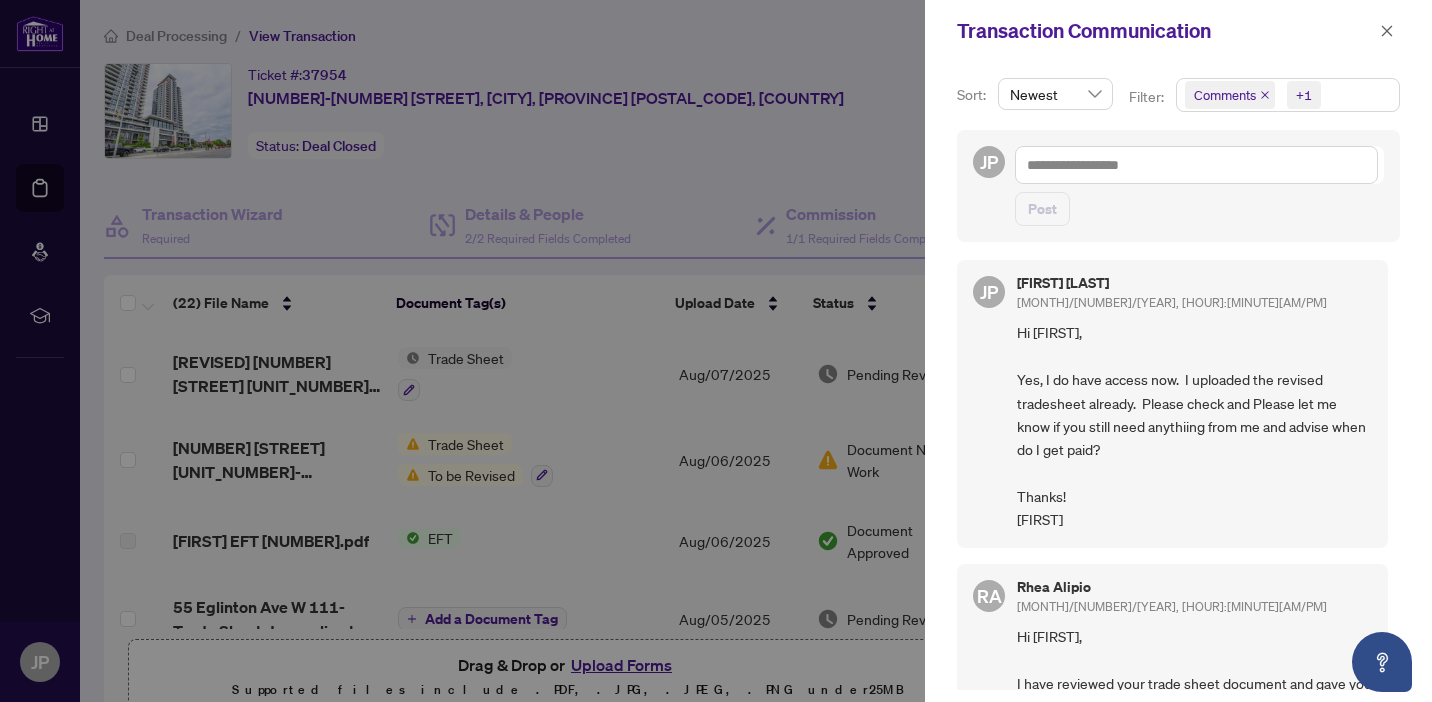 scroll, scrollTop: 0, scrollLeft: 0, axis: both 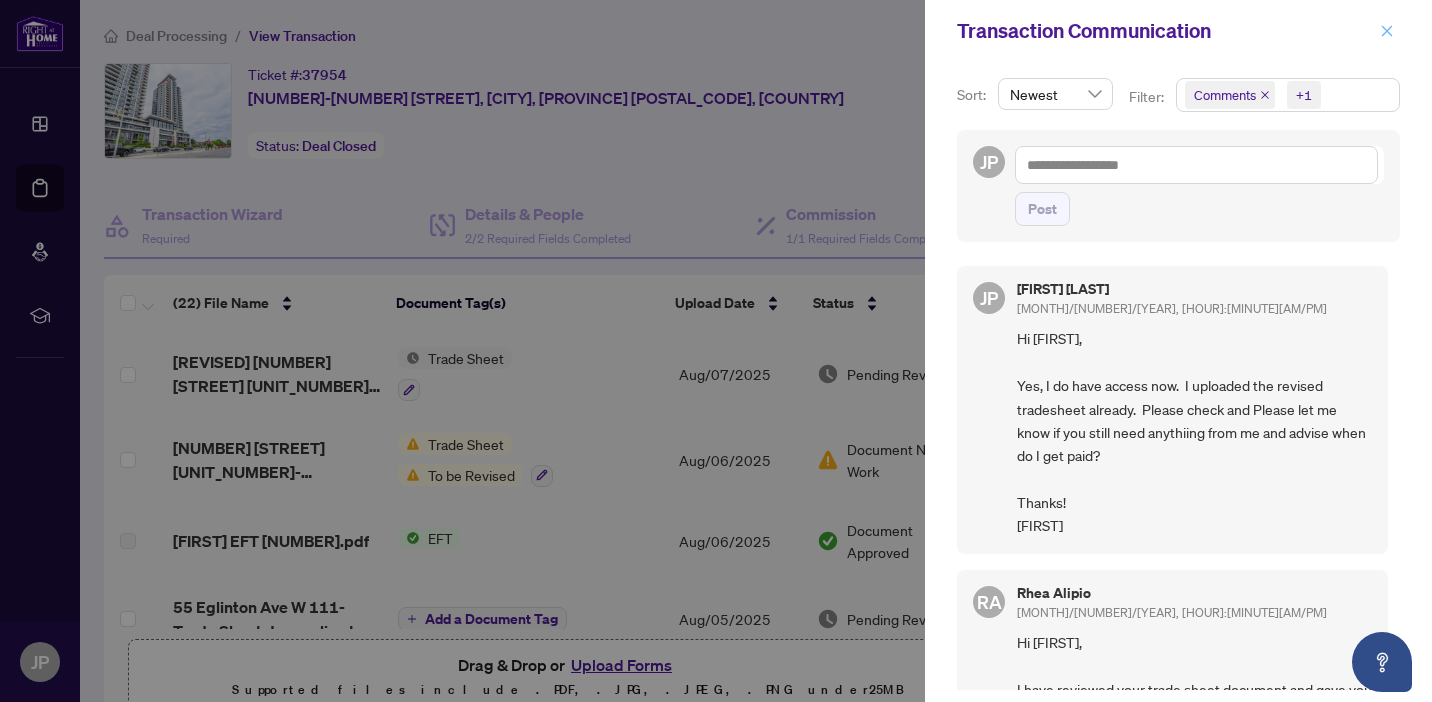 click 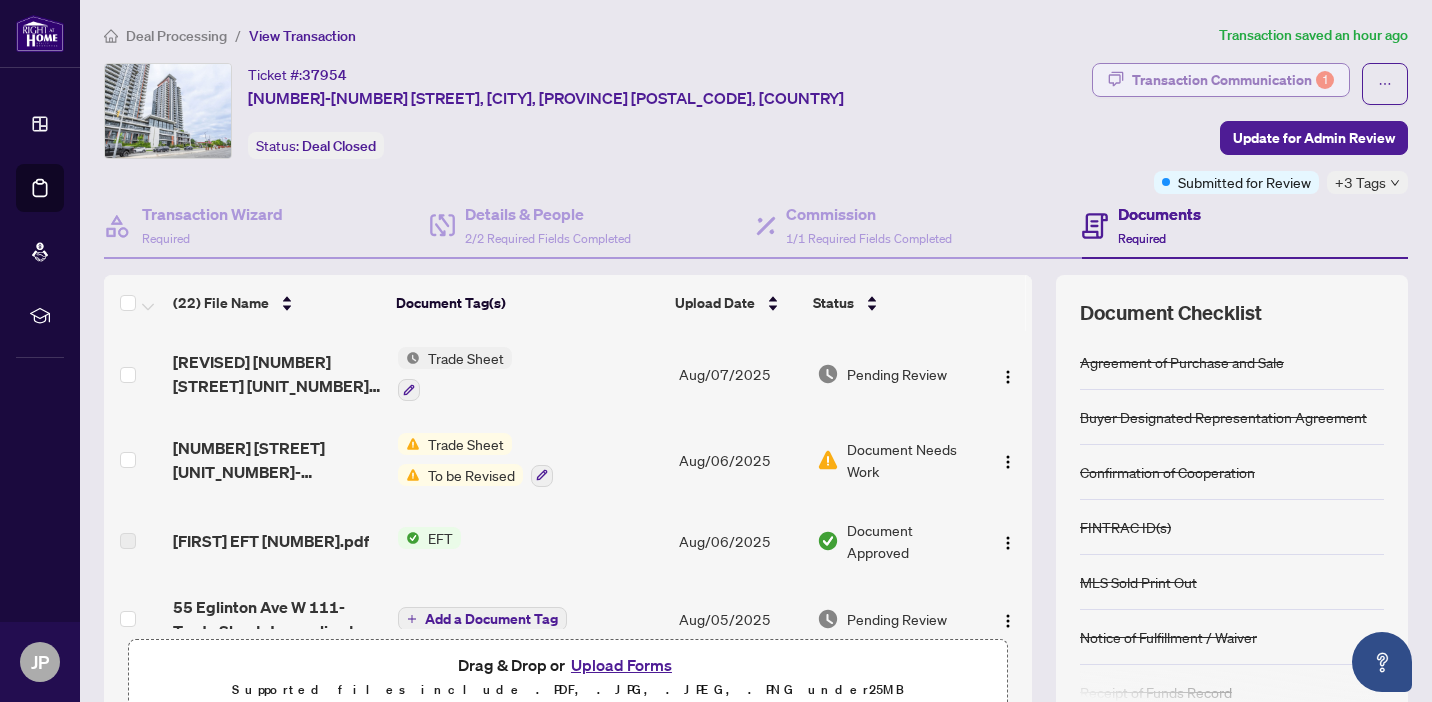 click on "Transaction Communication 1" at bounding box center (1233, 80) 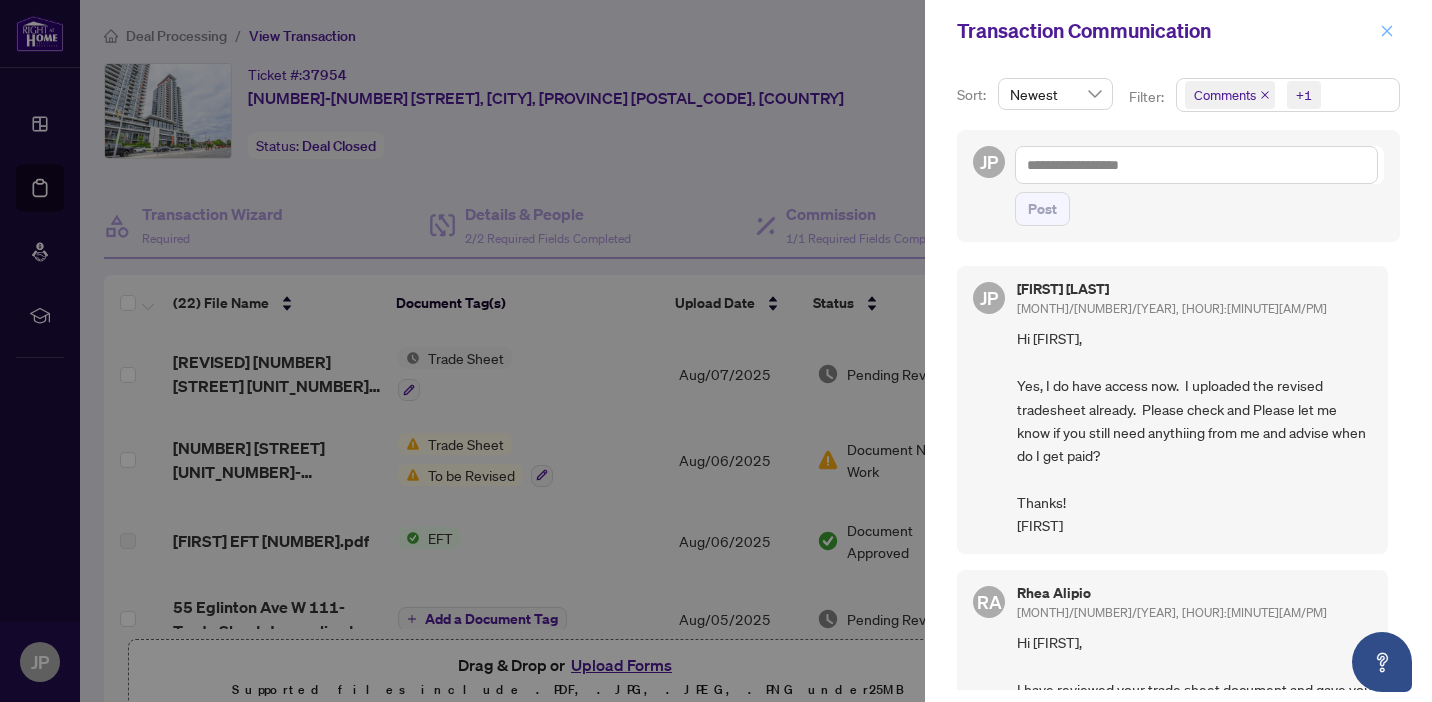 click 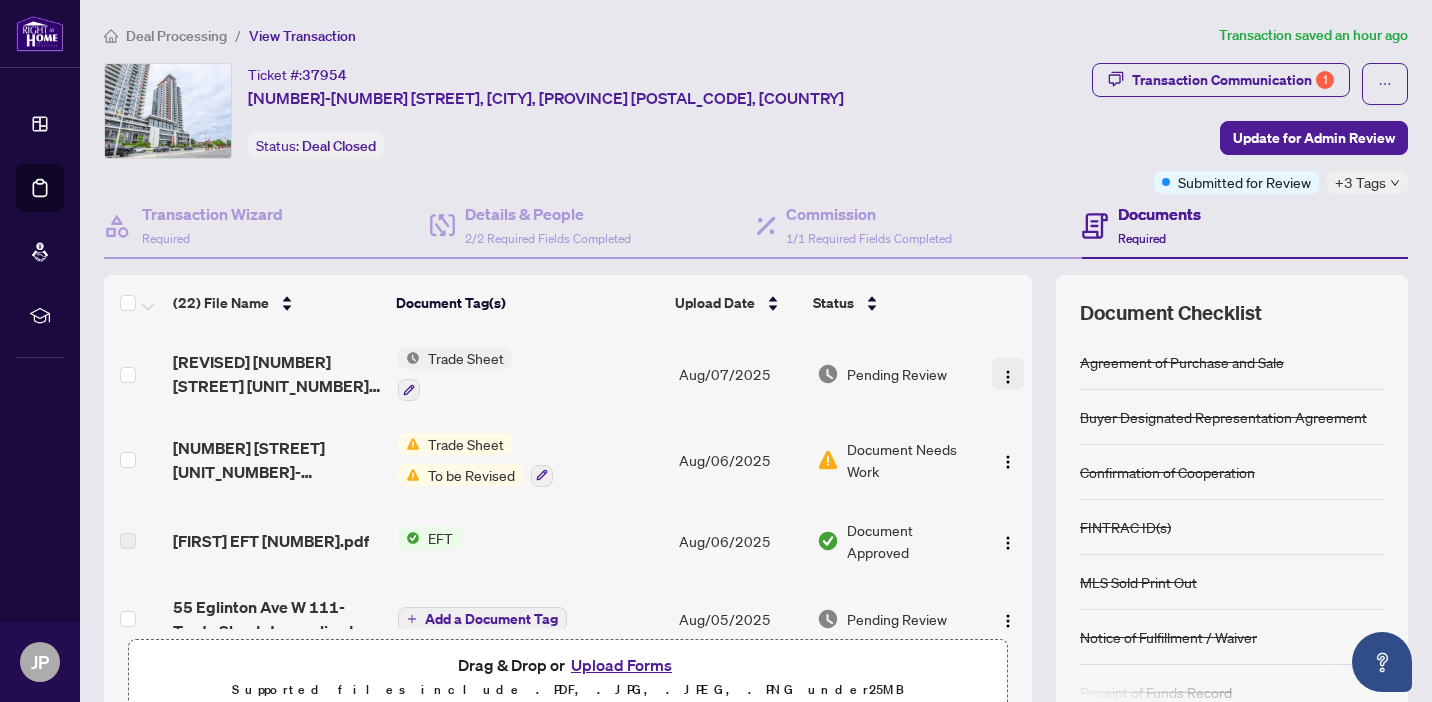 click at bounding box center [1008, 377] 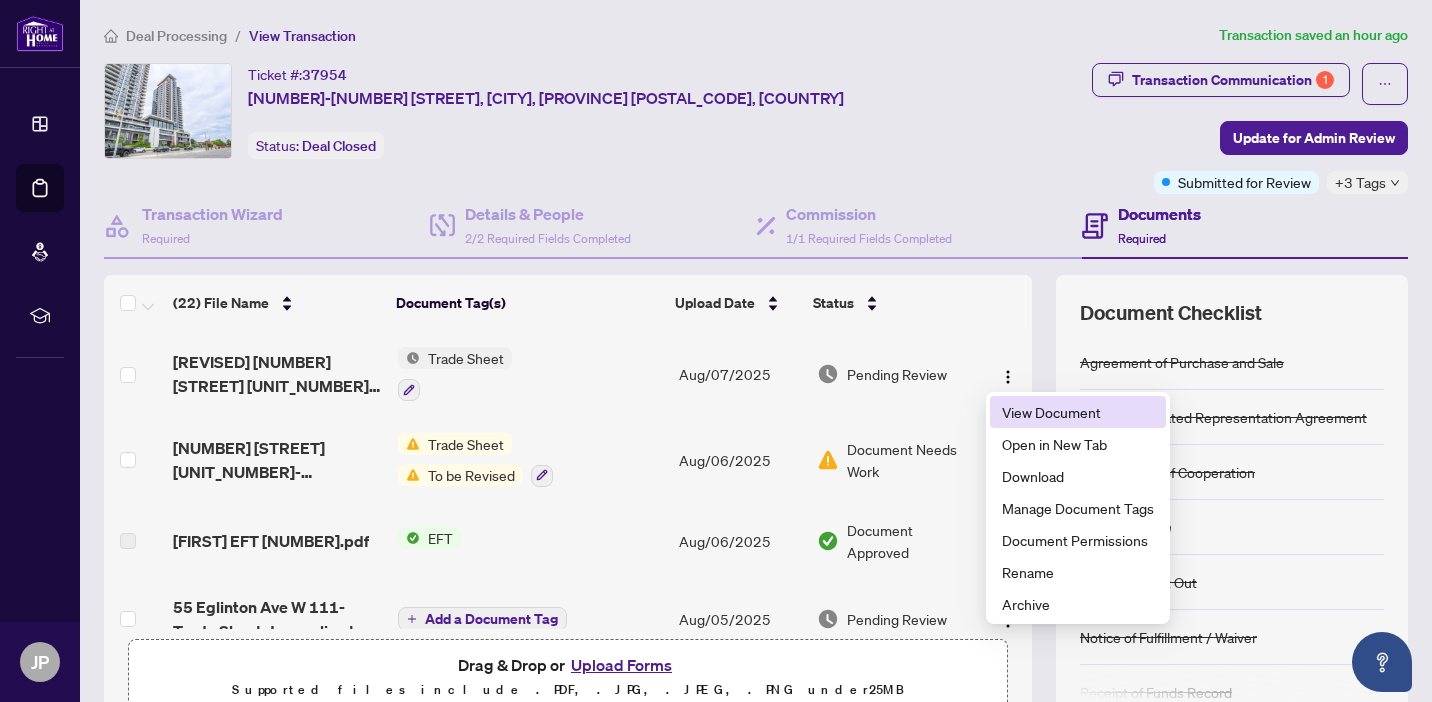 click on "View Document" at bounding box center [1078, 412] 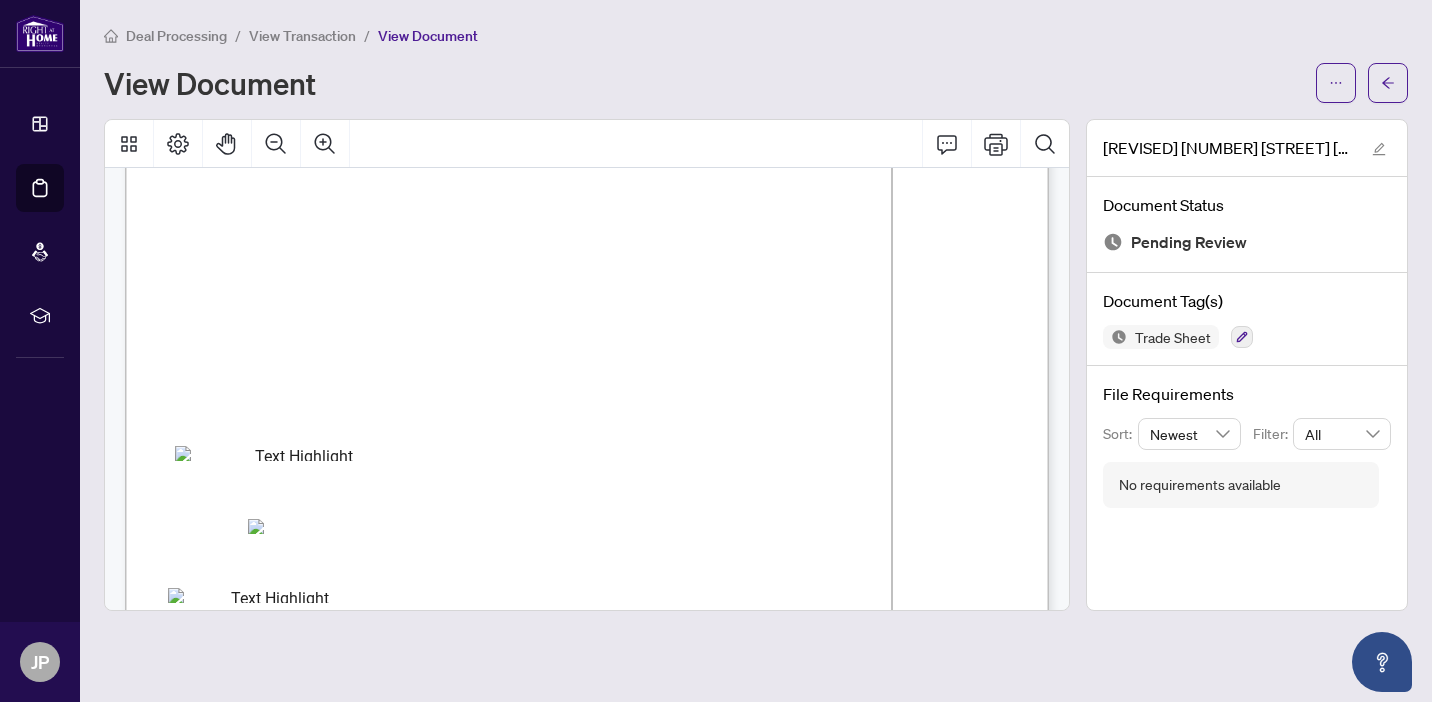 scroll, scrollTop: 0, scrollLeft: 0, axis: both 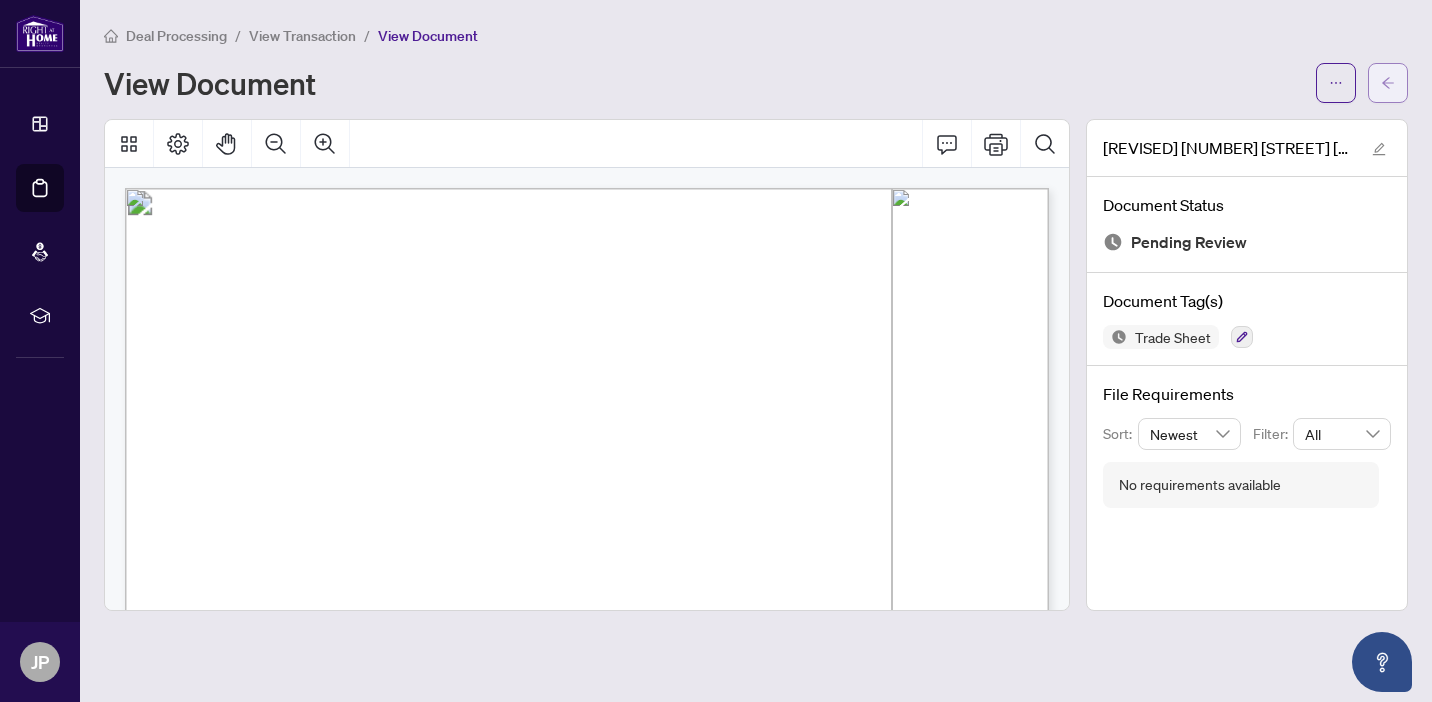 click 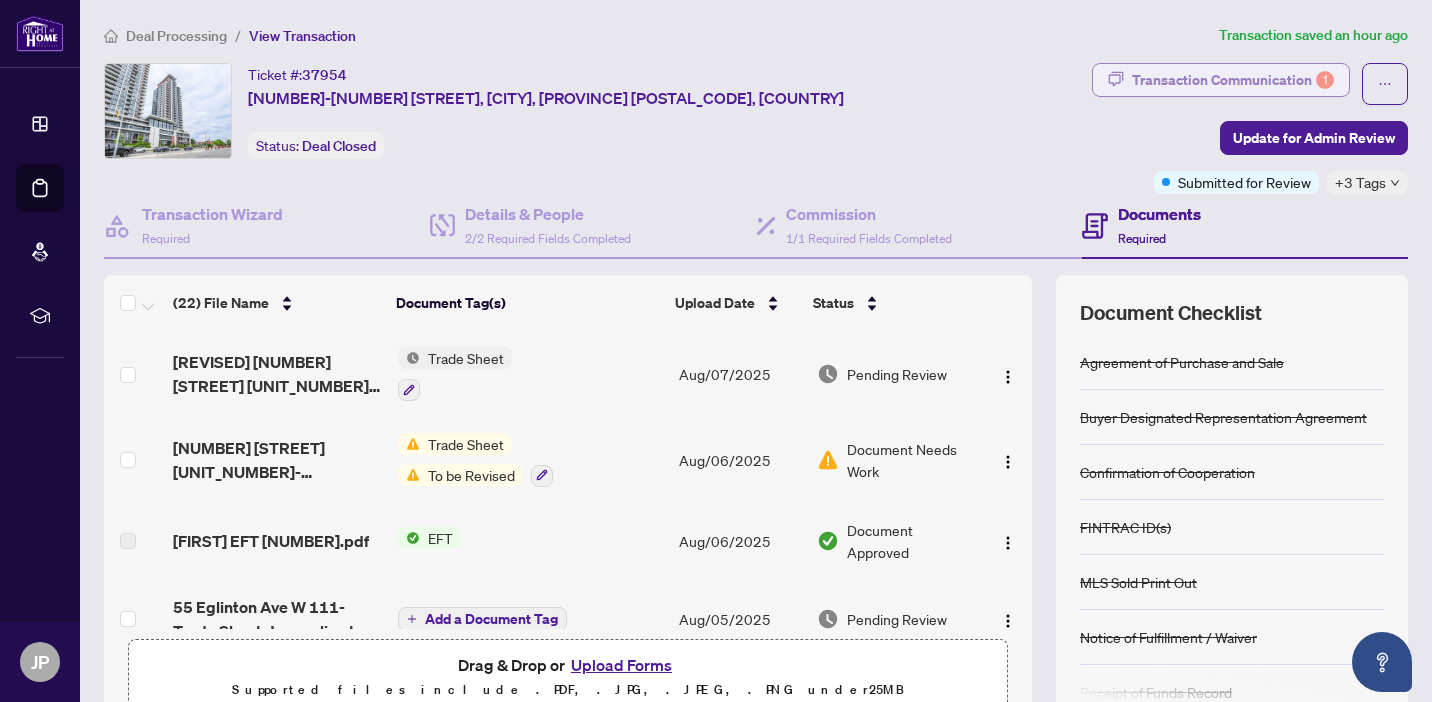 click on "Transaction Communication 1" at bounding box center (1233, 80) 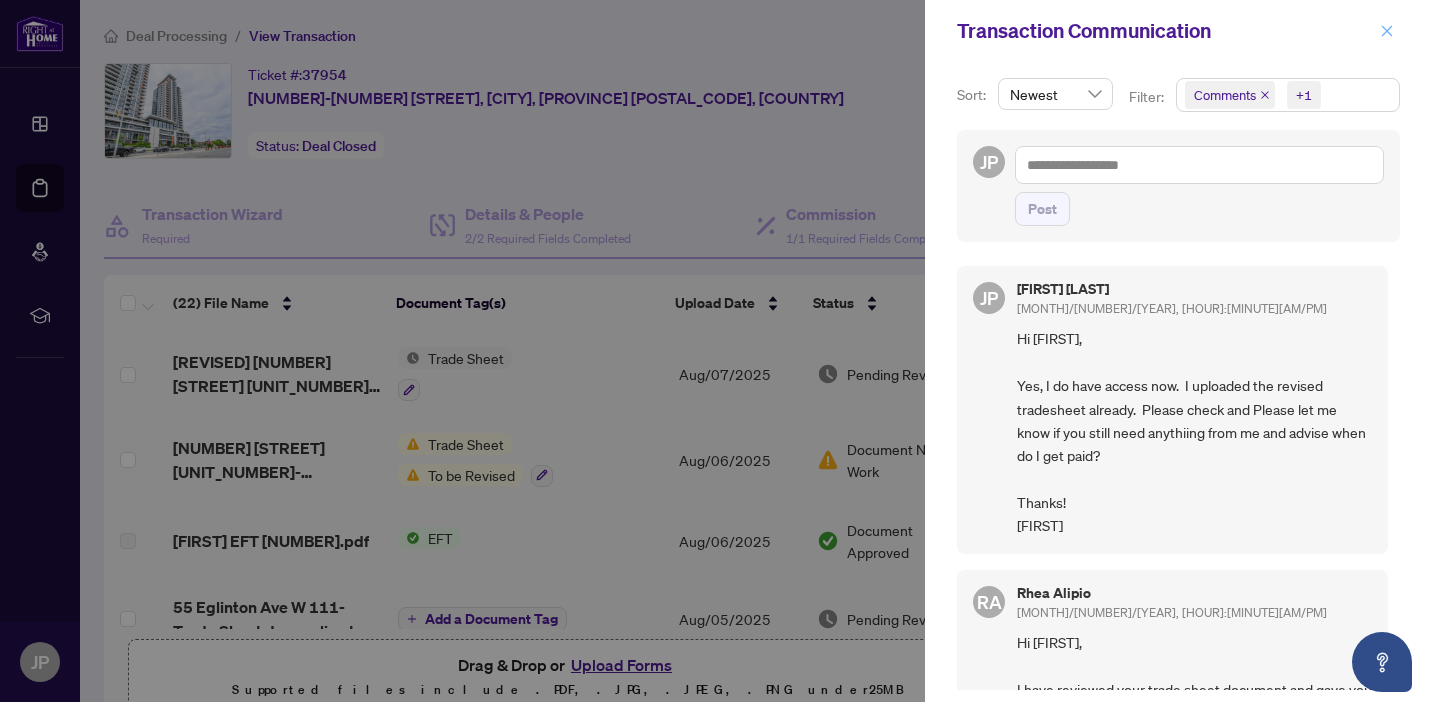 click 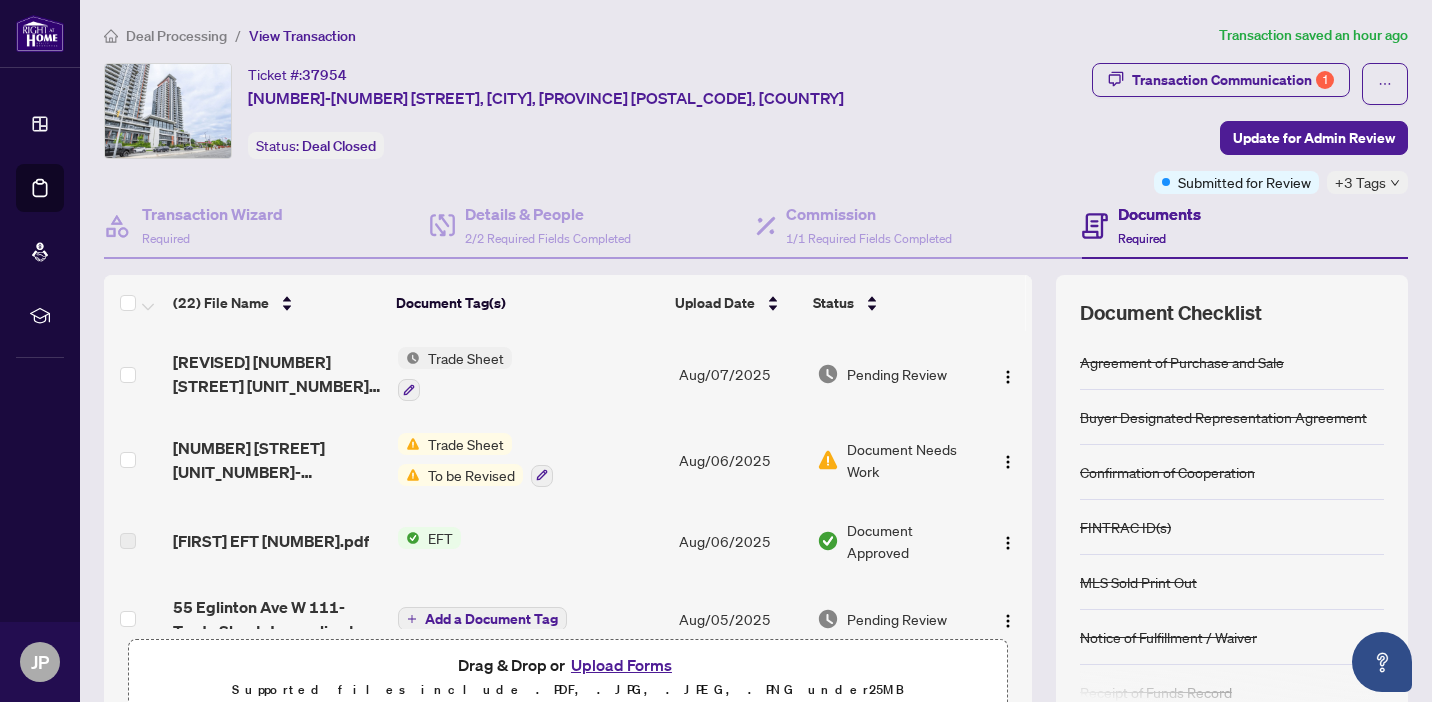 scroll, scrollTop: 136, scrollLeft: 0, axis: vertical 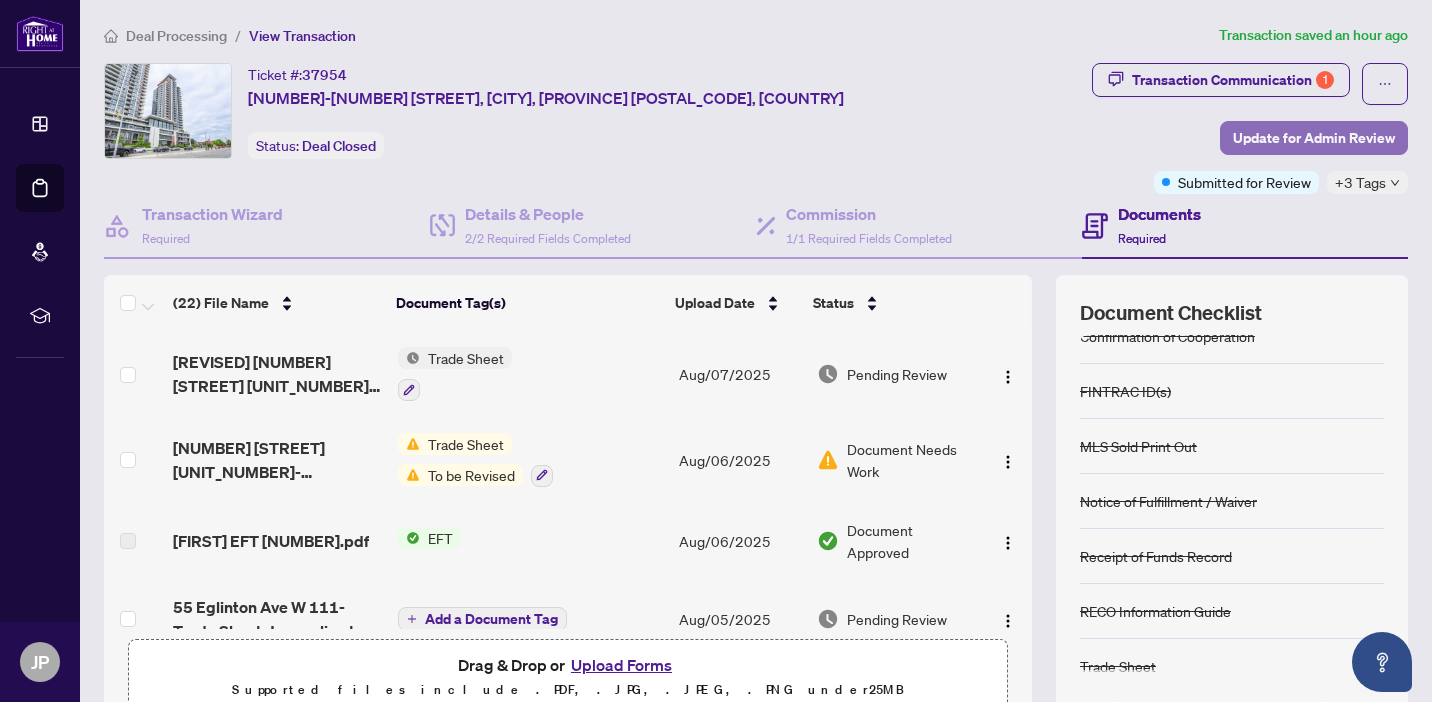 click on "Update for Admin Review" at bounding box center [1314, 138] 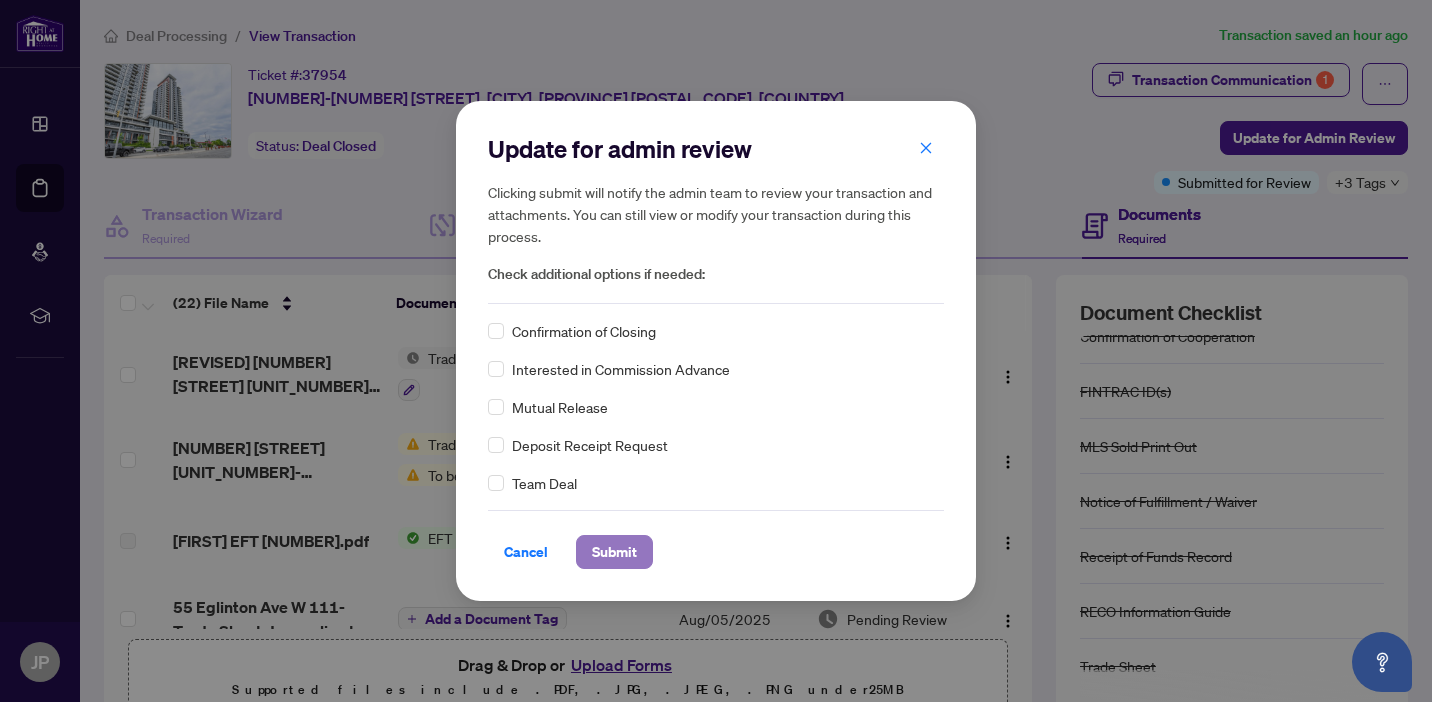 click on "Submit" at bounding box center (614, 552) 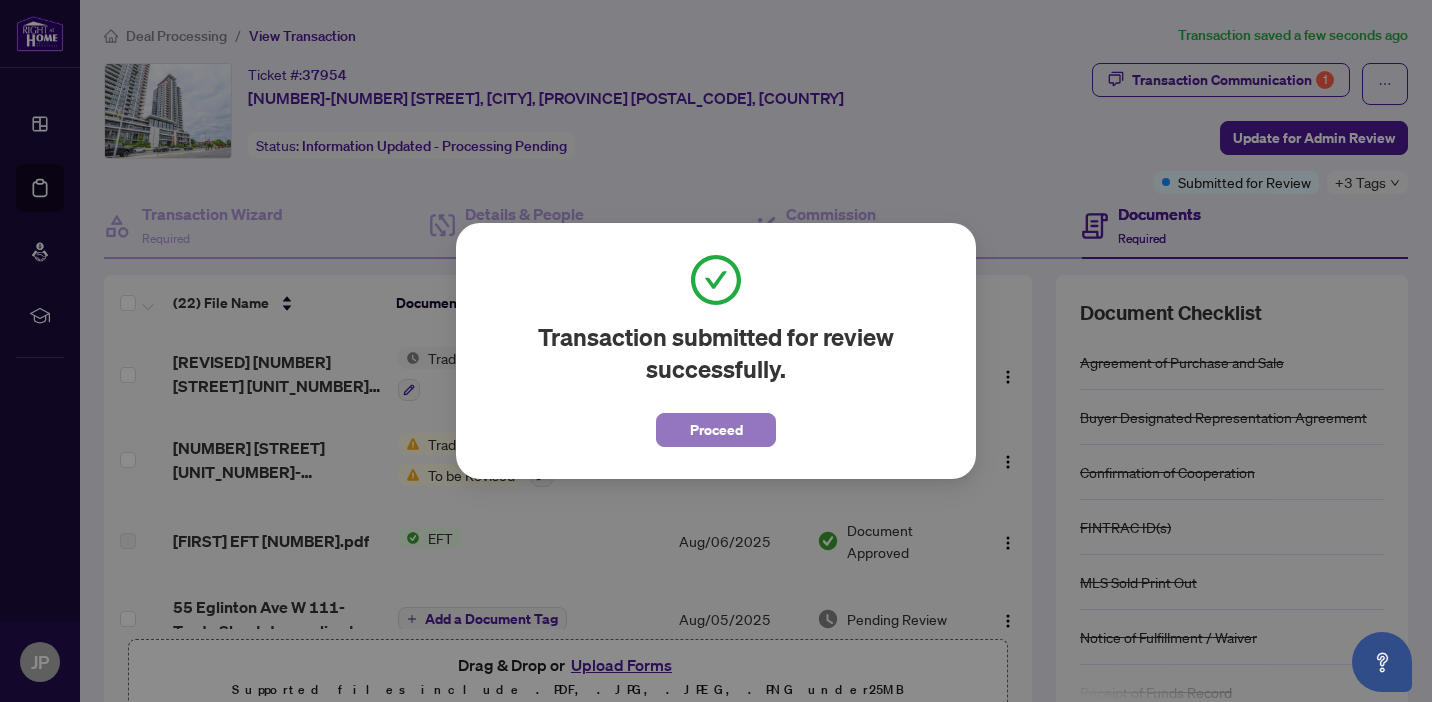 click on "Proceed" at bounding box center [716, 430] 